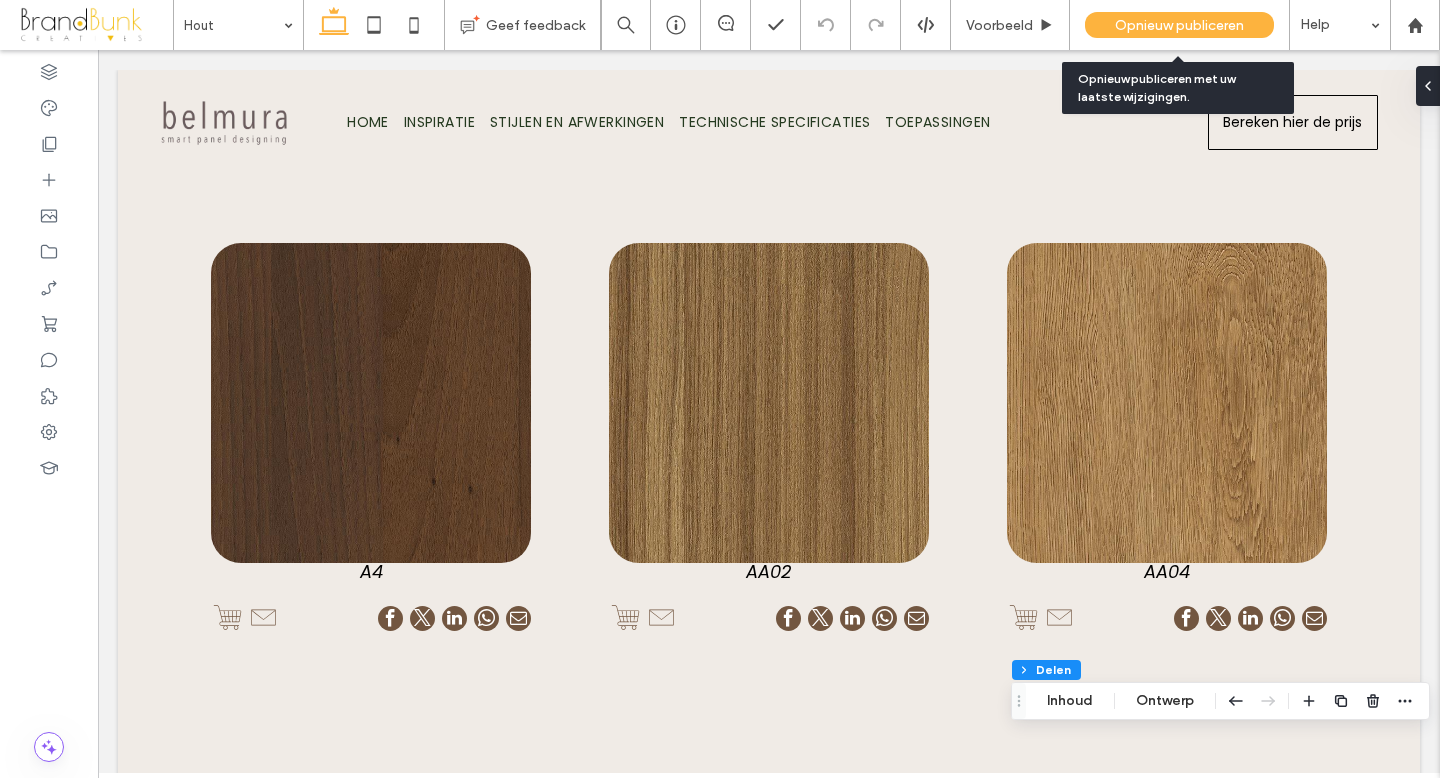 scroll, scrollTop: 15962, scrollLeft: 0, axis: vertical 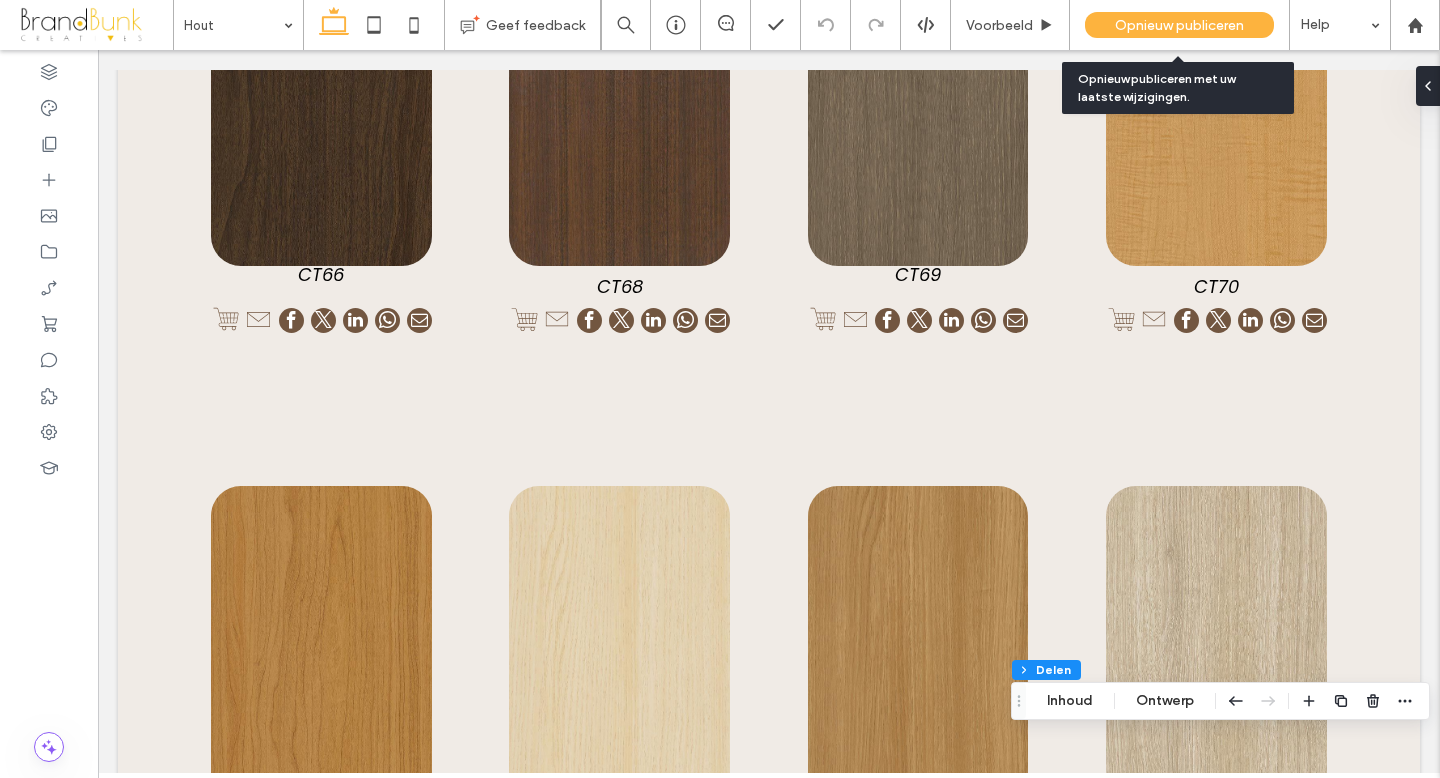 click on "Opnieuw publiceren" at bounding box center [1179, 25] 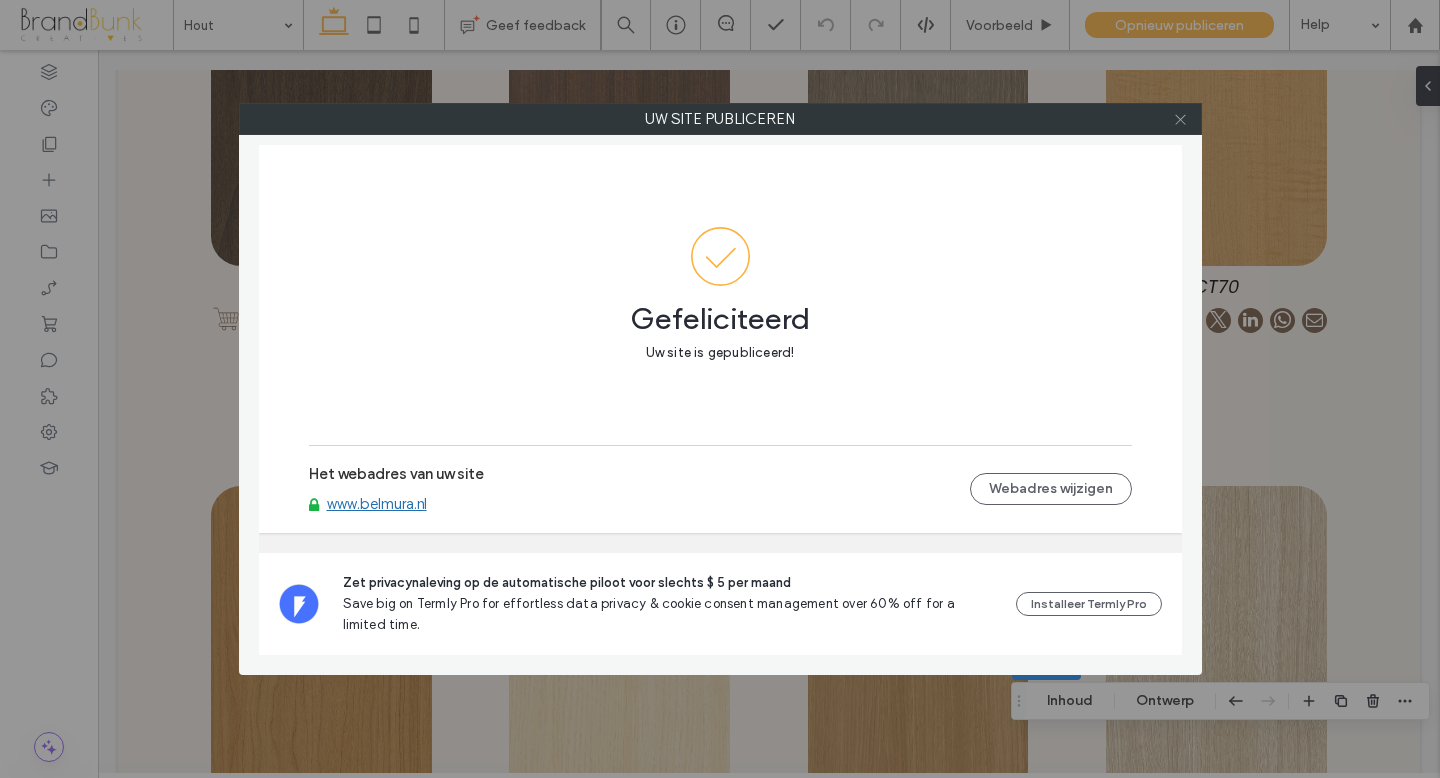 click 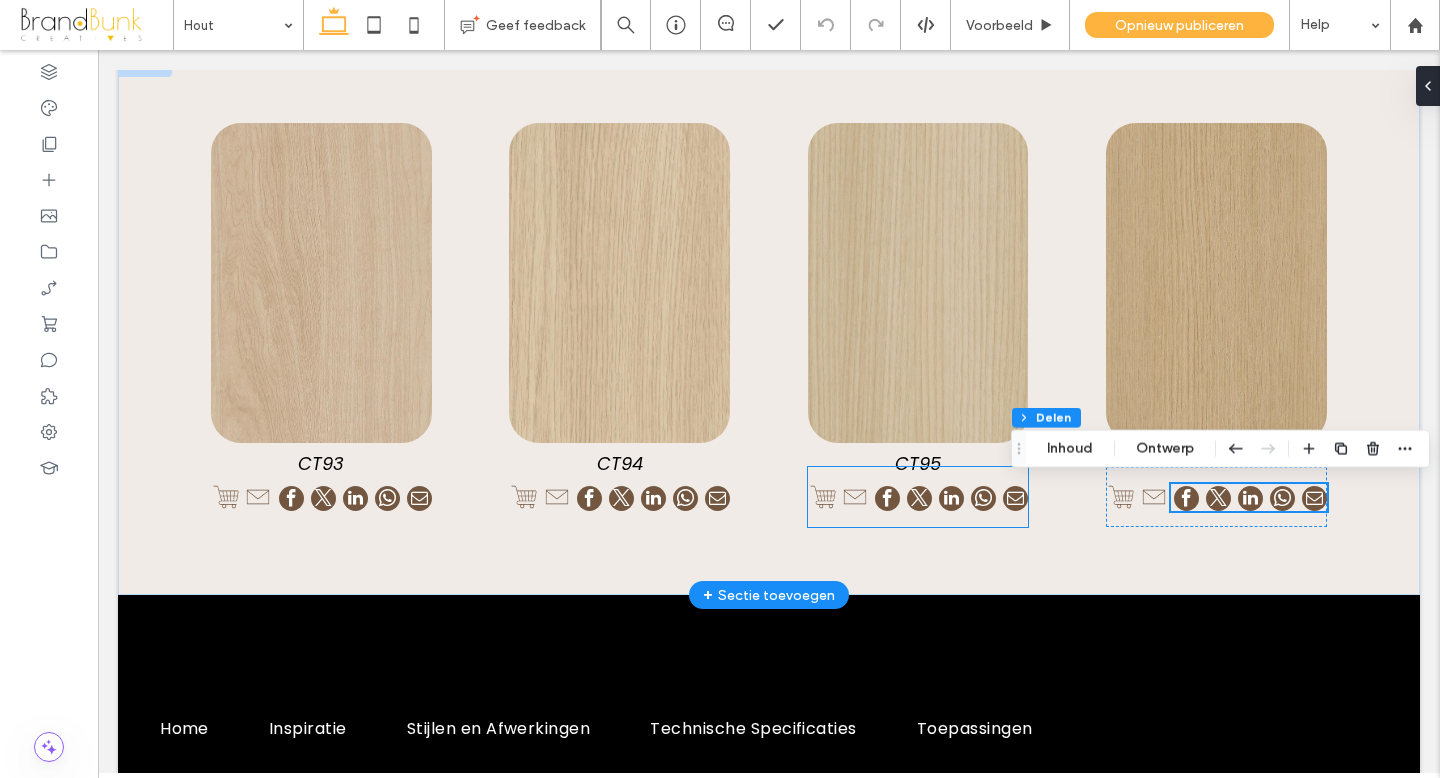 scroll, scrollTop: 18487, scrollLeft: 0, axis: vertical 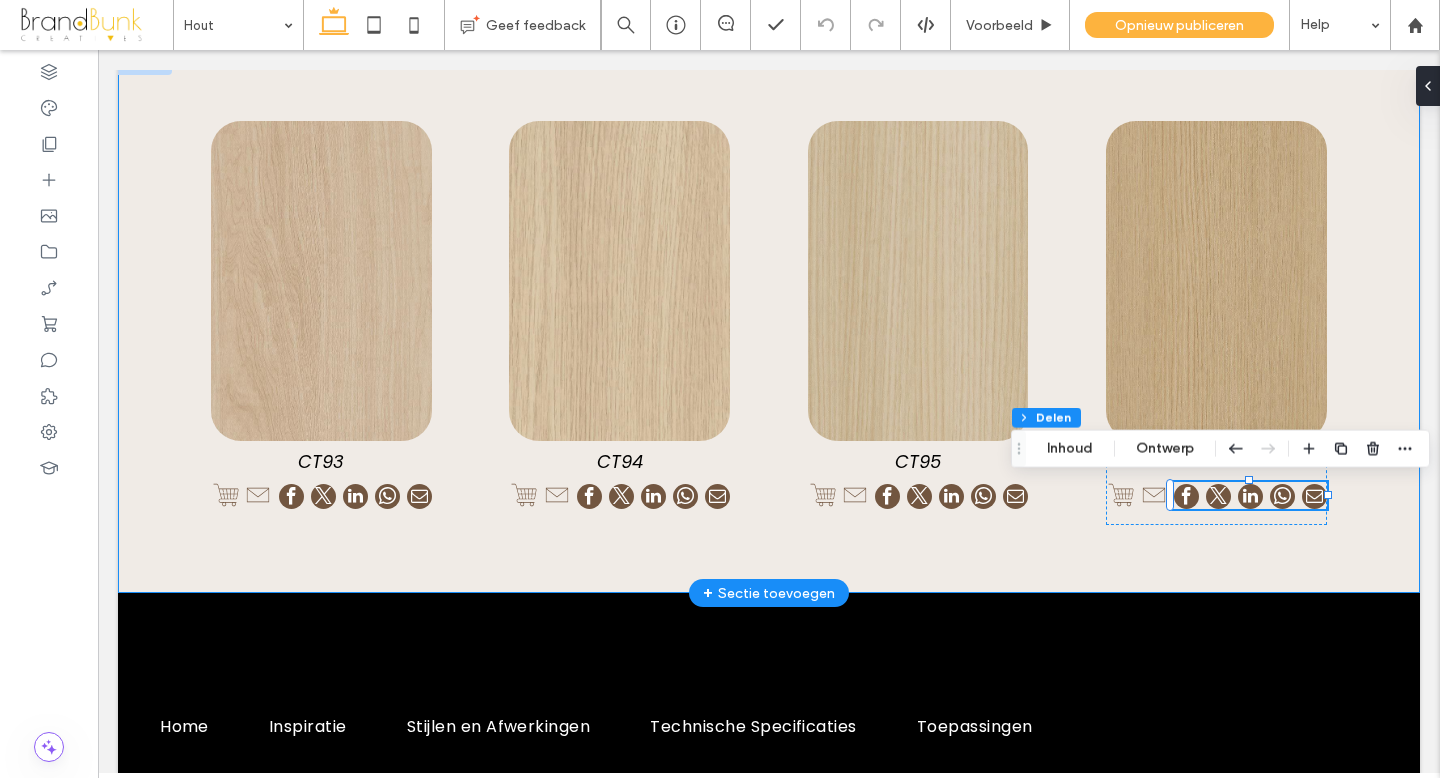 click at bounding box center [769, 323] 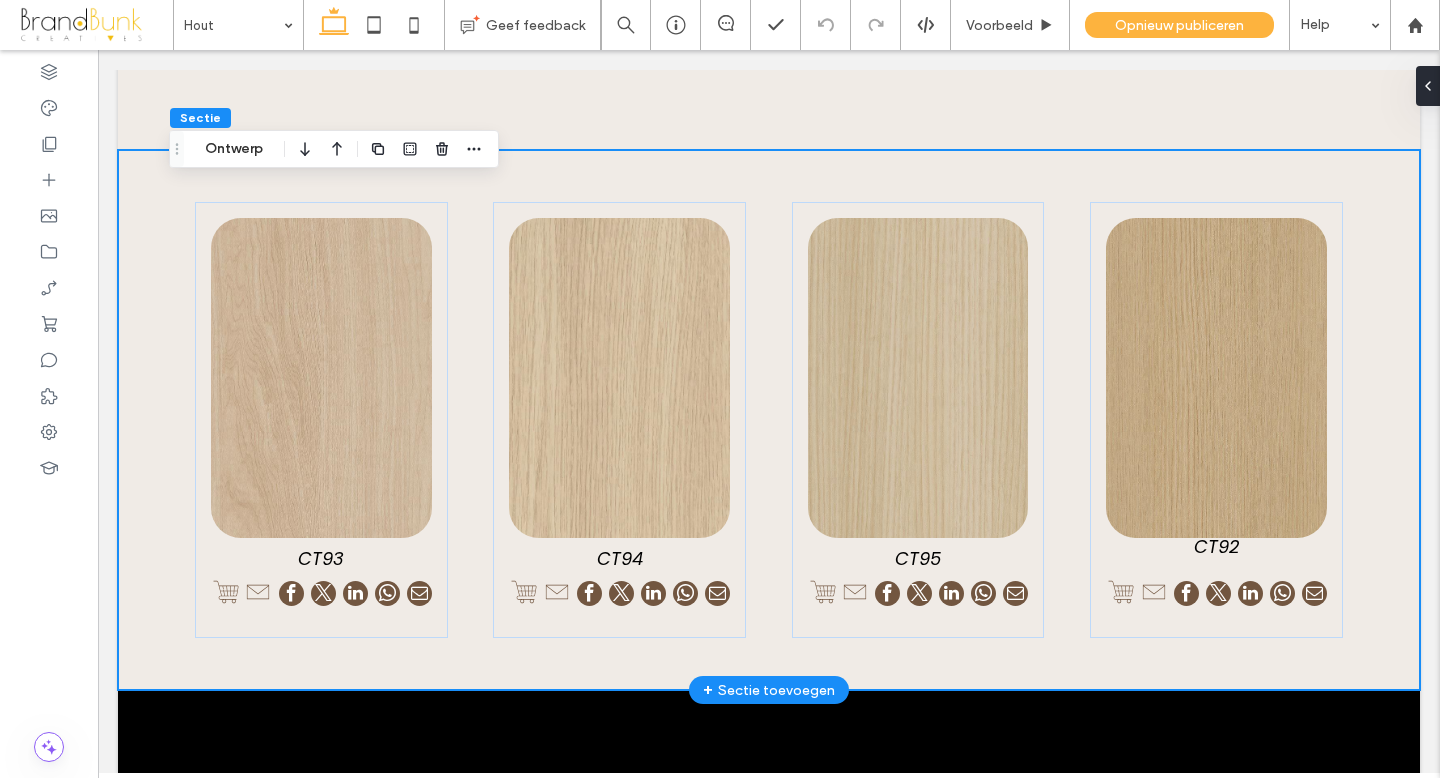 scroll, scrollTop: 18397, scrollLeft: 0, axis: vertical 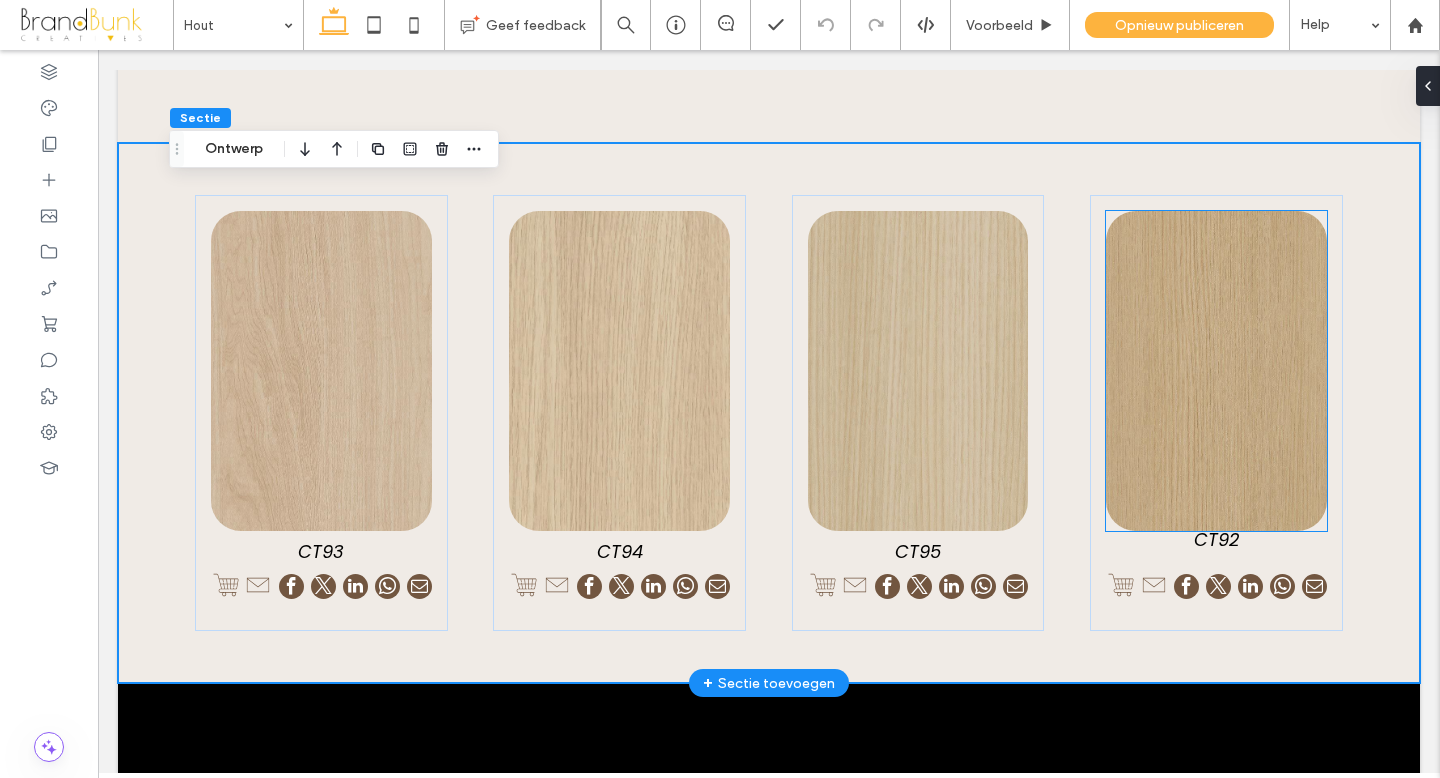 click at bounding box center [1216, 371] 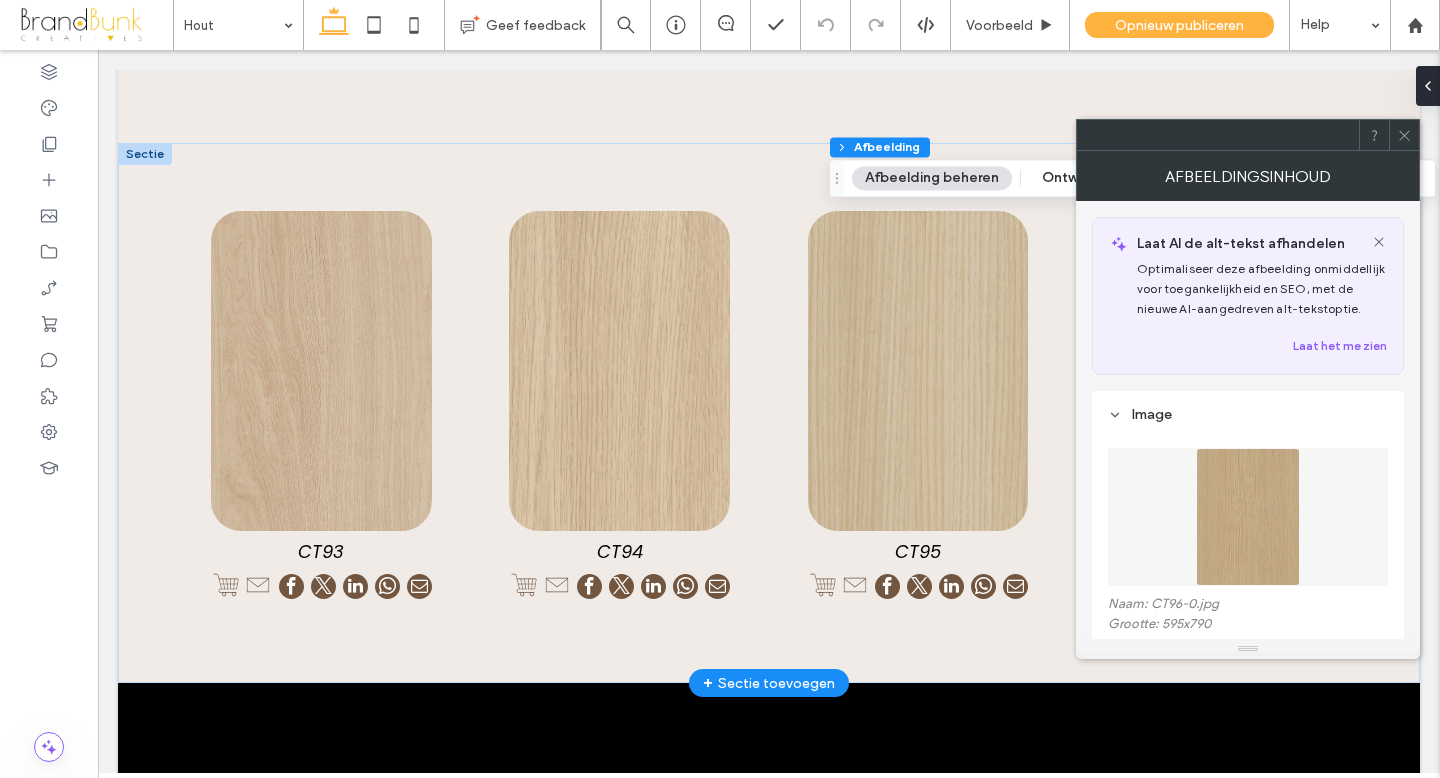 type on "**" 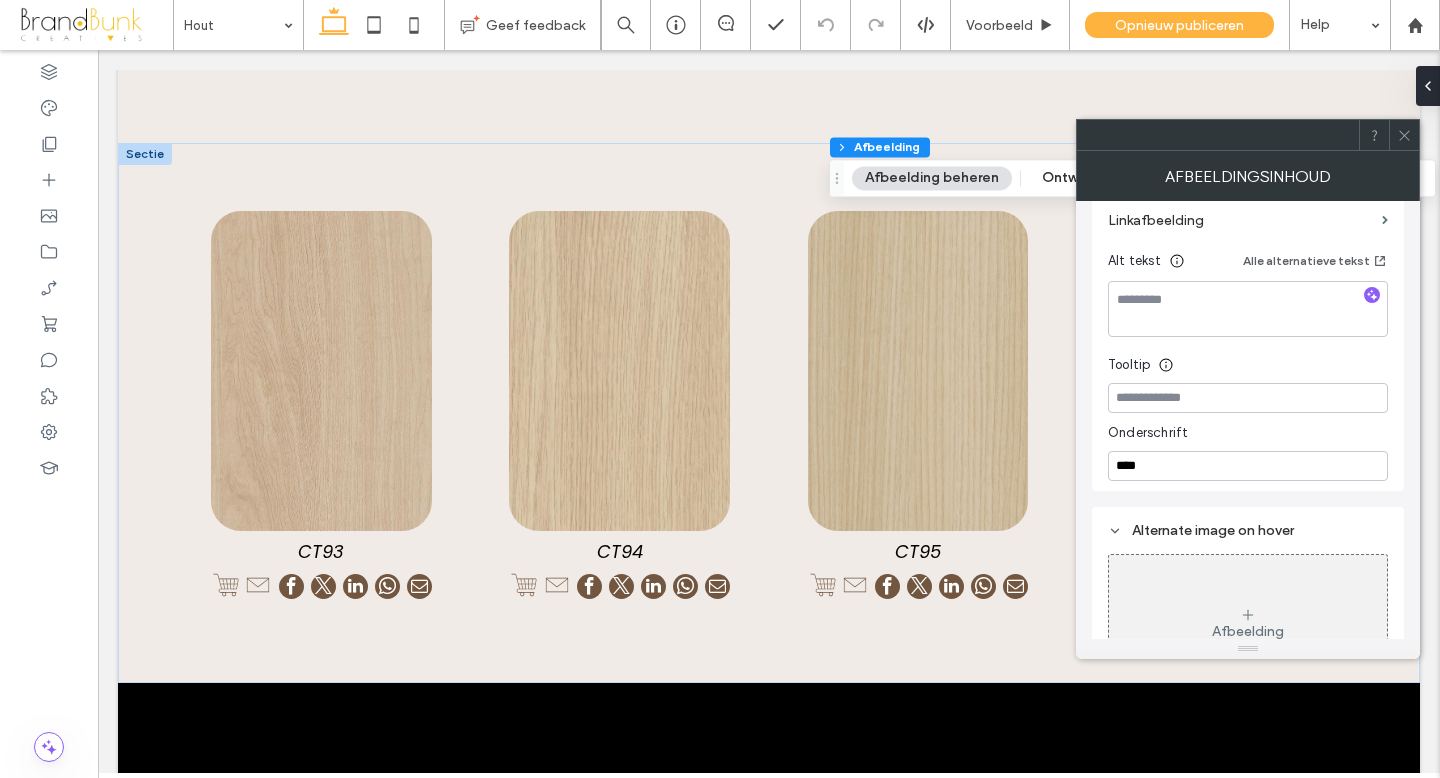 scroll, scrollTop: 492, scrollLeft: 0, axis: vertical 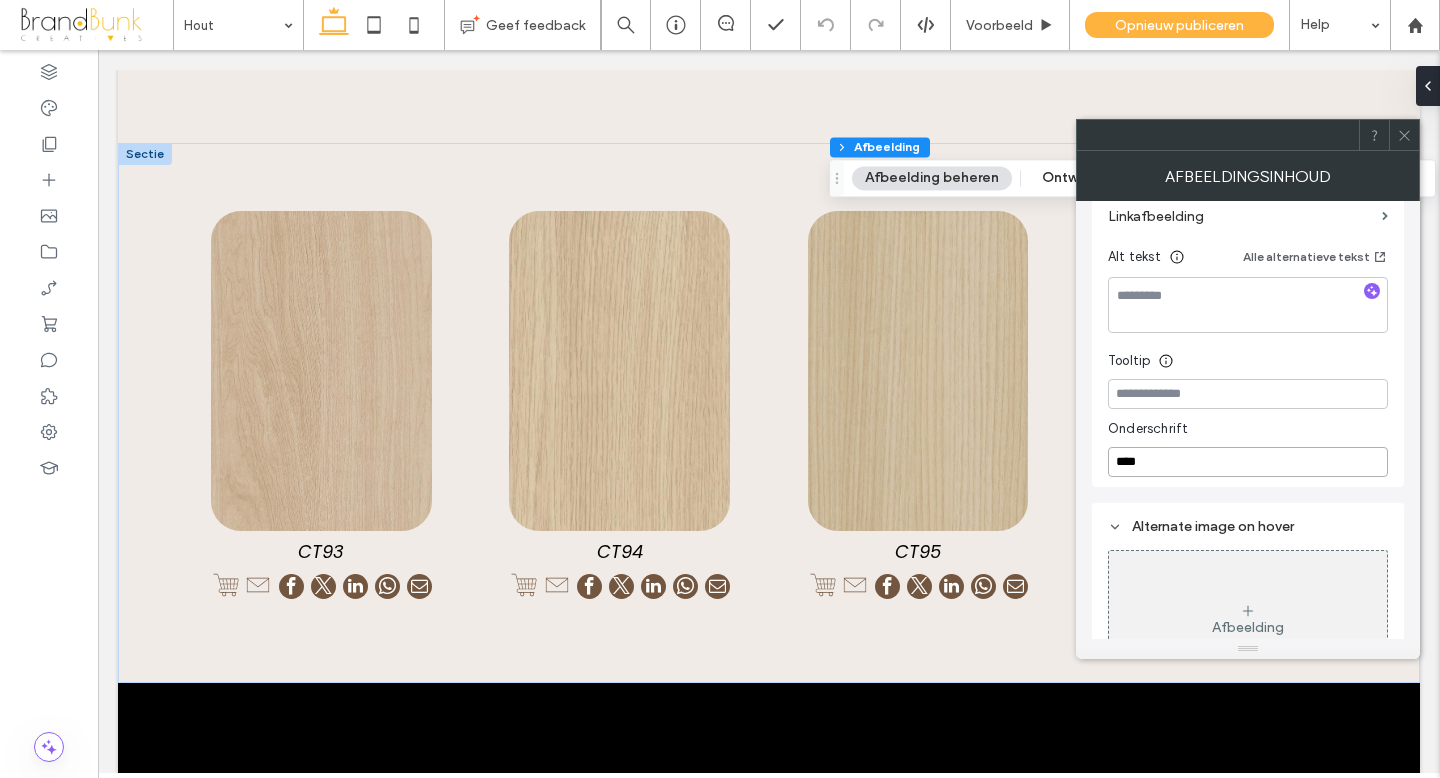 drag, startPoint x: 1156, startPoint y: 464, endPoint x: 1101, endPoint y: 464, distance: 55 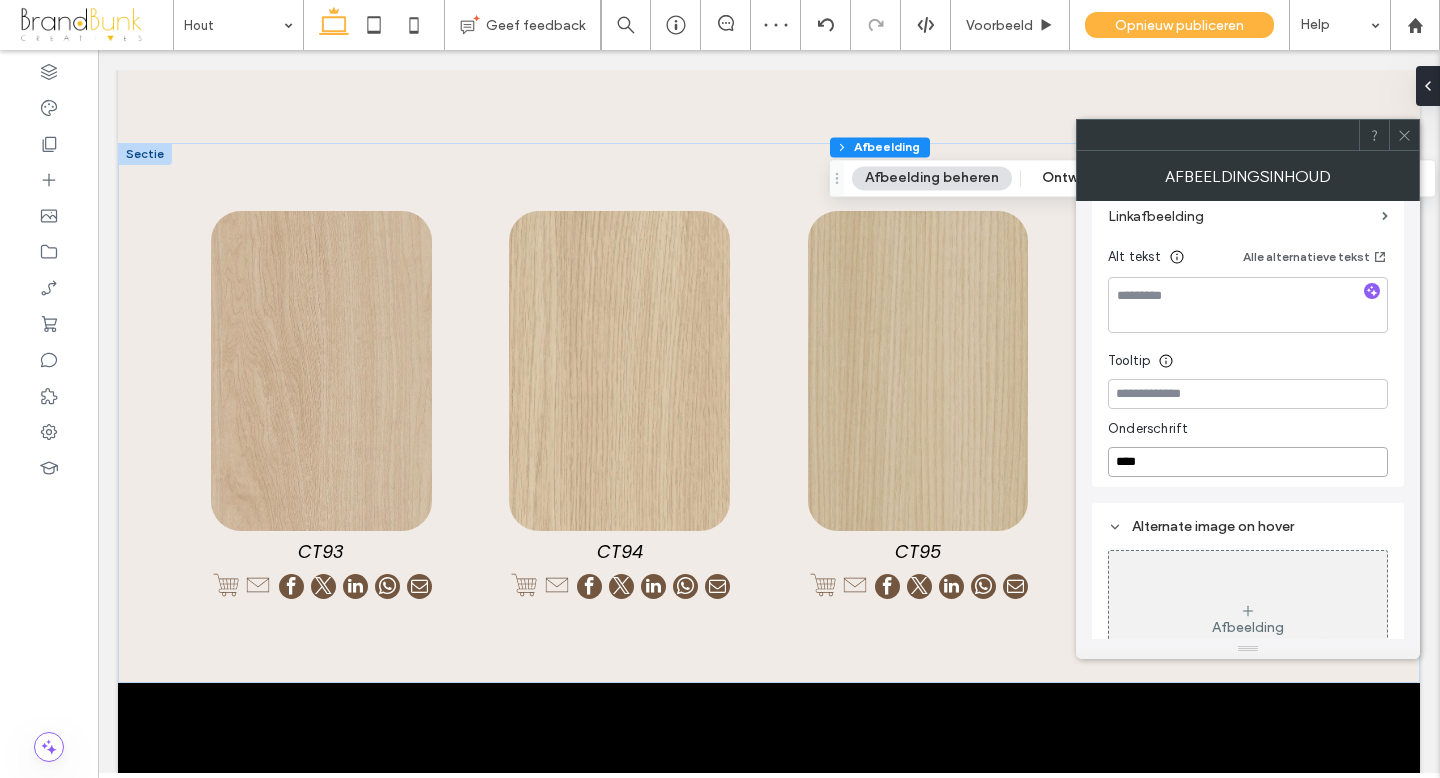 type on "****" 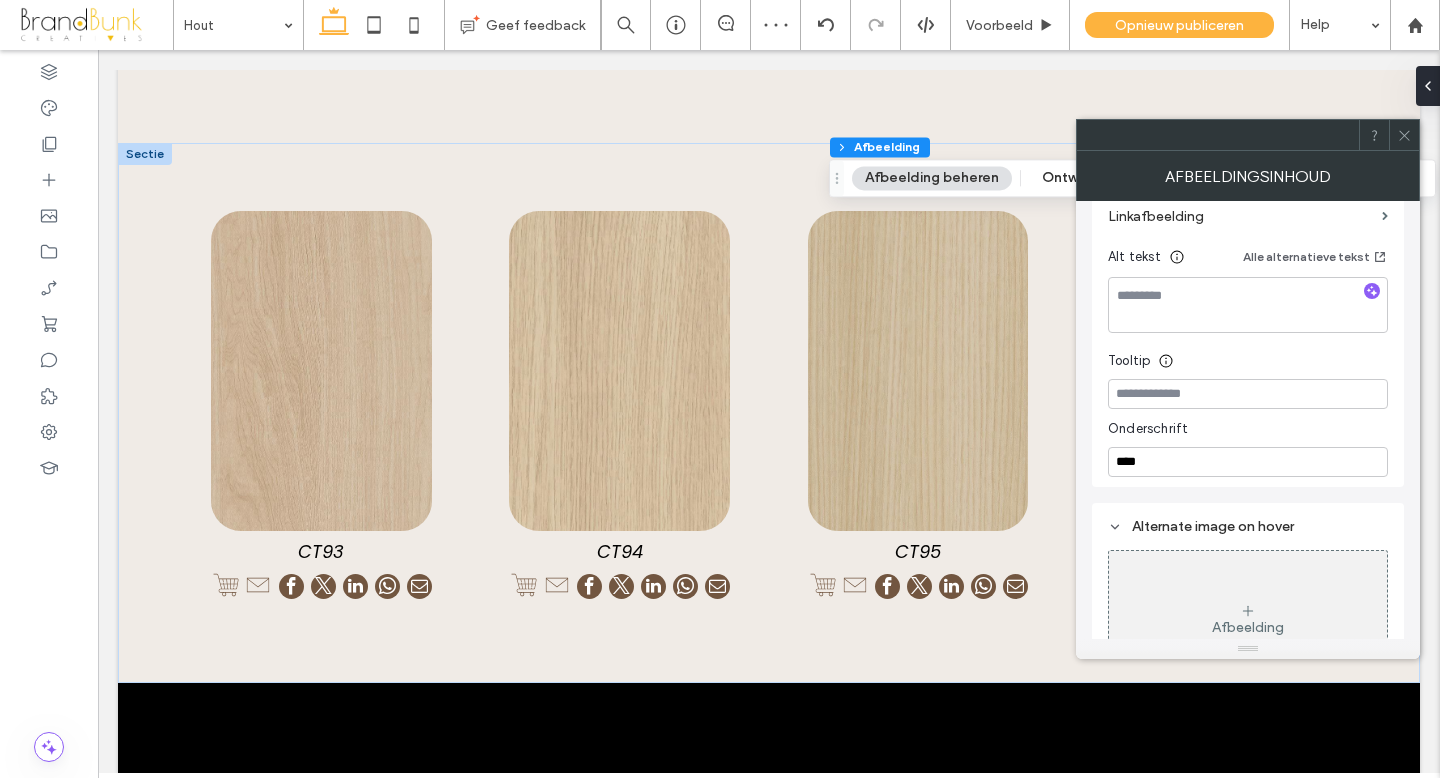 click 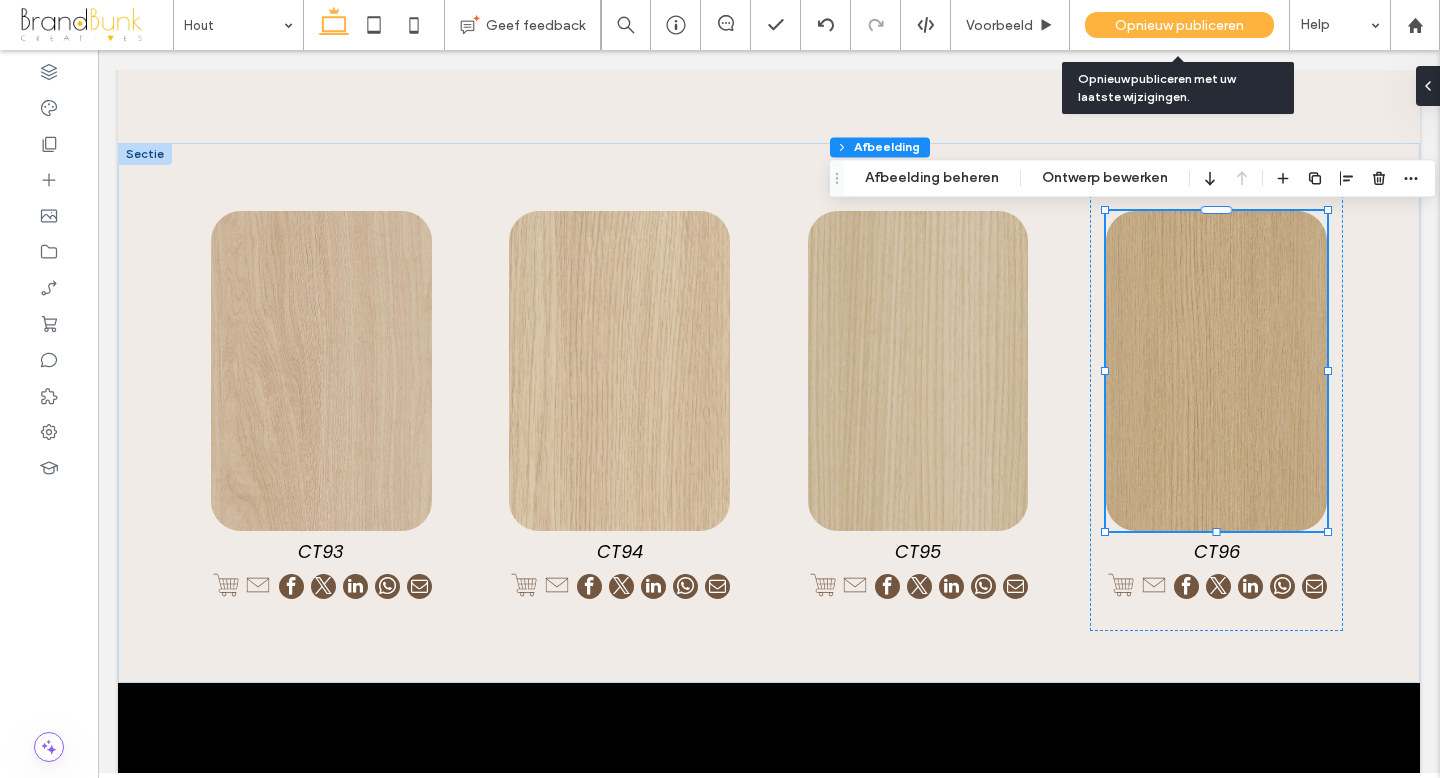 click on "Opnieuw publiceren" at bounding box center [1179, 25] 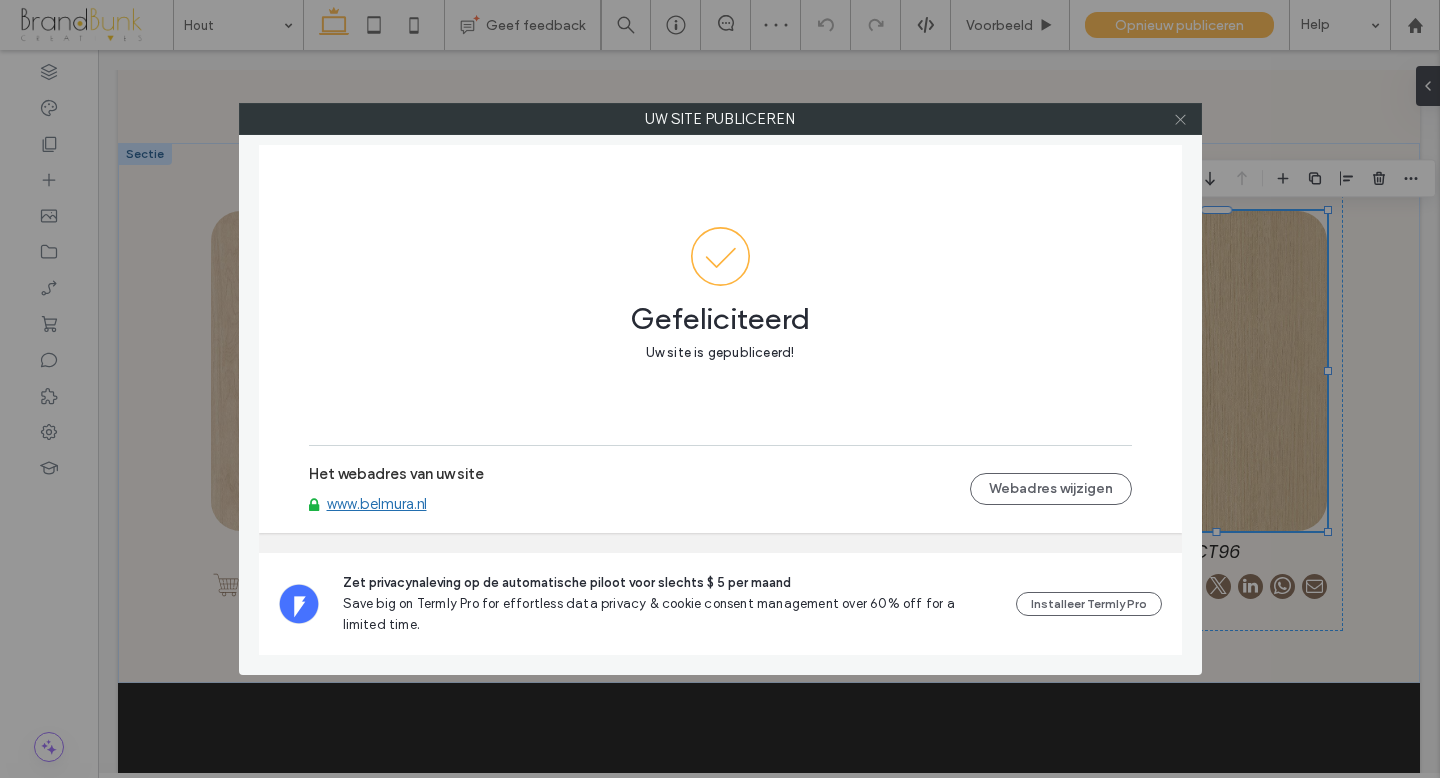 click 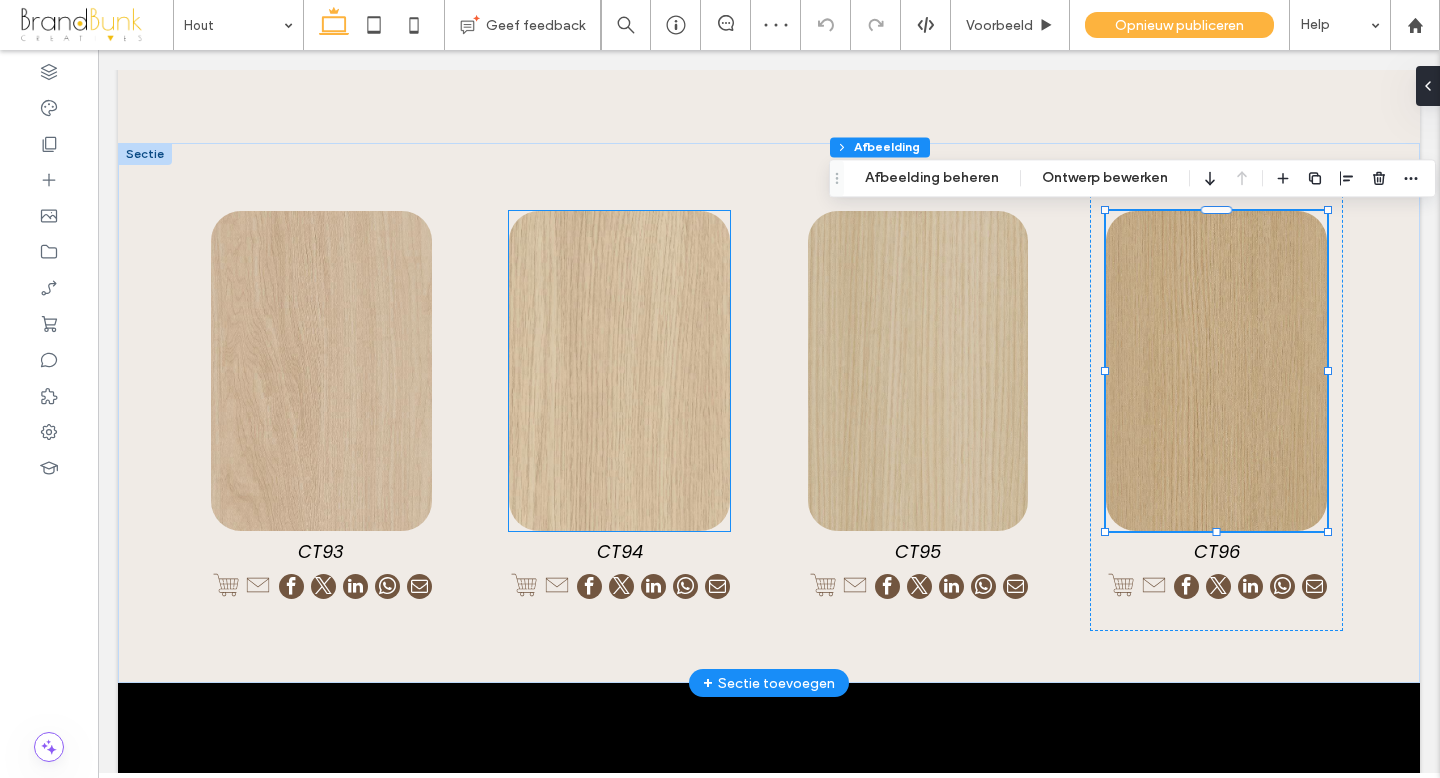 scroll, scrollTop: 18394, scrollLeft: 0, axis: vertical 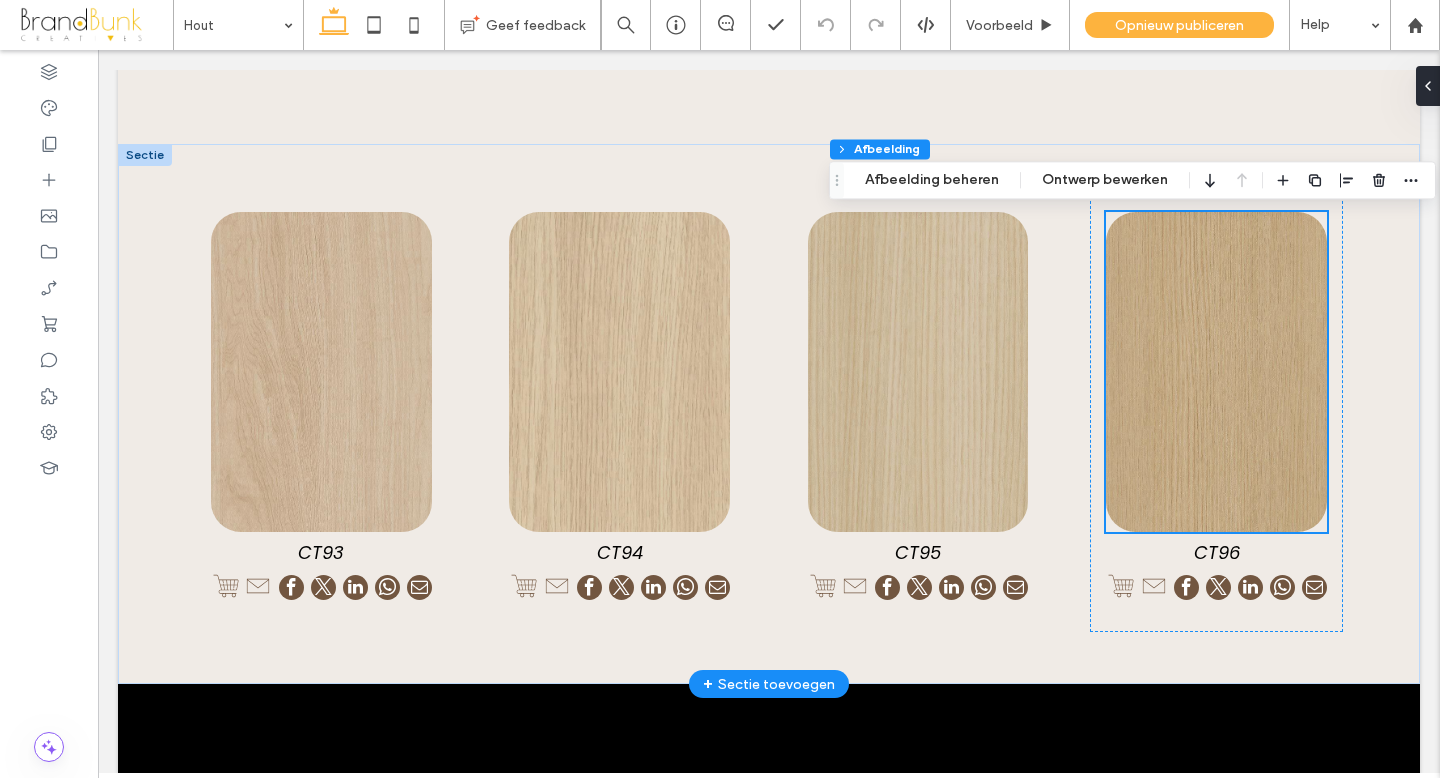 click at bounding box center (145, 155) 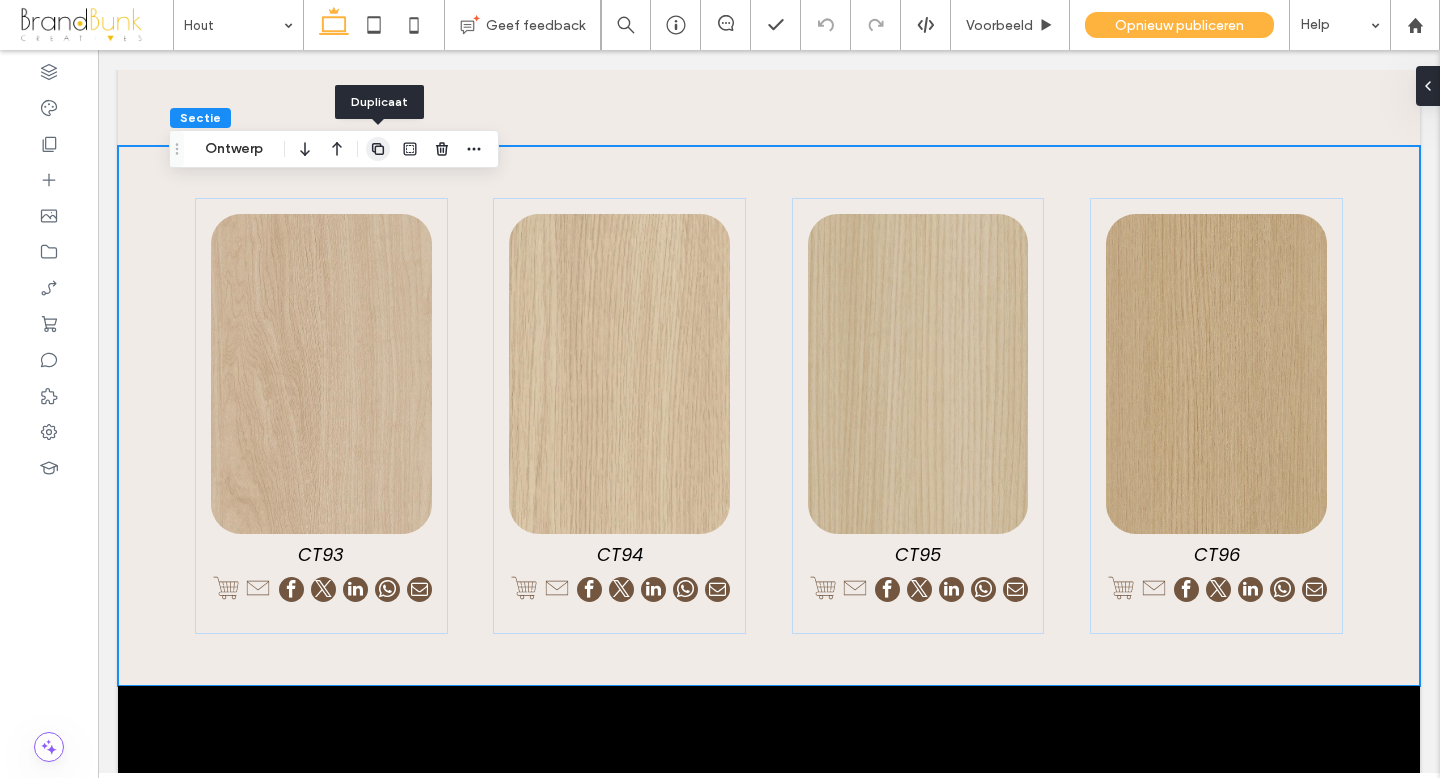 click 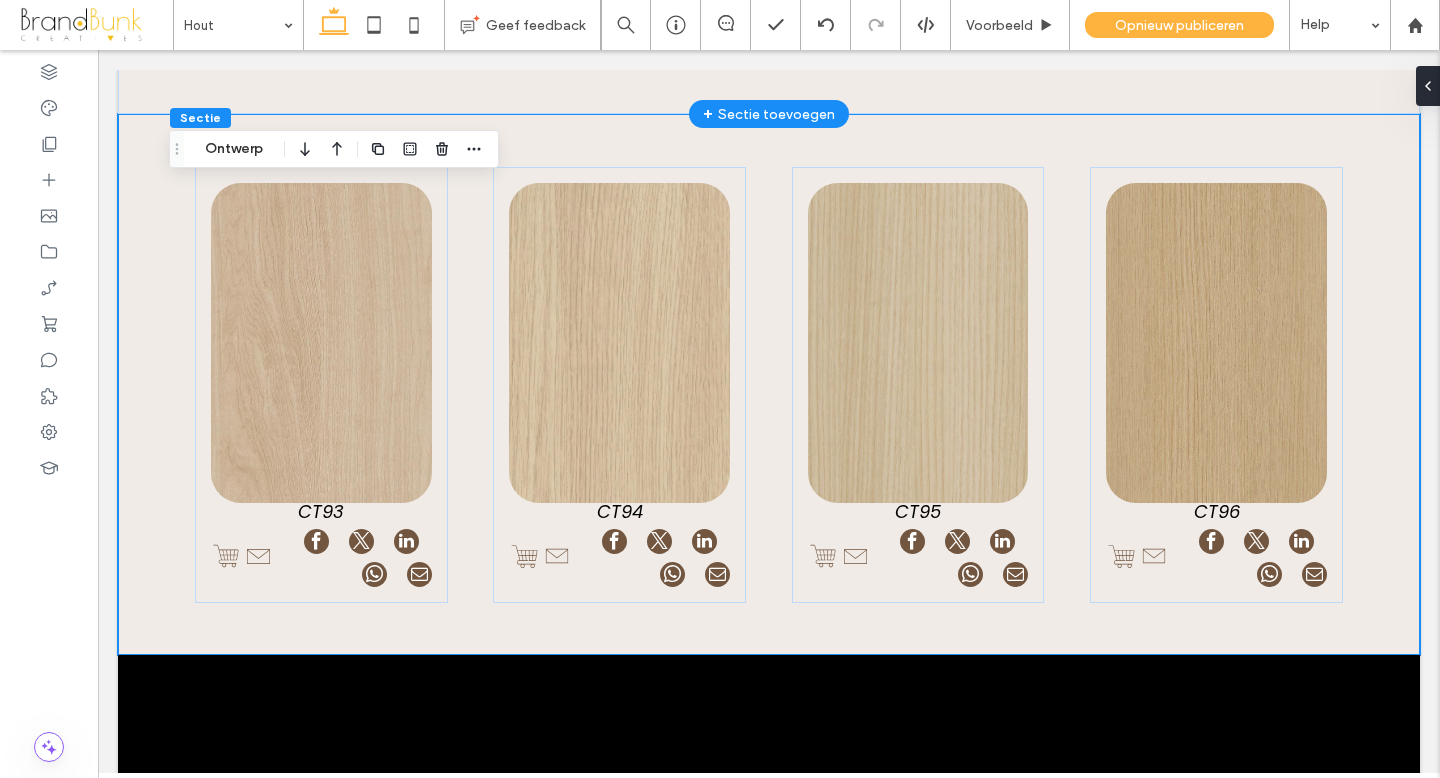 scroll, scrollTop: 18967, scrollLeft: 0, axis: vertical 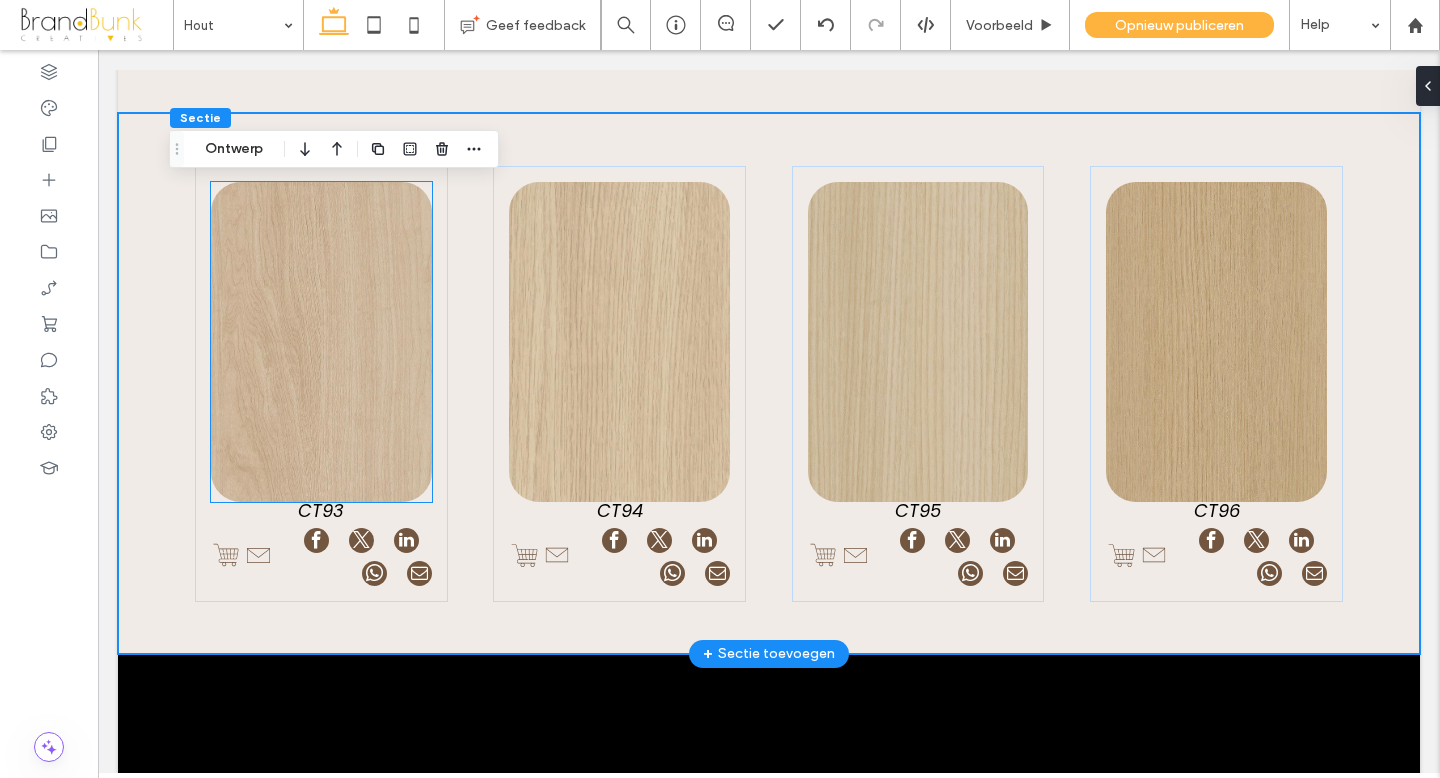 click at bounding box center [321, 342] 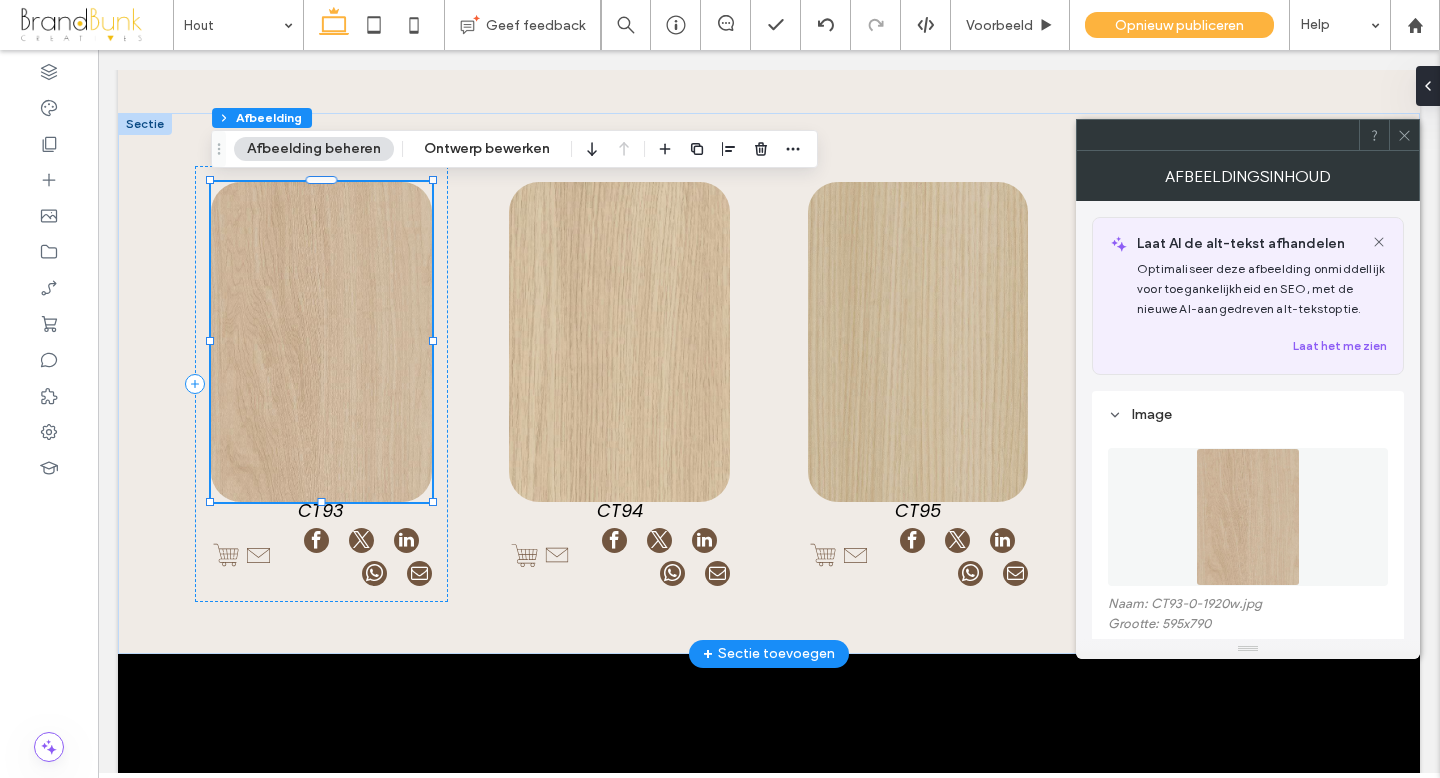 type on "**" 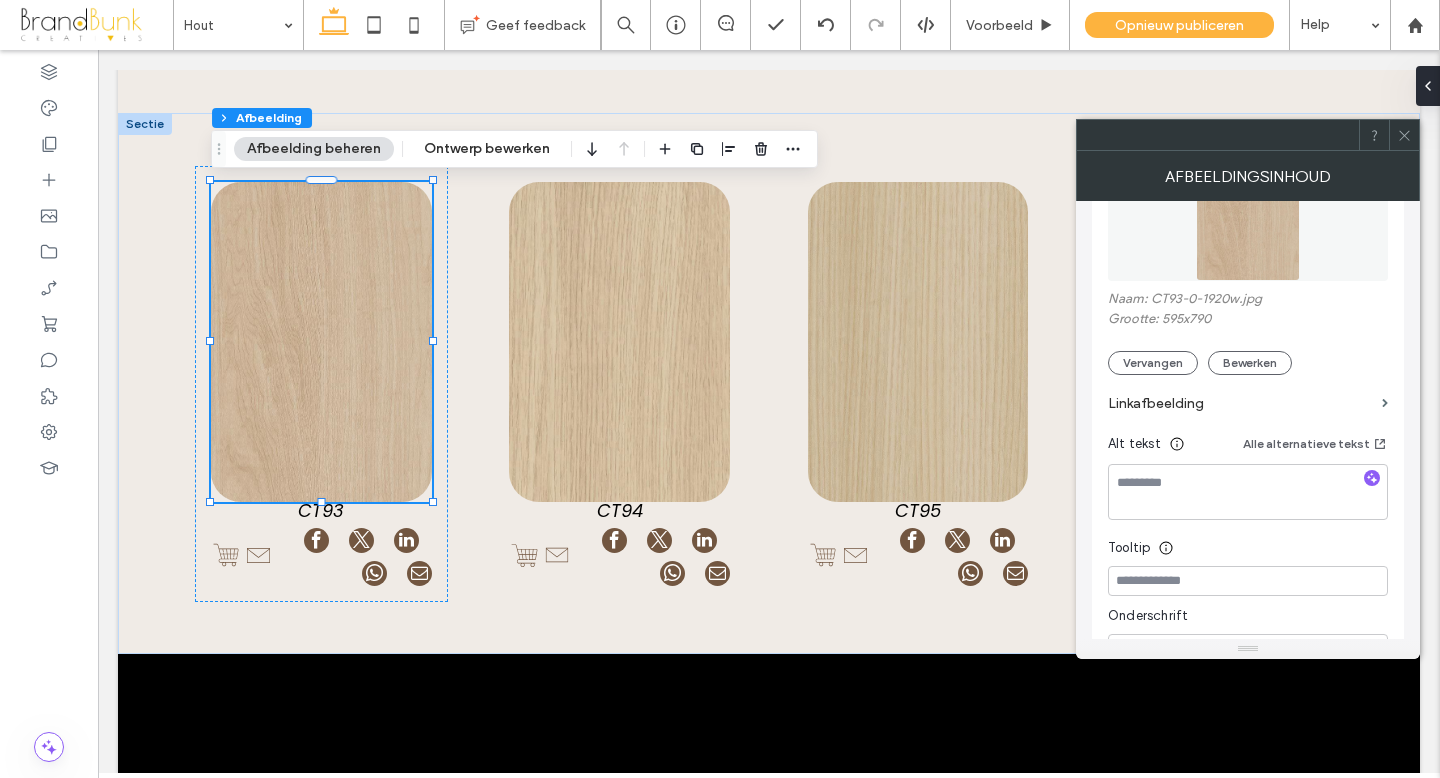 scroll, scrollTop: 308, scrollLeft: 0, axis: vertical 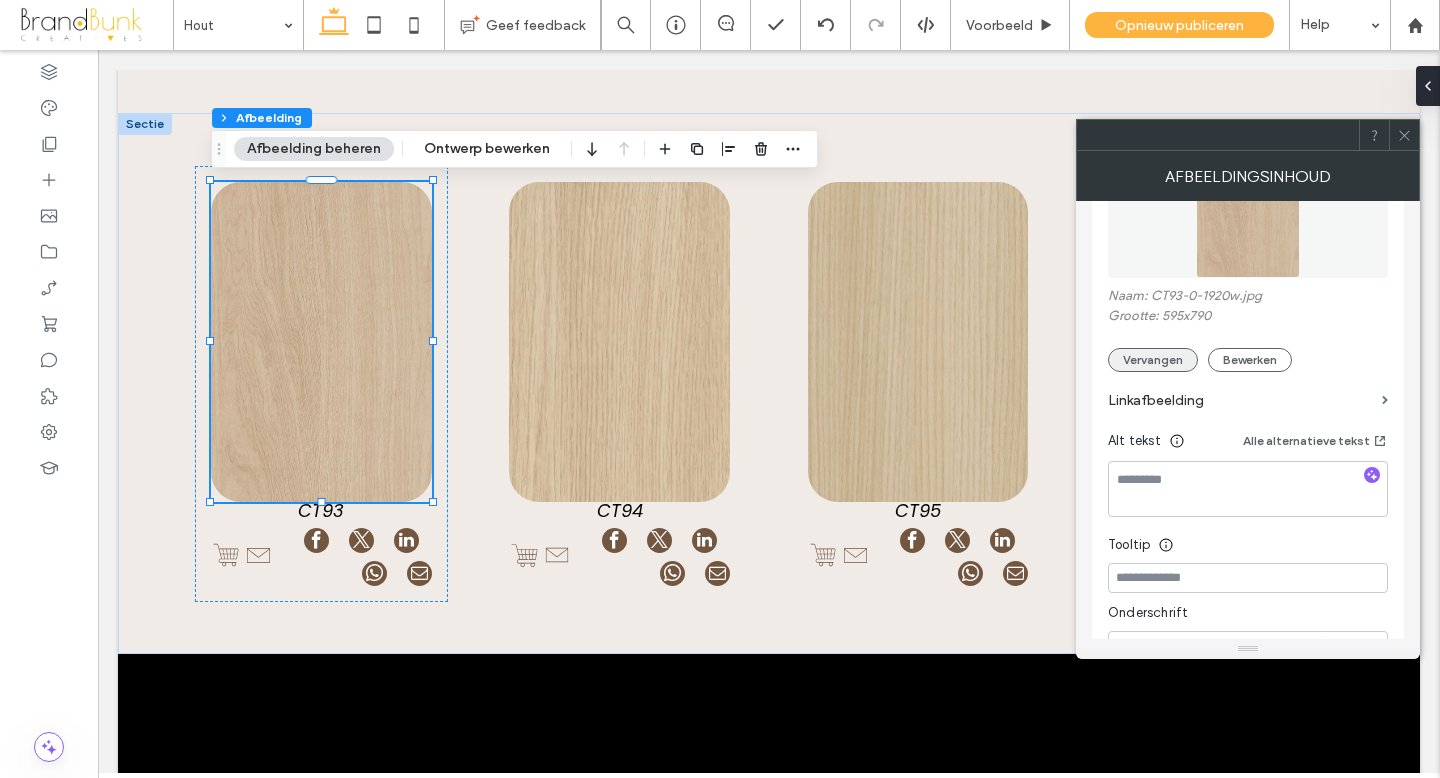 click on "Vervangen" at bounding box center (1153, 360) 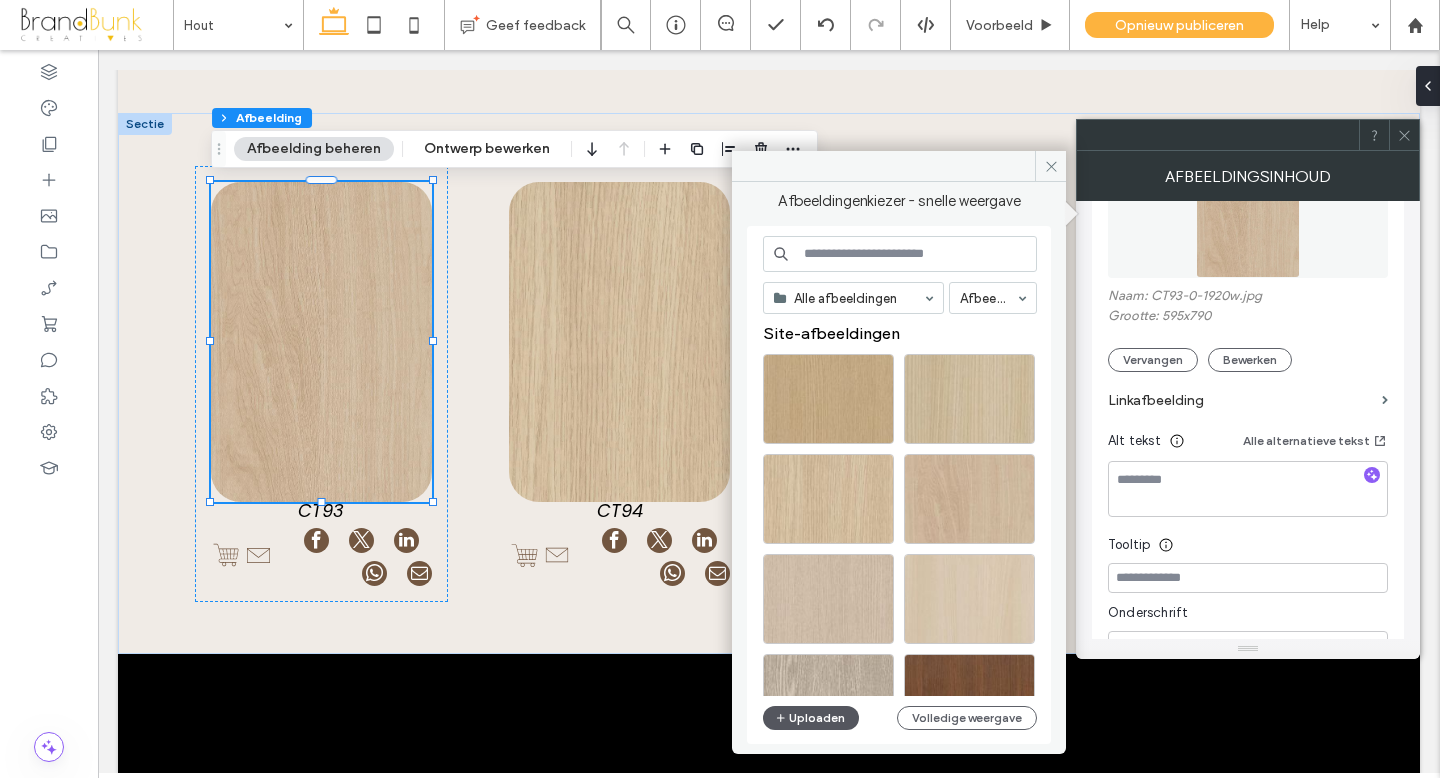 click on "Uploaden" at bounding box center [811, 718] 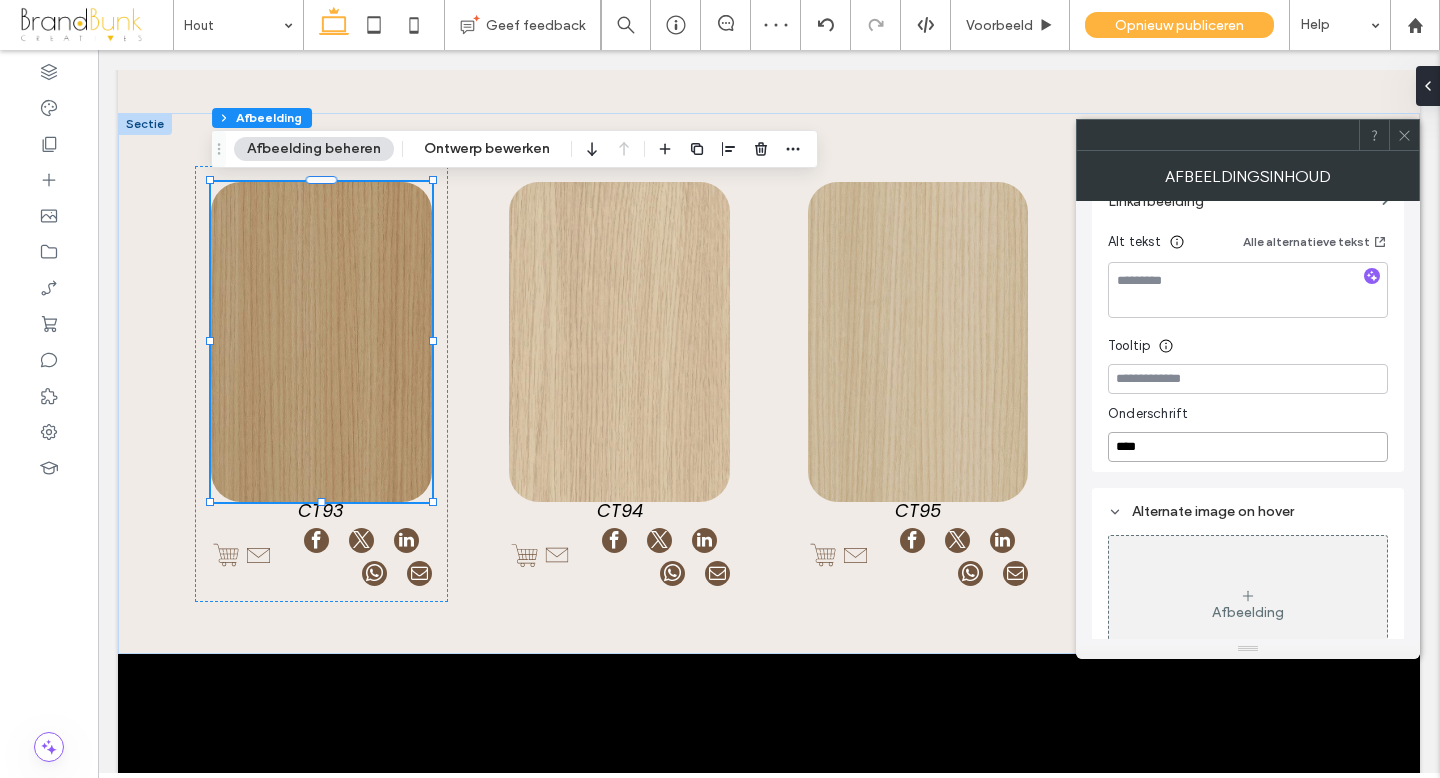 scroll, scrollTop: 510, scrollLeft: 0, axis: vertical 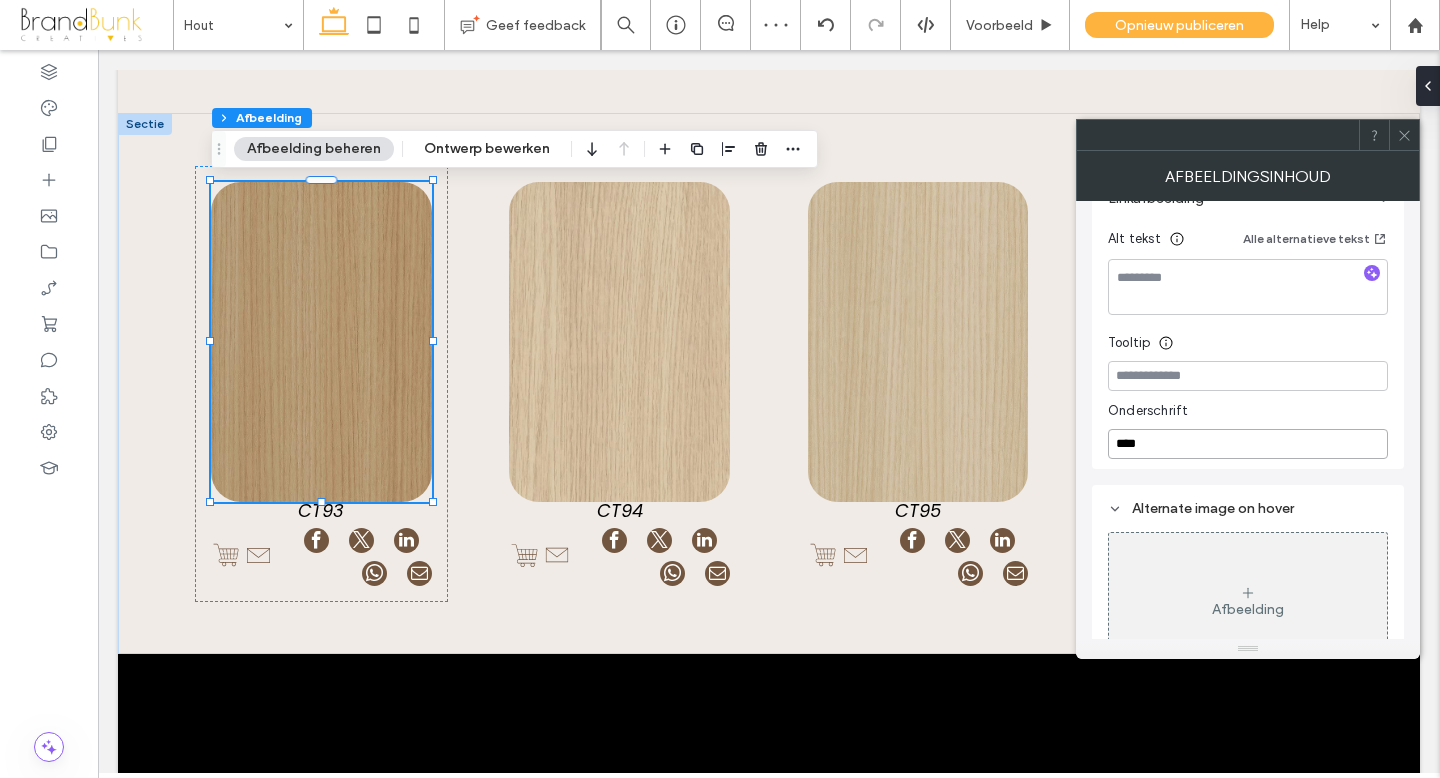 drag, startPoint x: 1149, startPoint y: 457, endPoint x: 1101, endPoint y: 452, distance: 48.259712 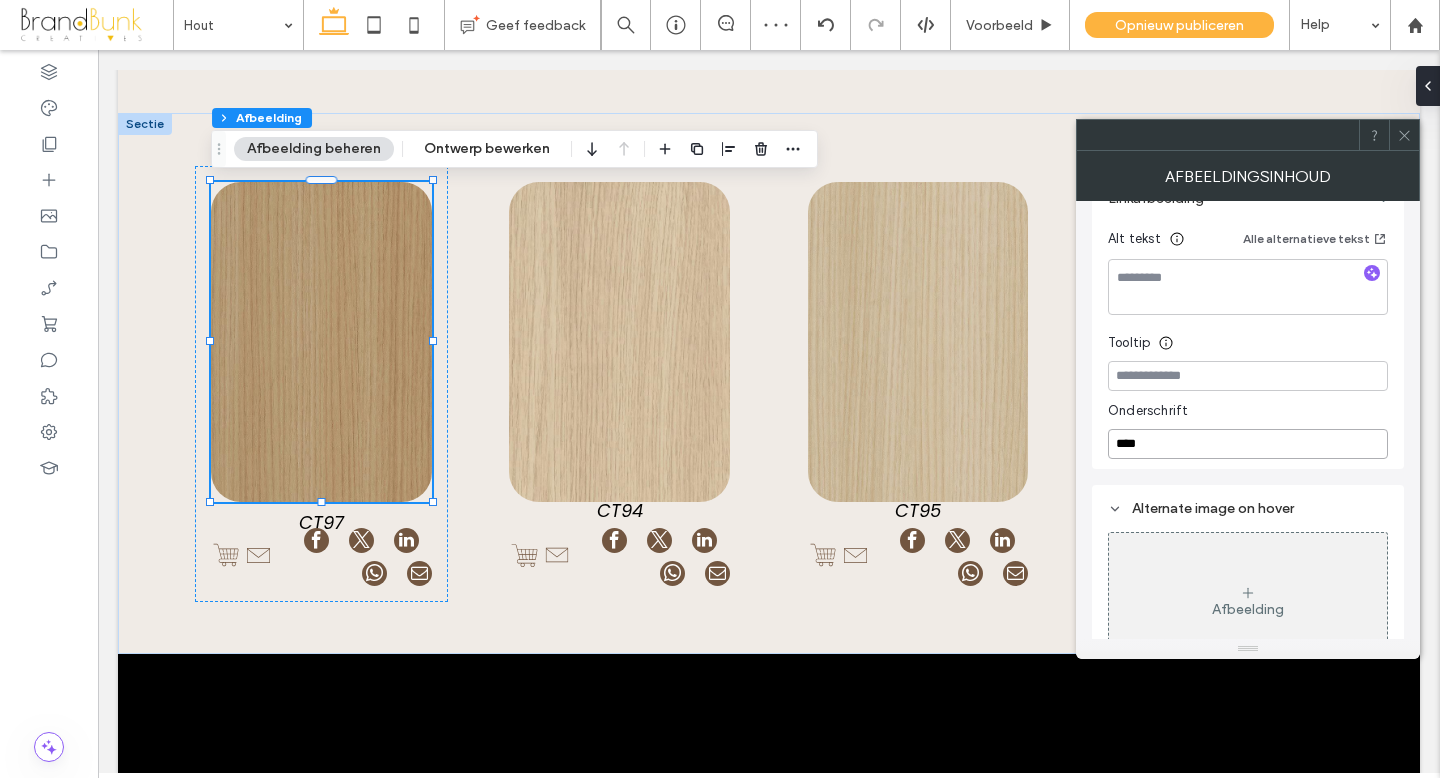 type on "****" 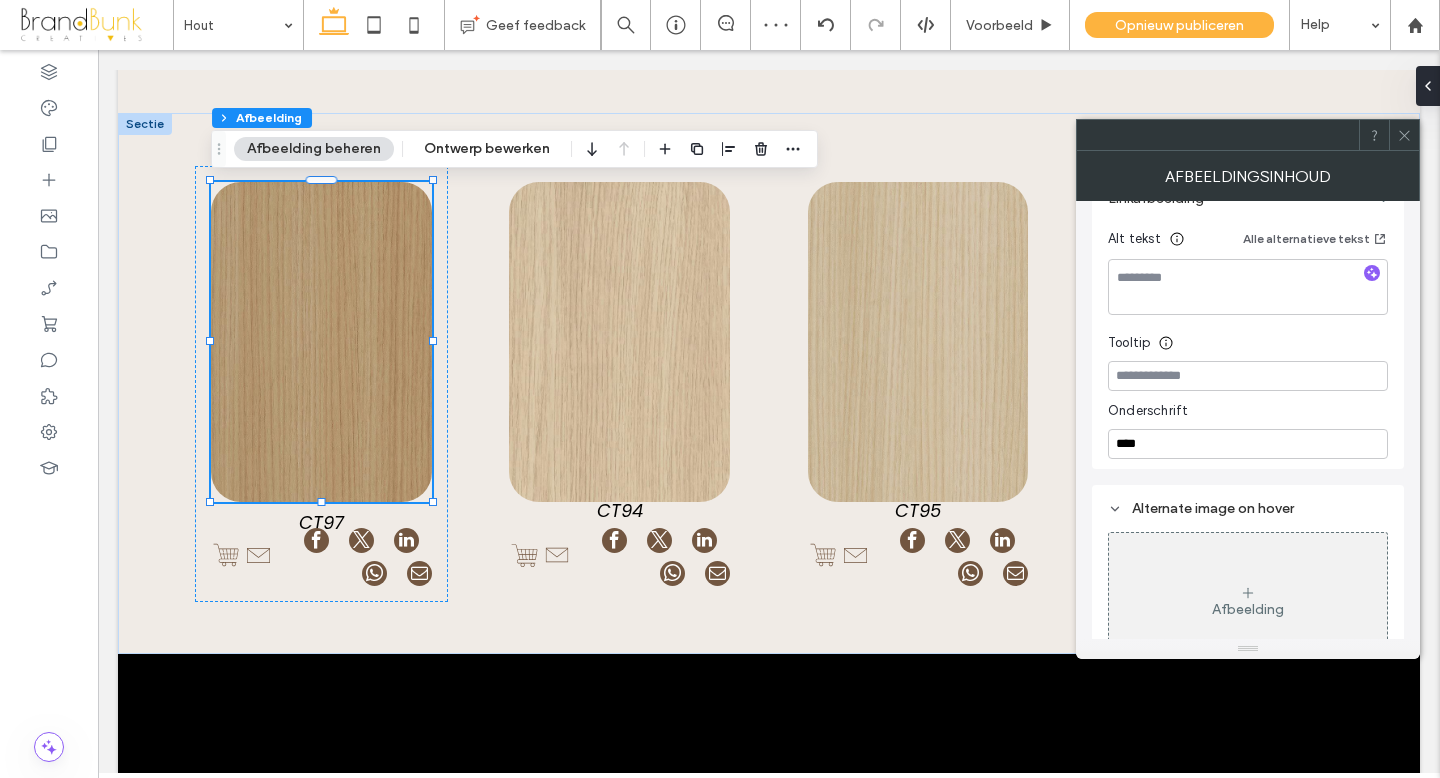 click 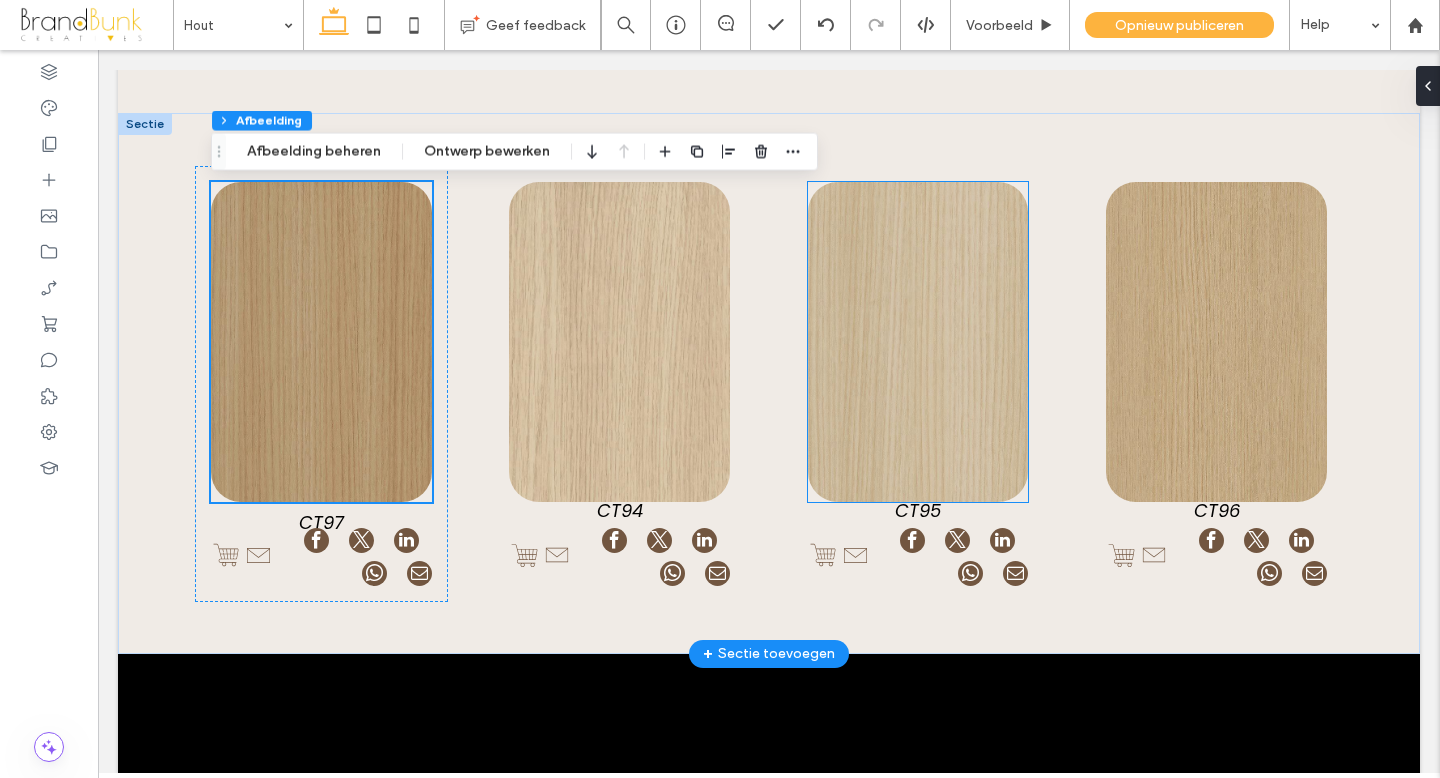 scroll, scrollTop: 18964, scrollLeft: 0, axis: vertical 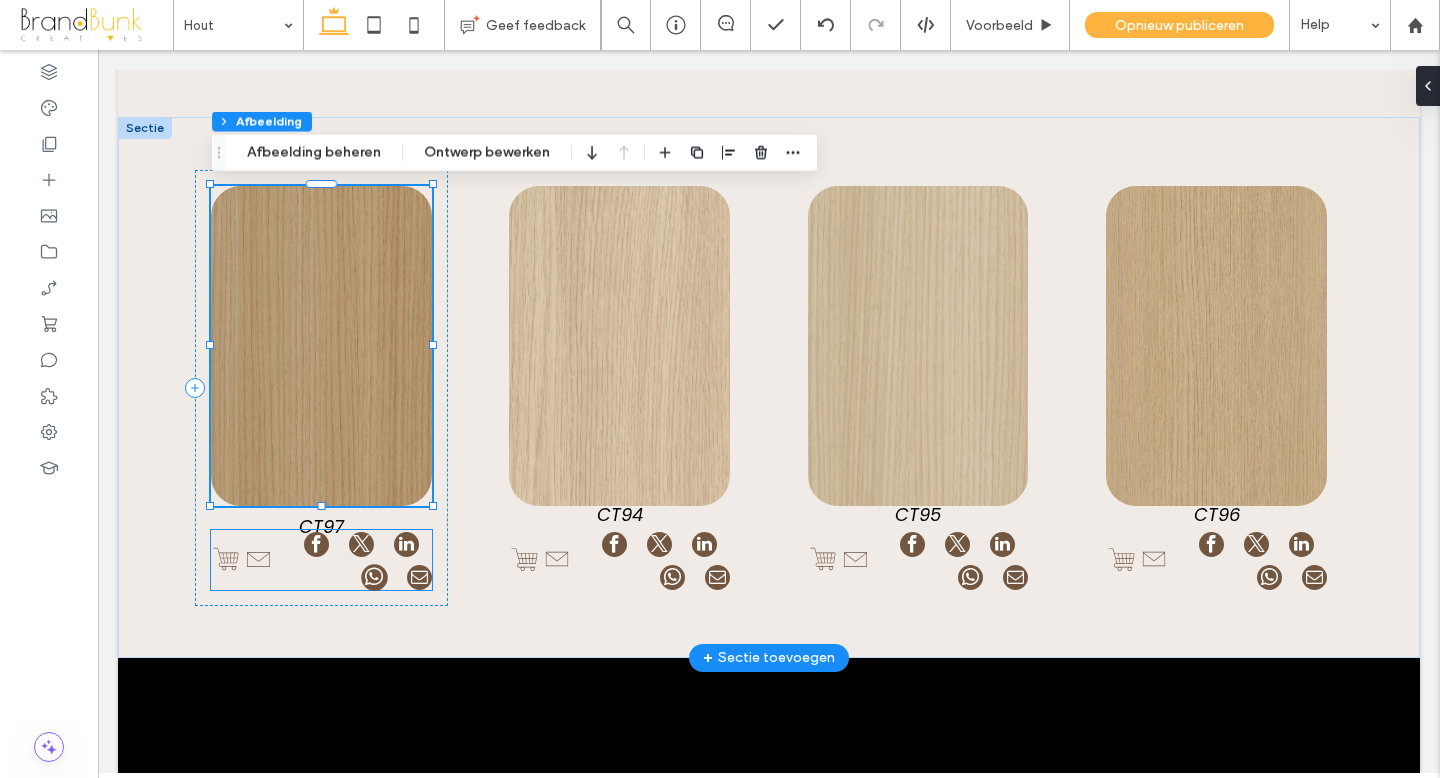 click at bounding box center [374, 577] 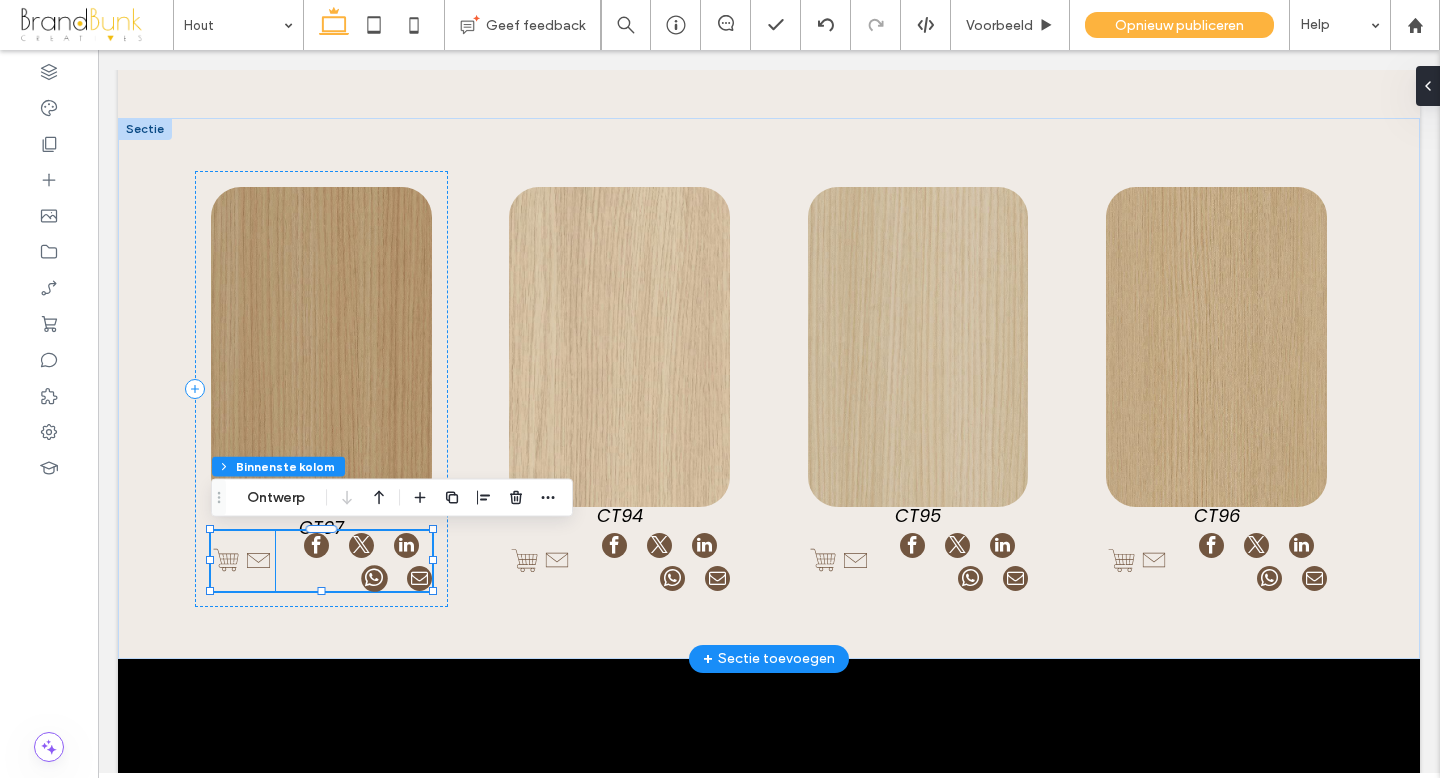 click at bounding box center (374, 576) 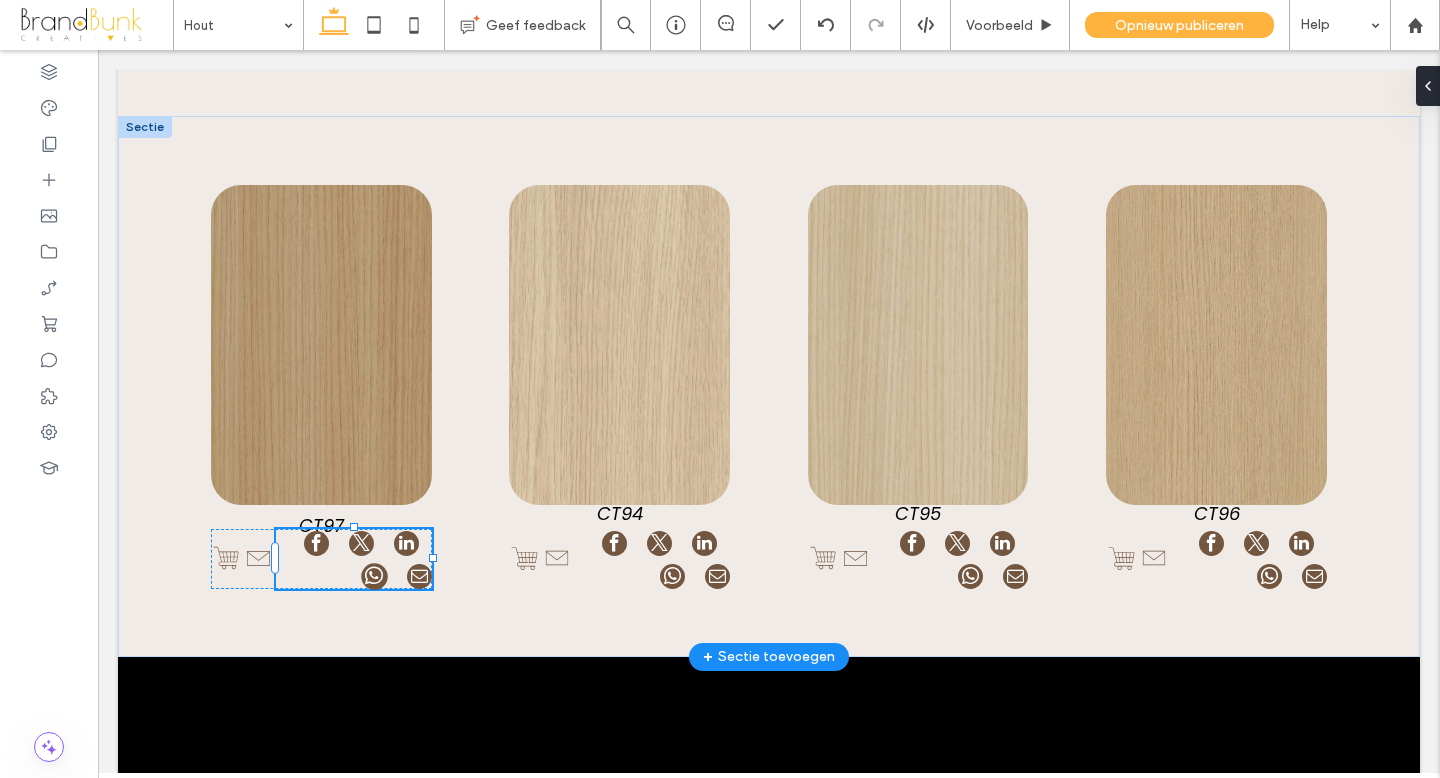 type on "**" 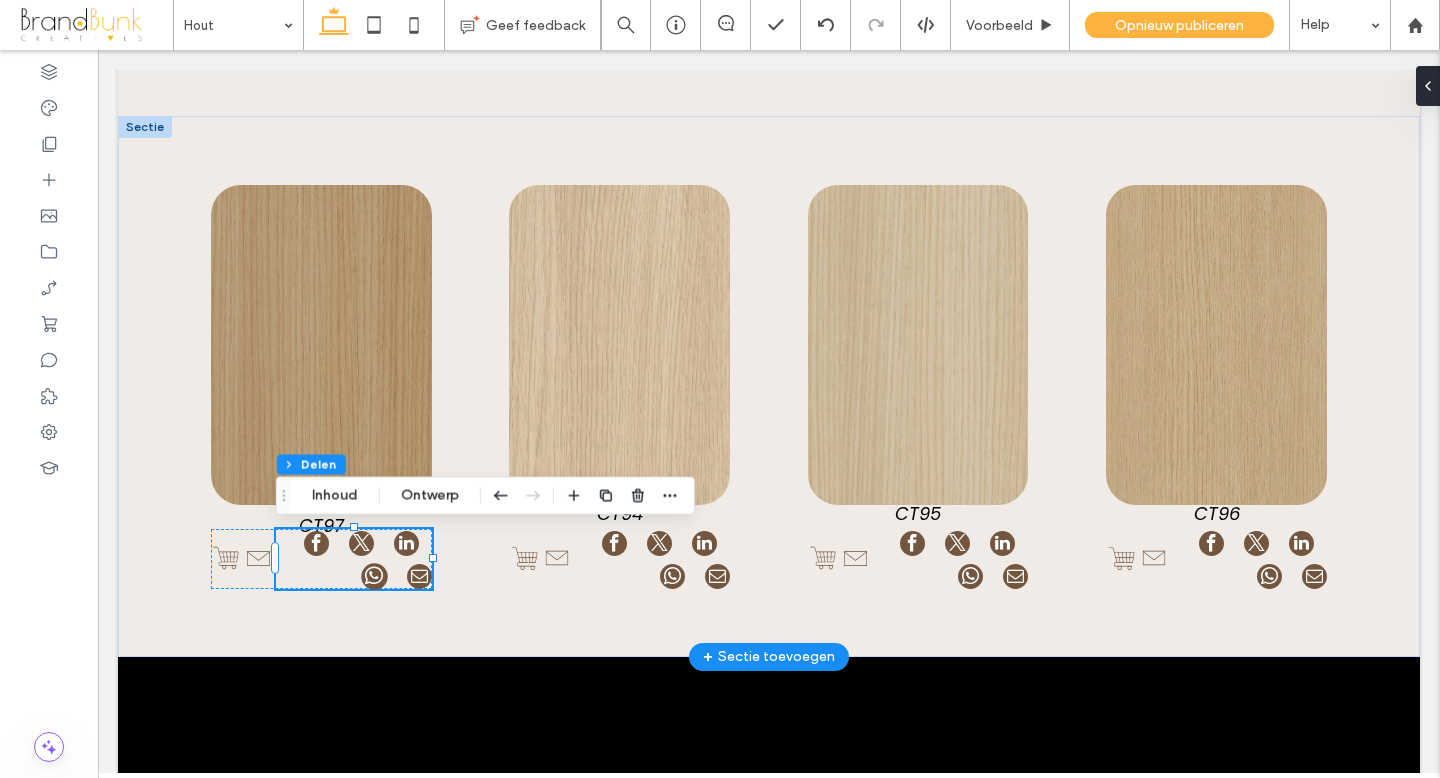 scroll, scrollTop: 18965, scrollLeft: 0, axis: vertical 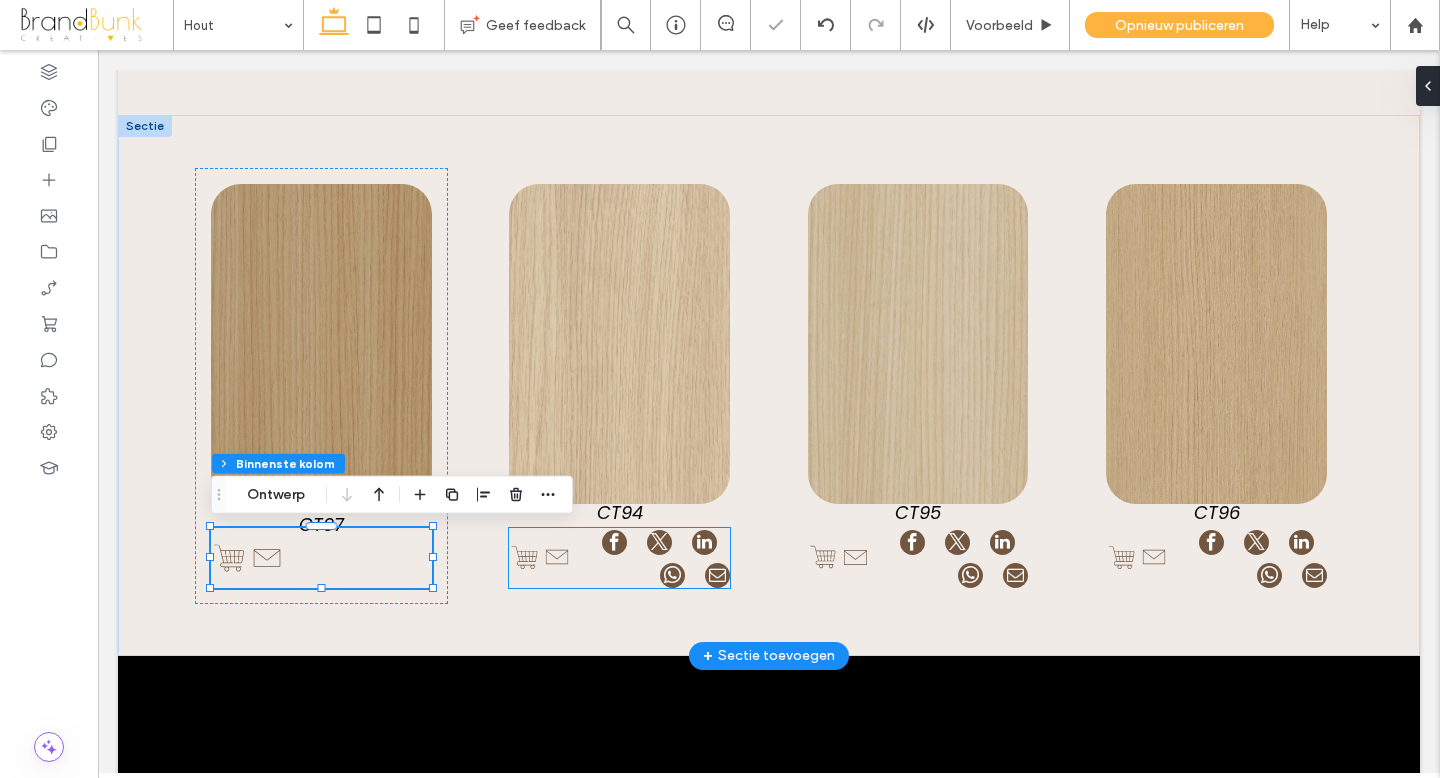 click at bounding box center (652, 558) 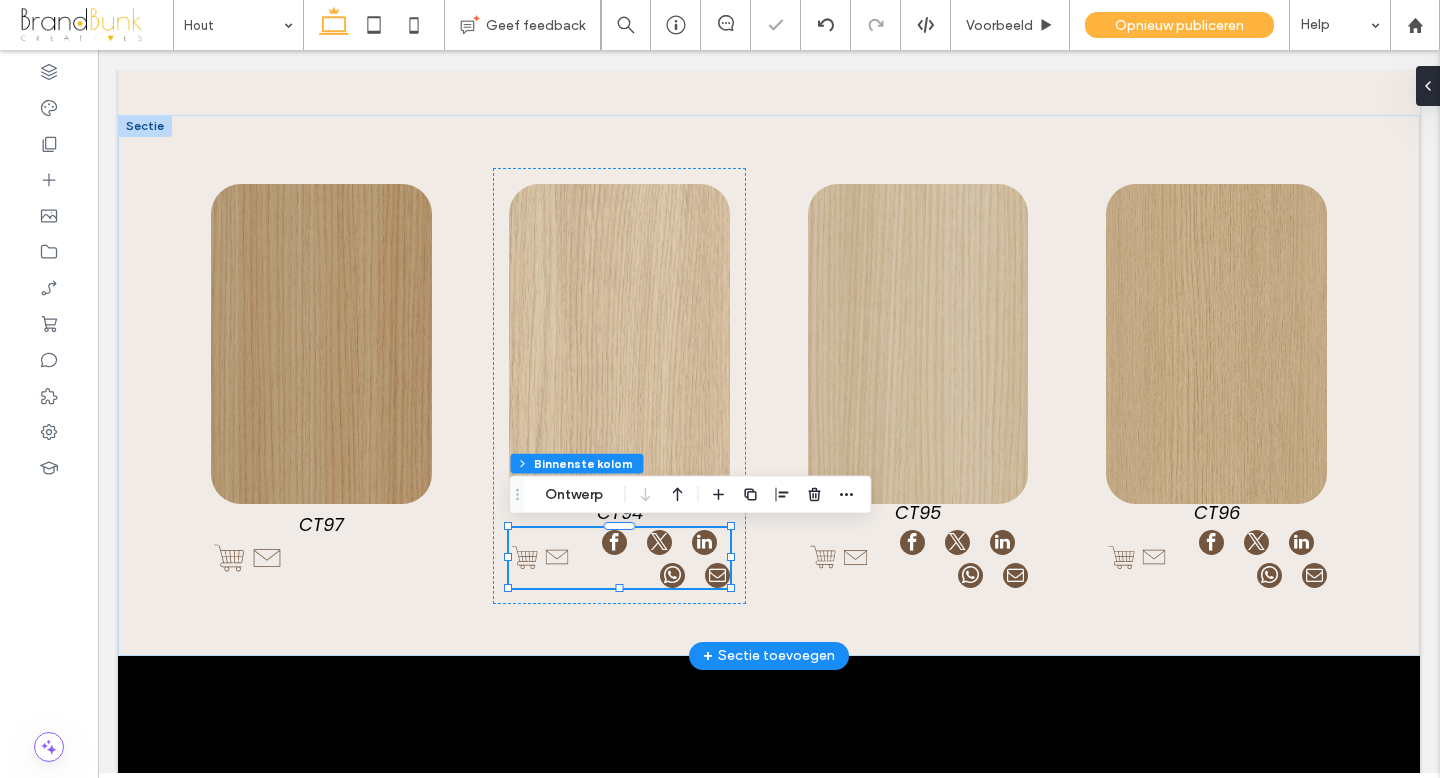 click at bounding box center (652, 558) 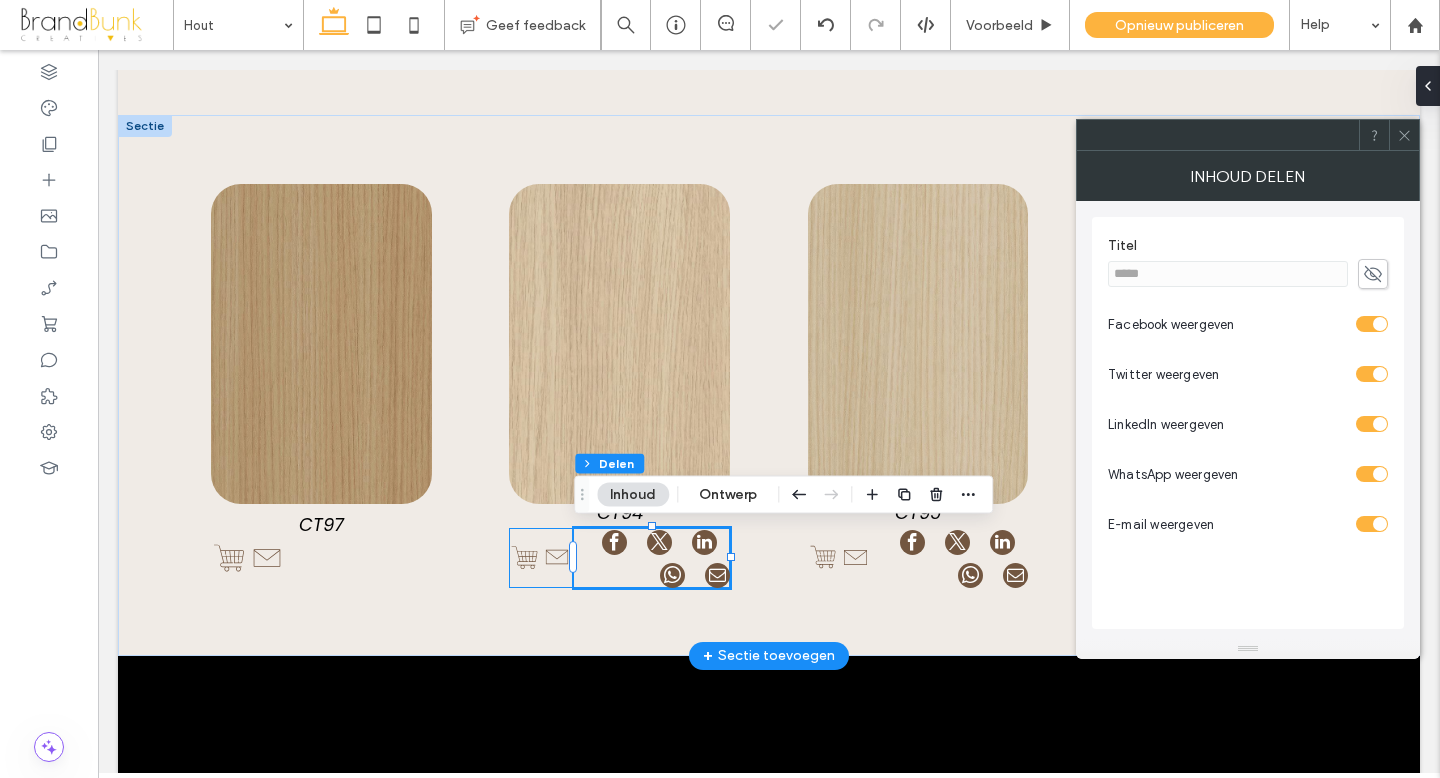type on "**" 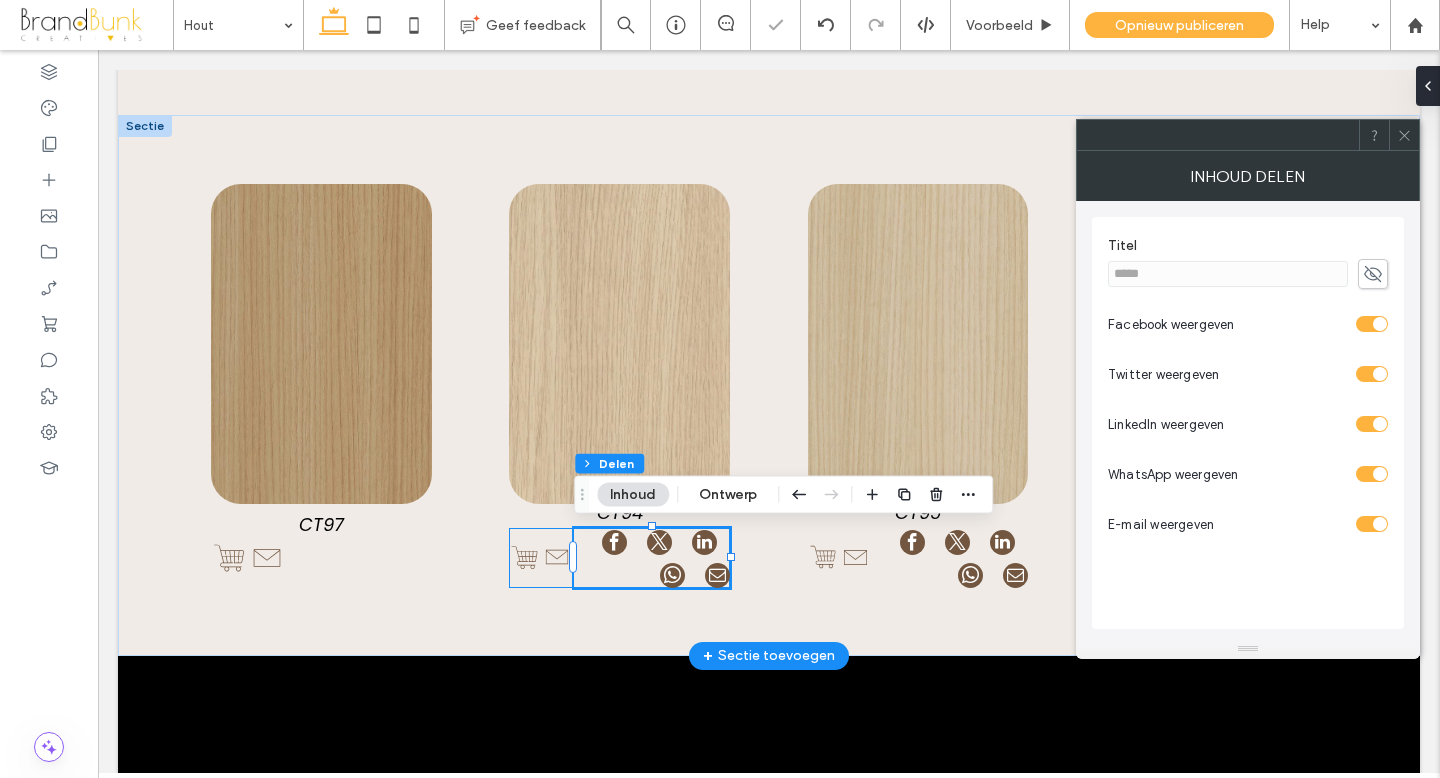 type on "****" 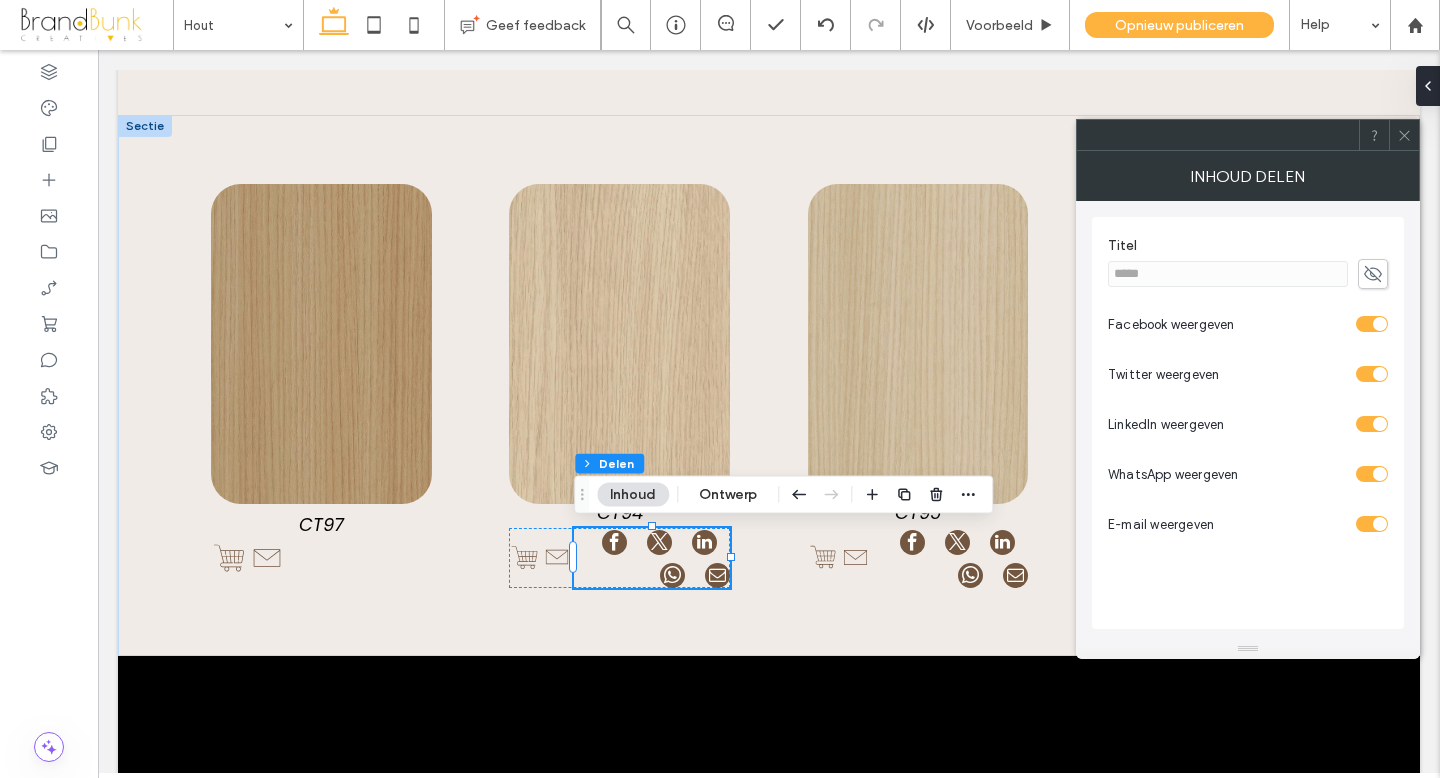 click 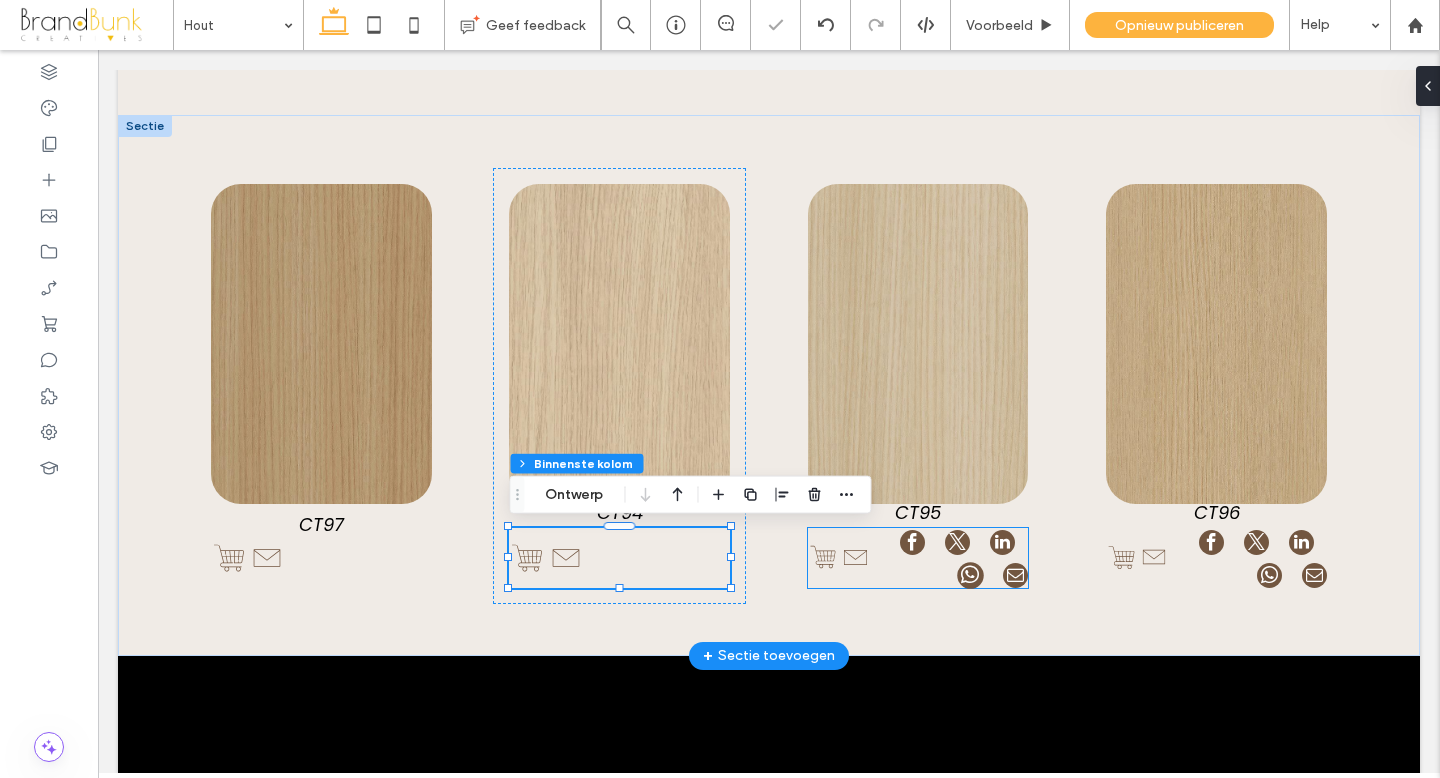 click at bounding box center [971, 575] 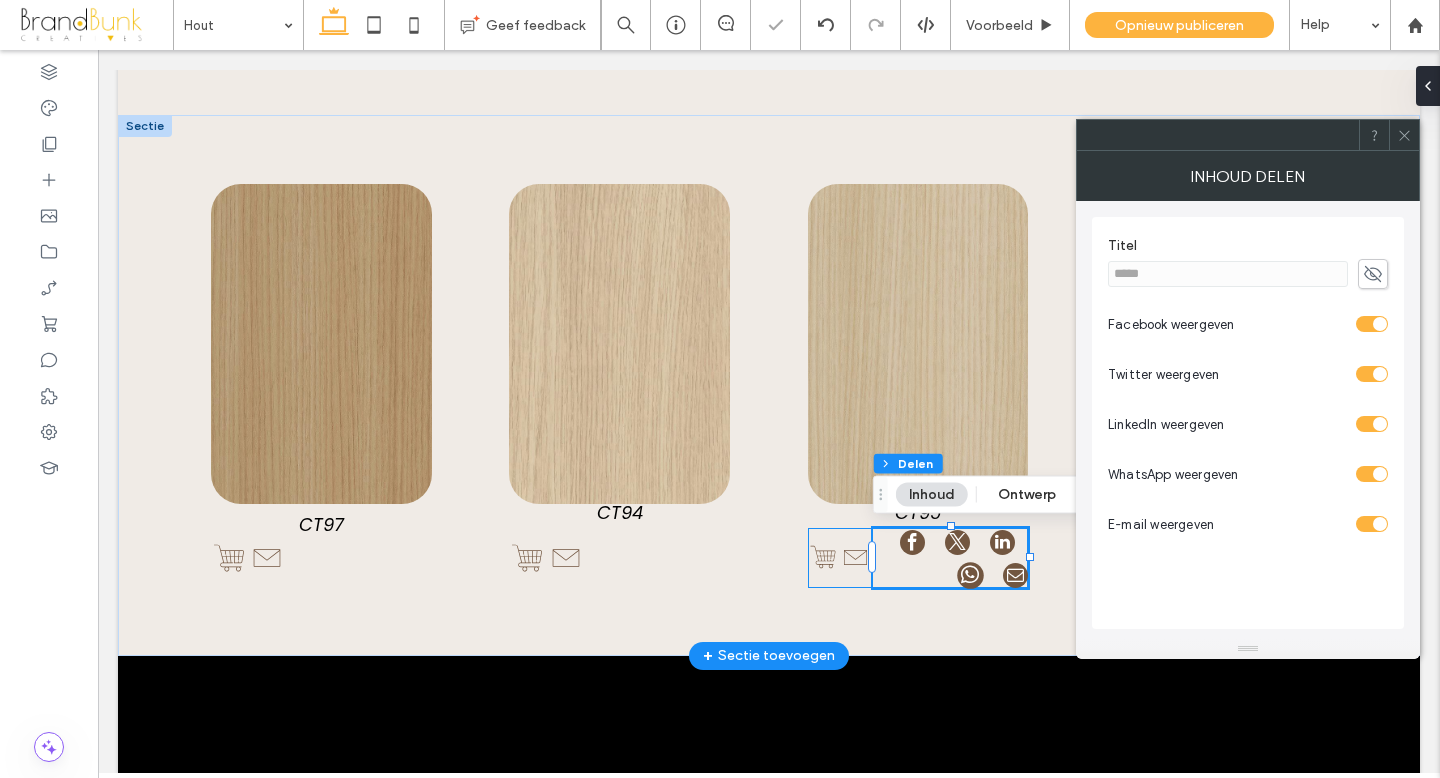 type on "**" 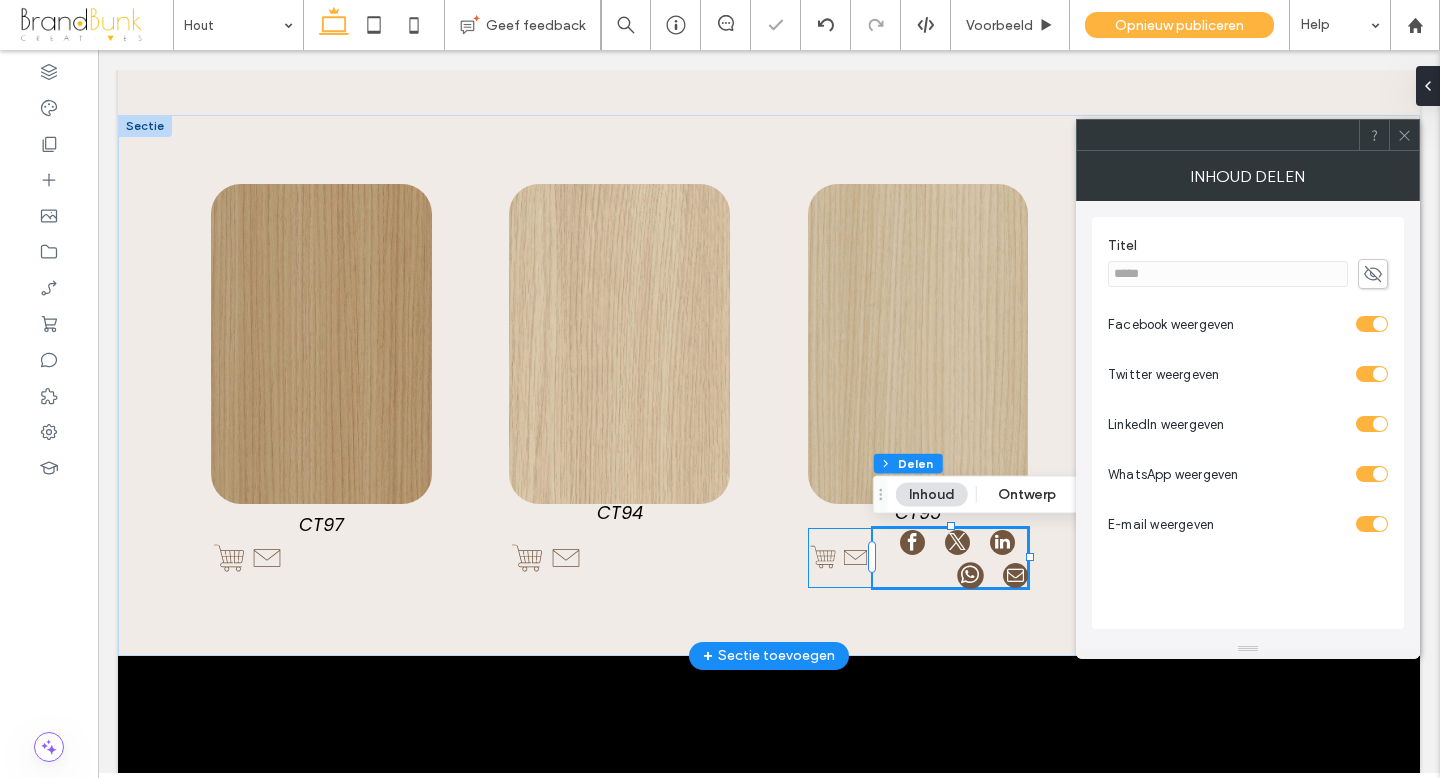 type on "****" 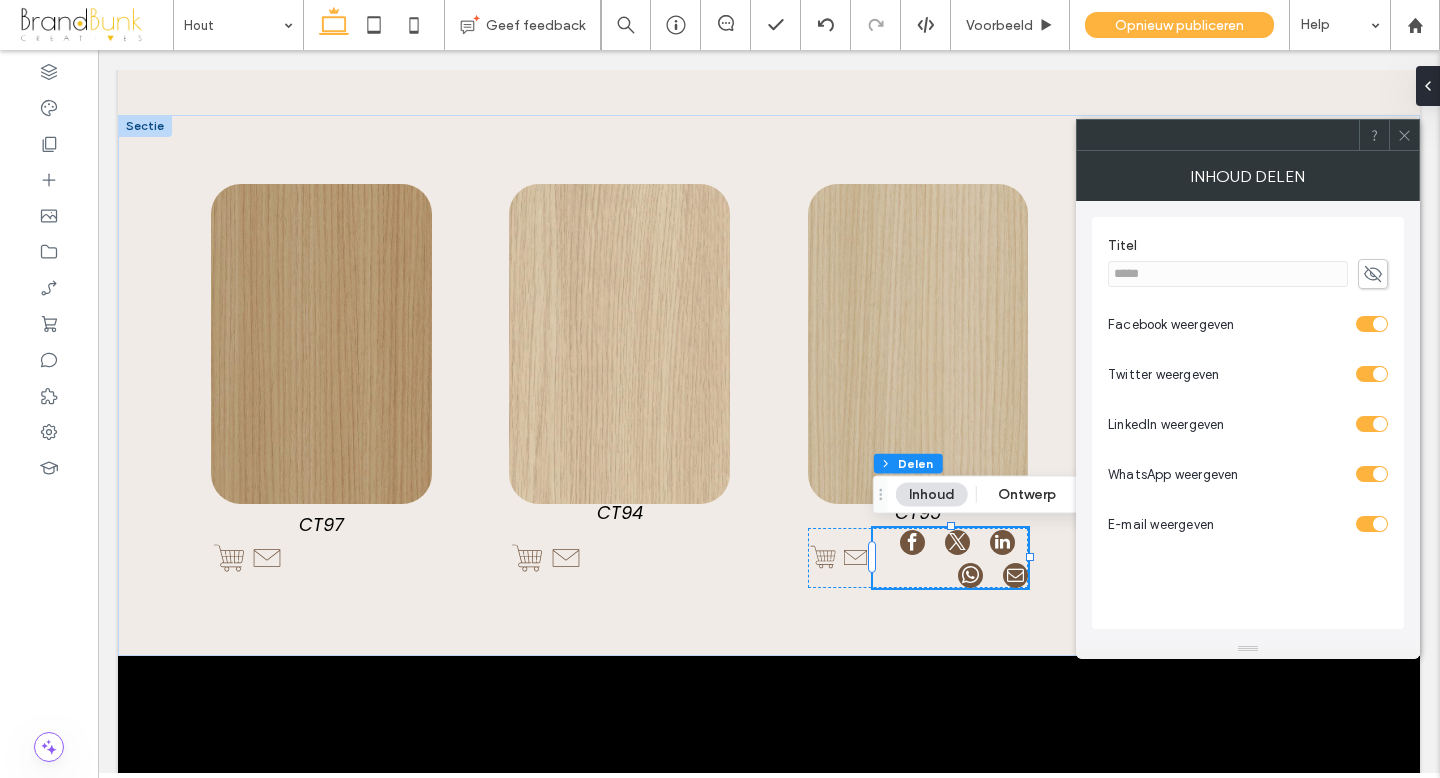 click 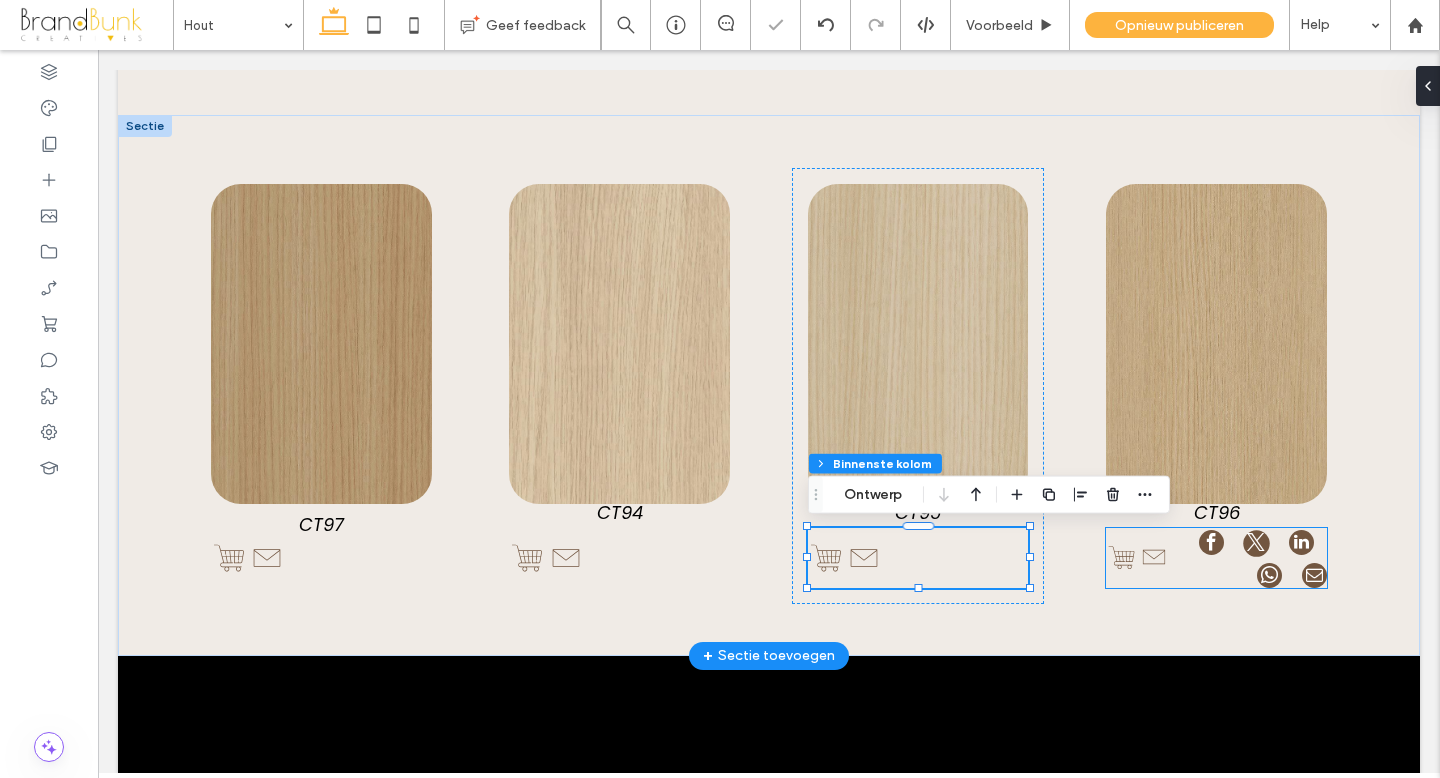 click at bounding box center [1256, 542] 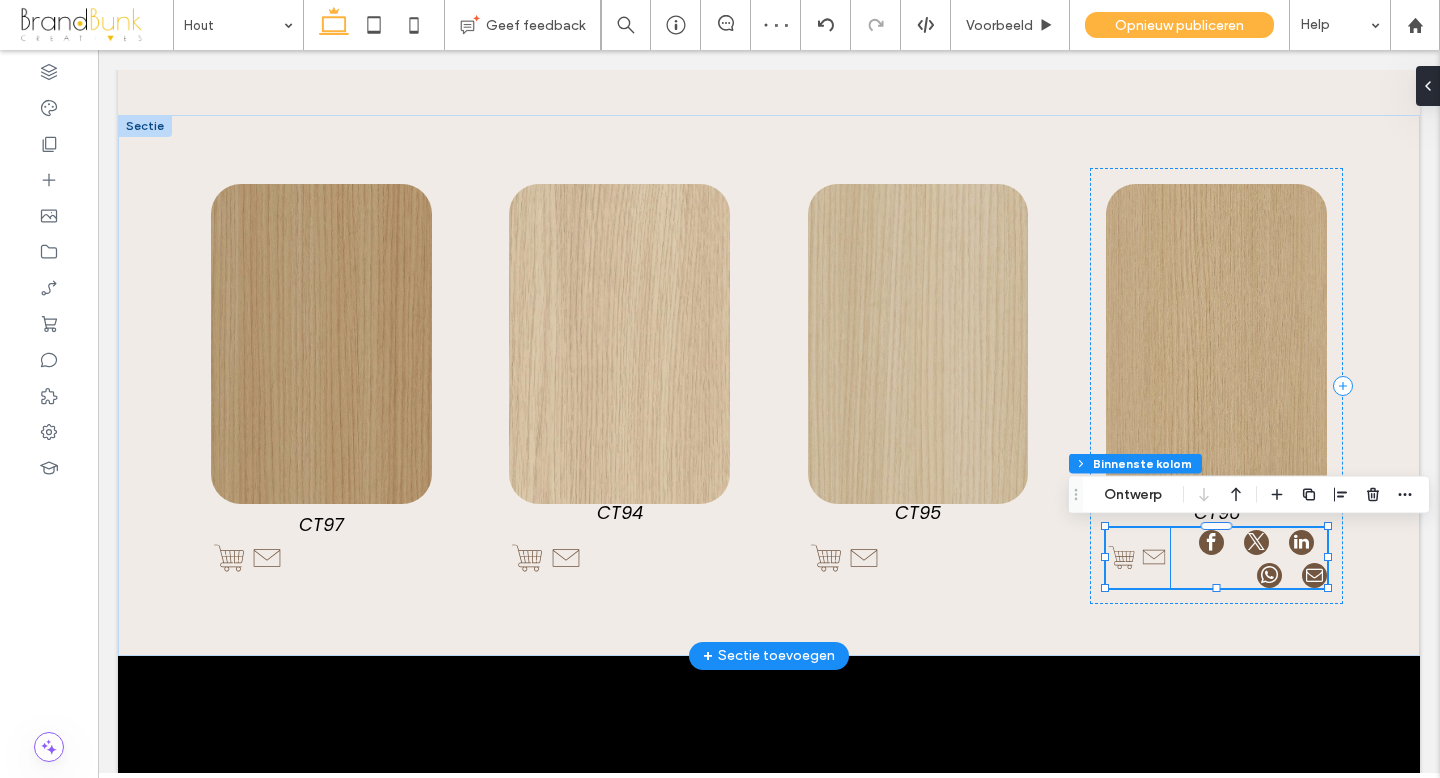 click at bounding box center (1249, 558) 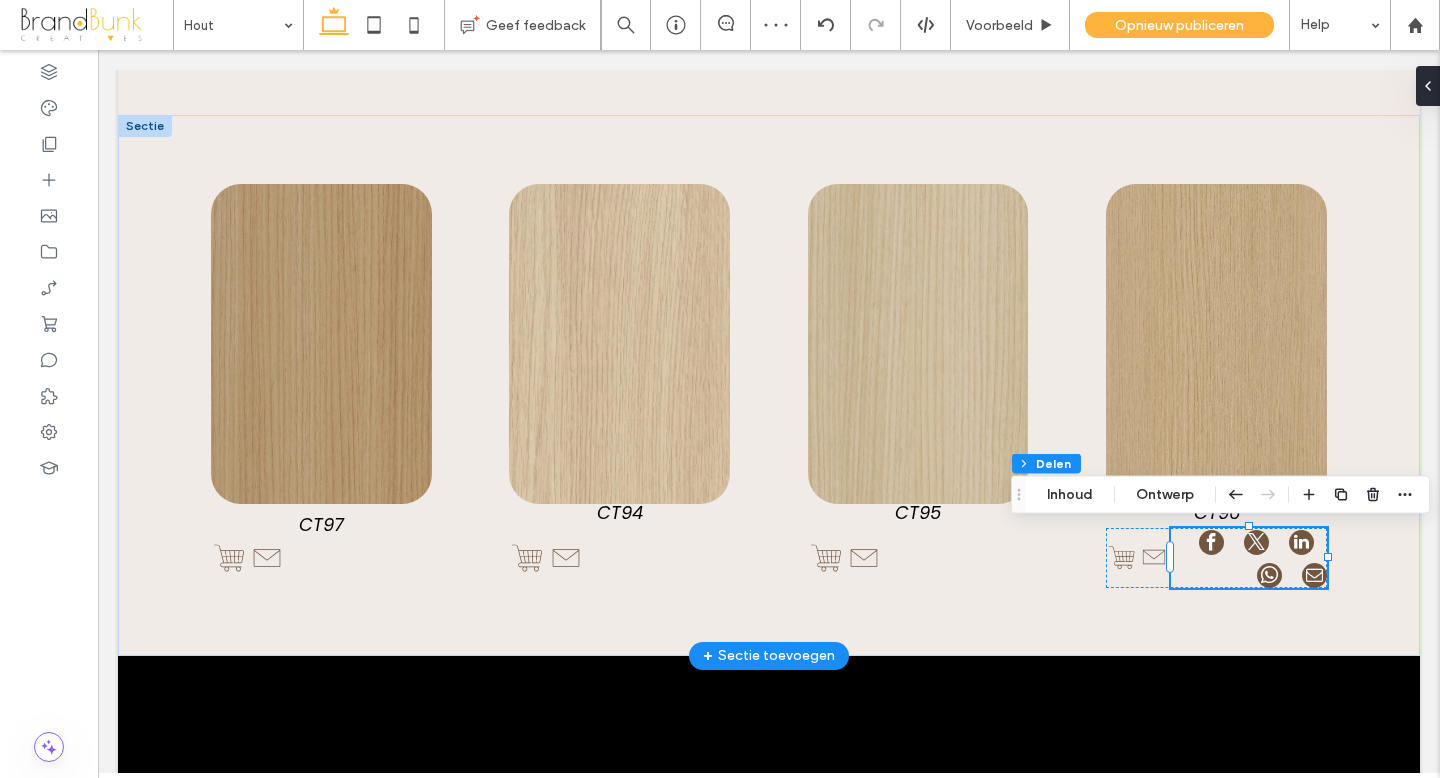 type on "**" 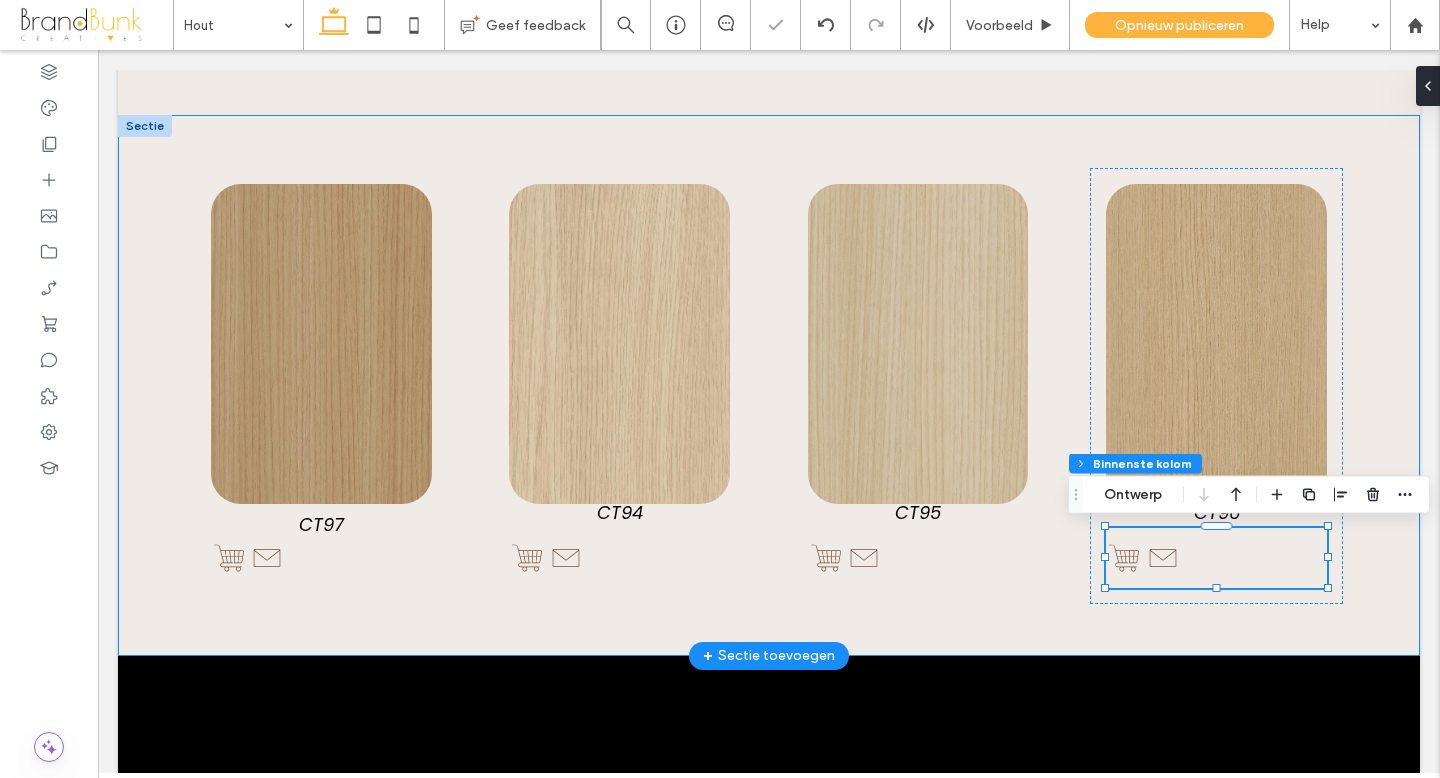 click at bounding box center (769, 385) 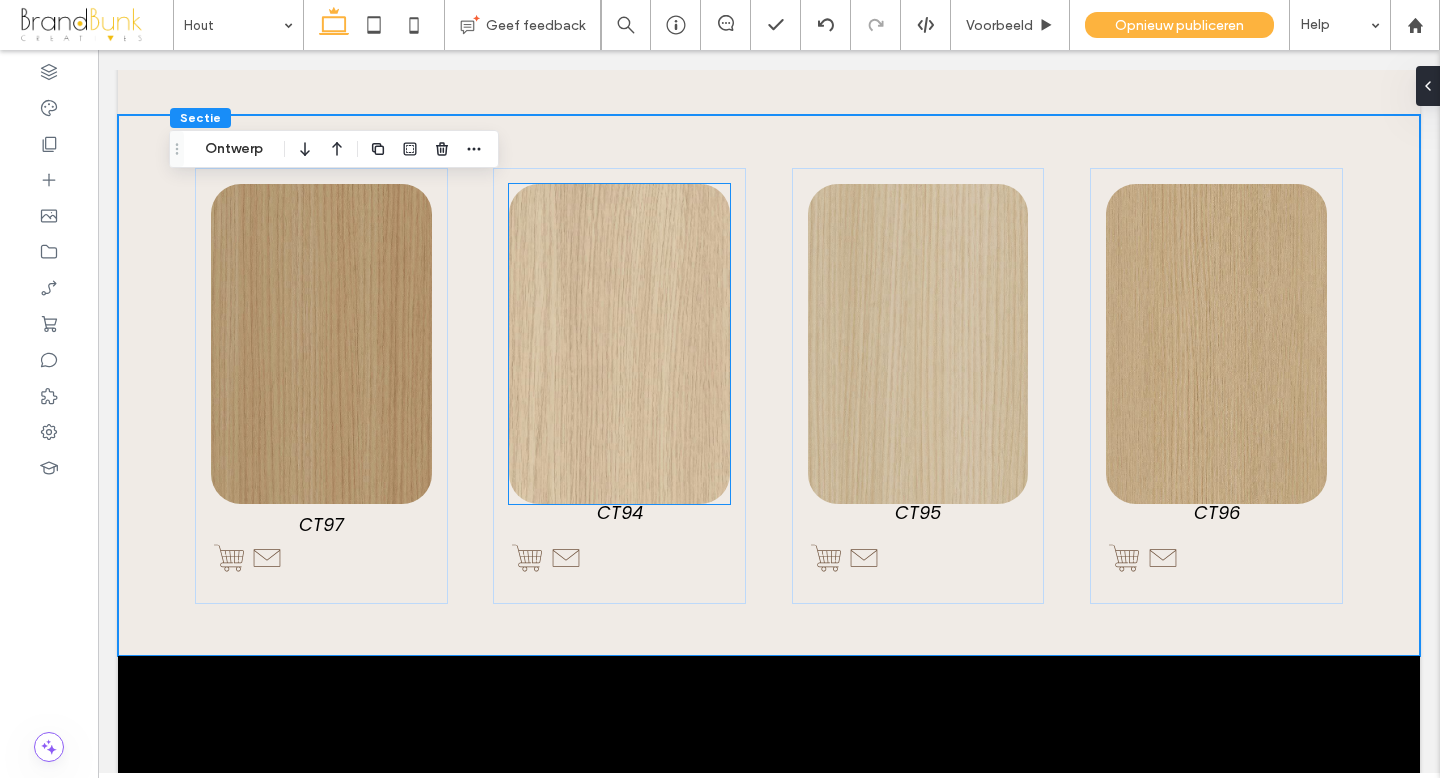 click at bounding box center (619, 344) 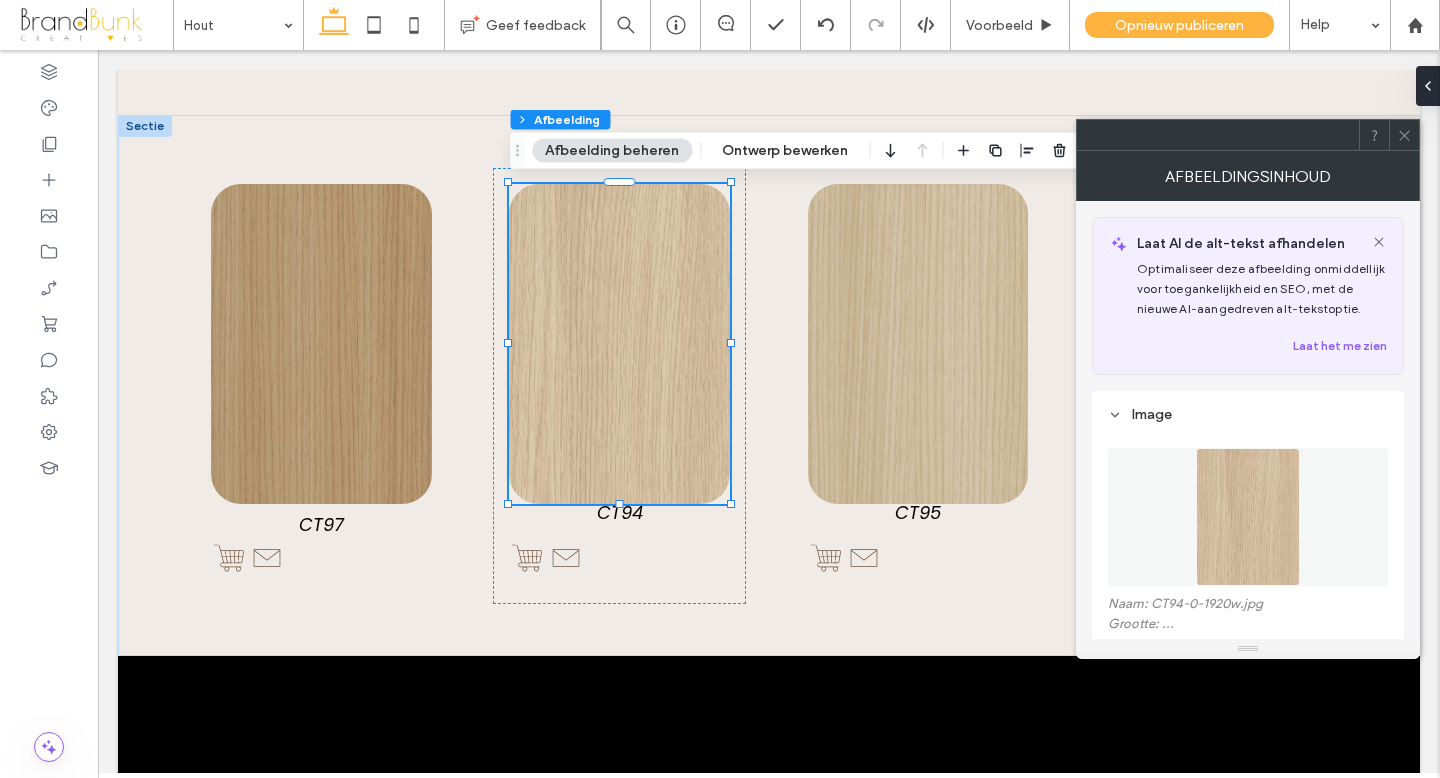 type on "**" 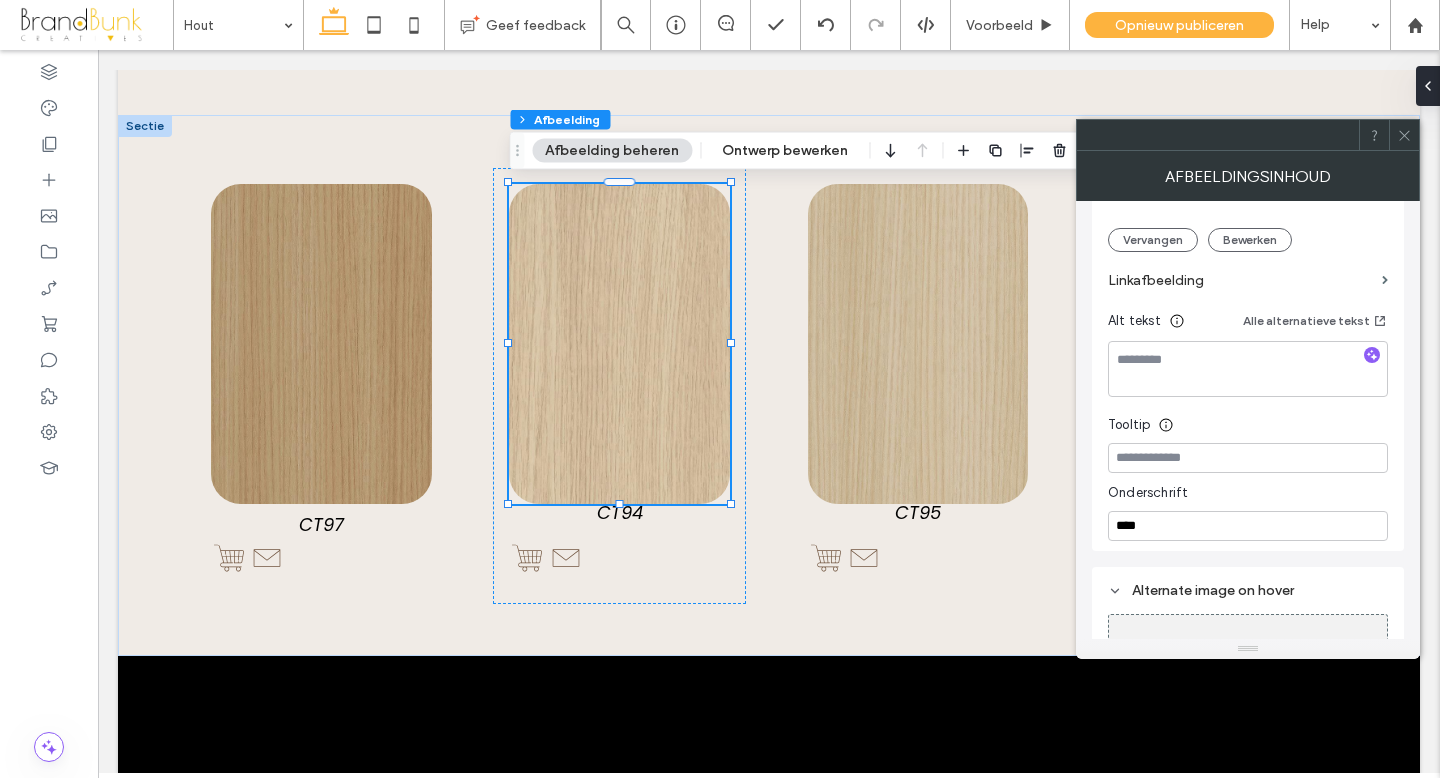 scroll, scrollTop: 432, scrollLeft: 0, axis: vertical 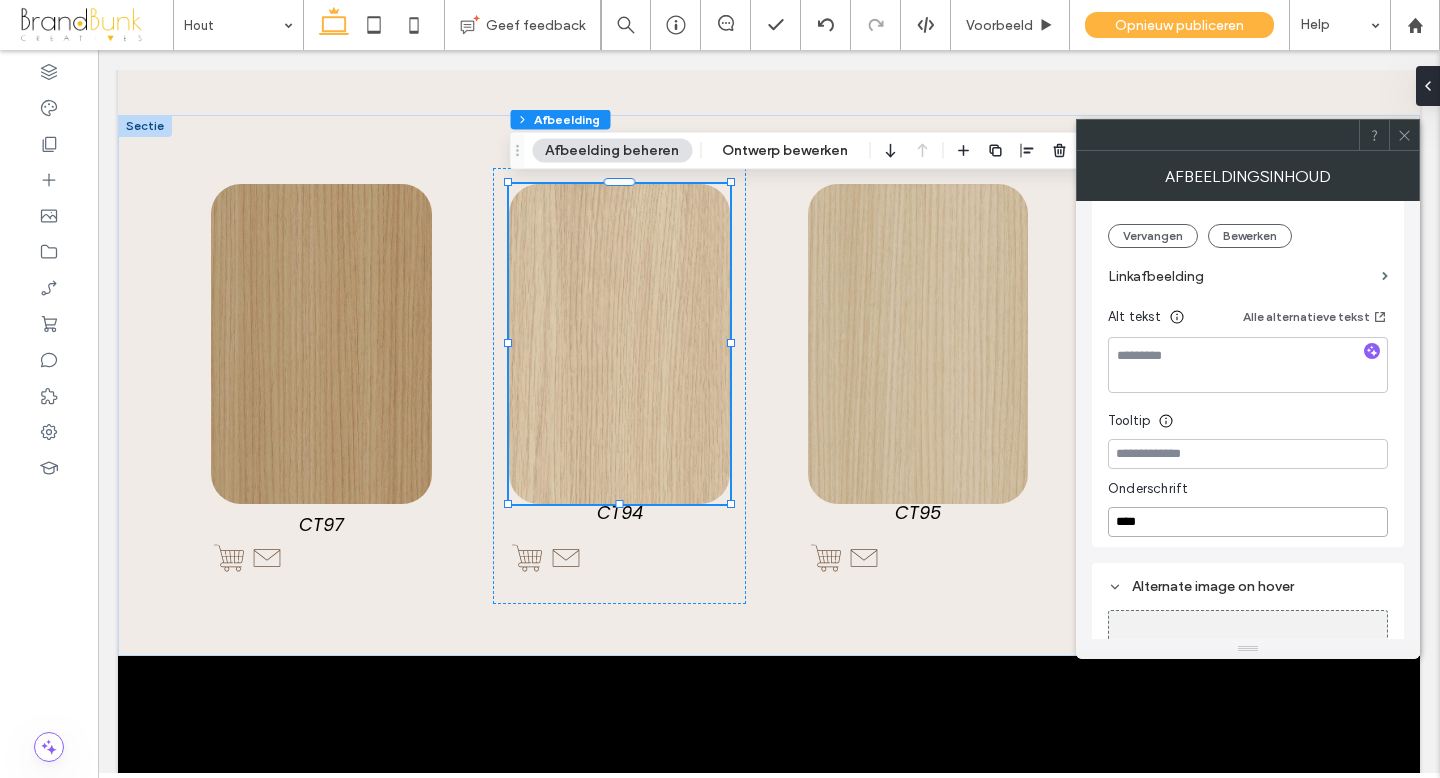 drag, startPoint x: 1160, startPoint y: 527, endPoint x: 1093, endPoint y: 524, distance: 67.06713 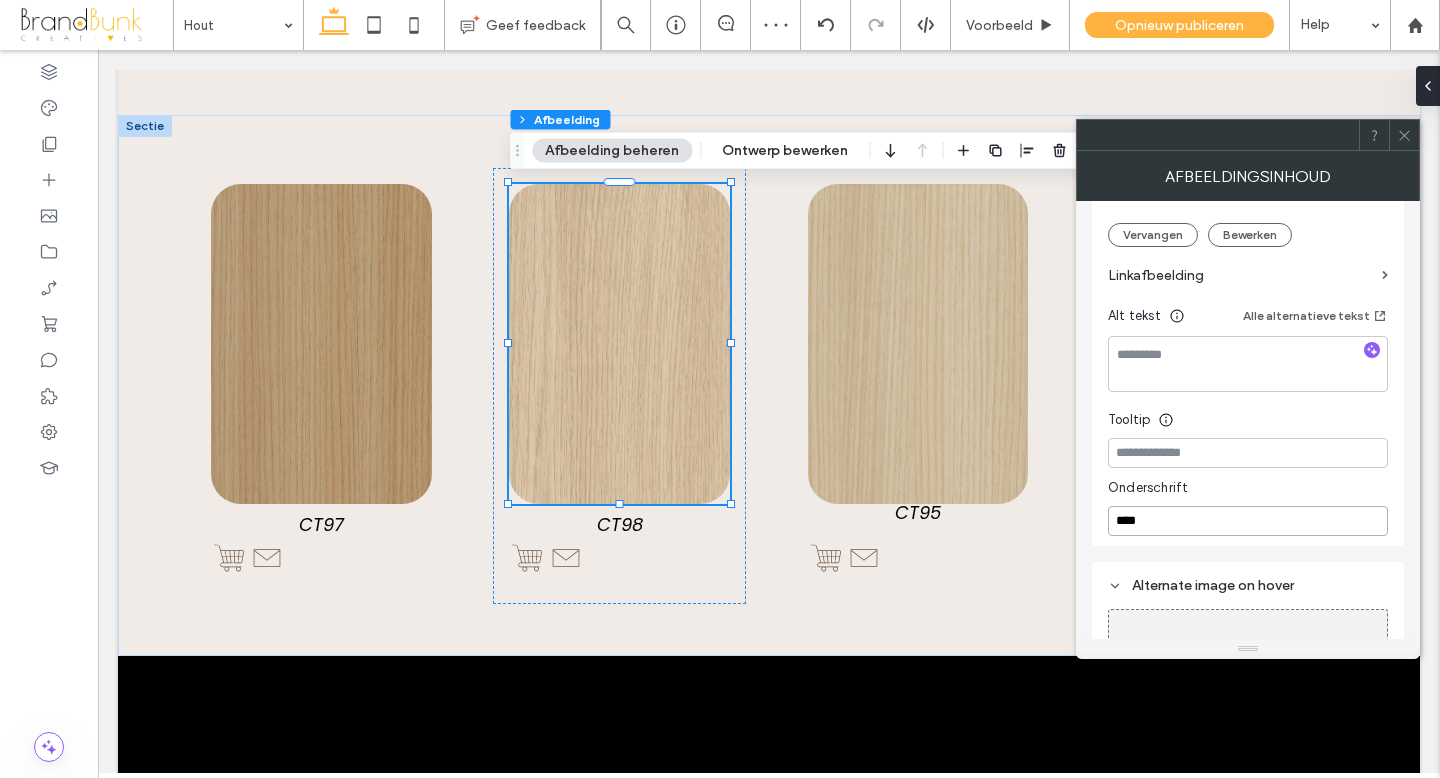 type on "****" 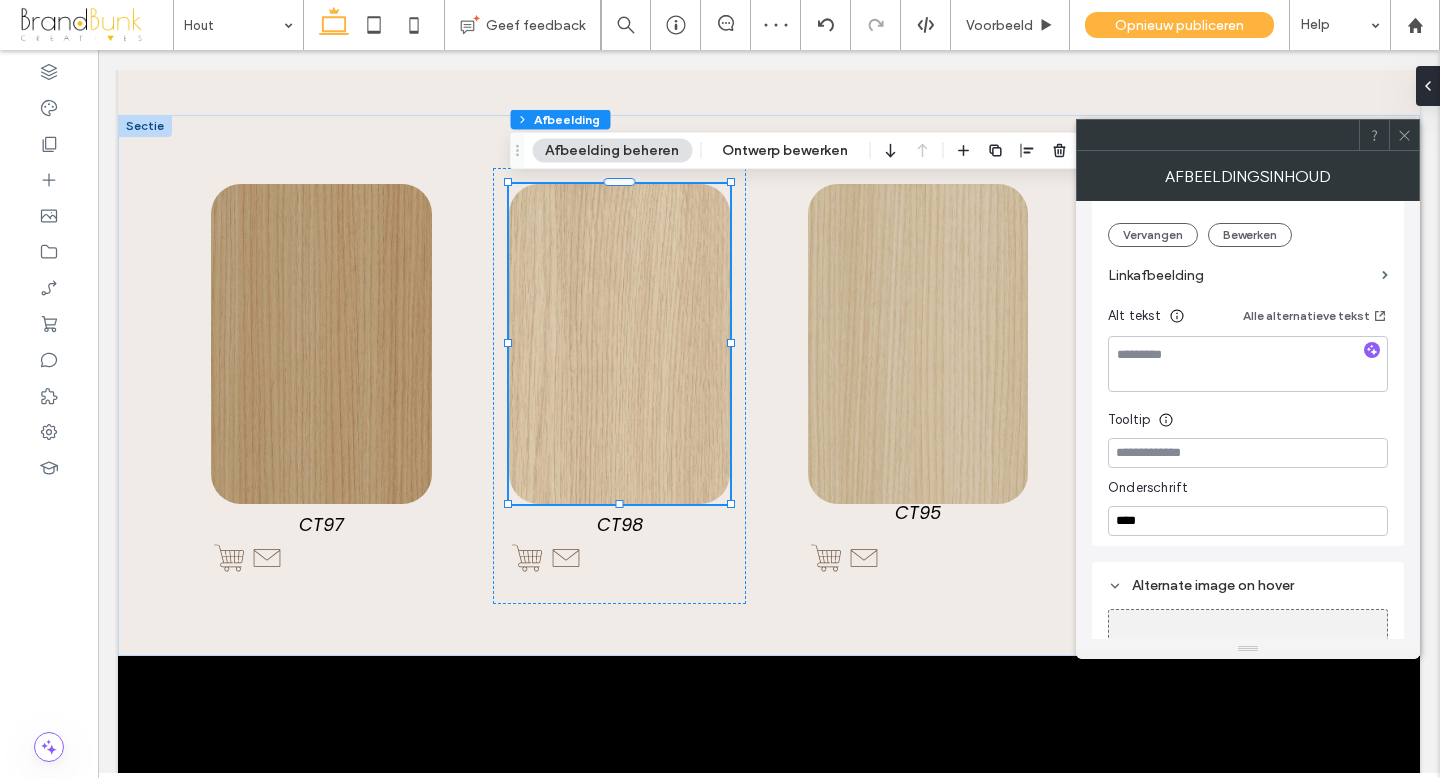 click 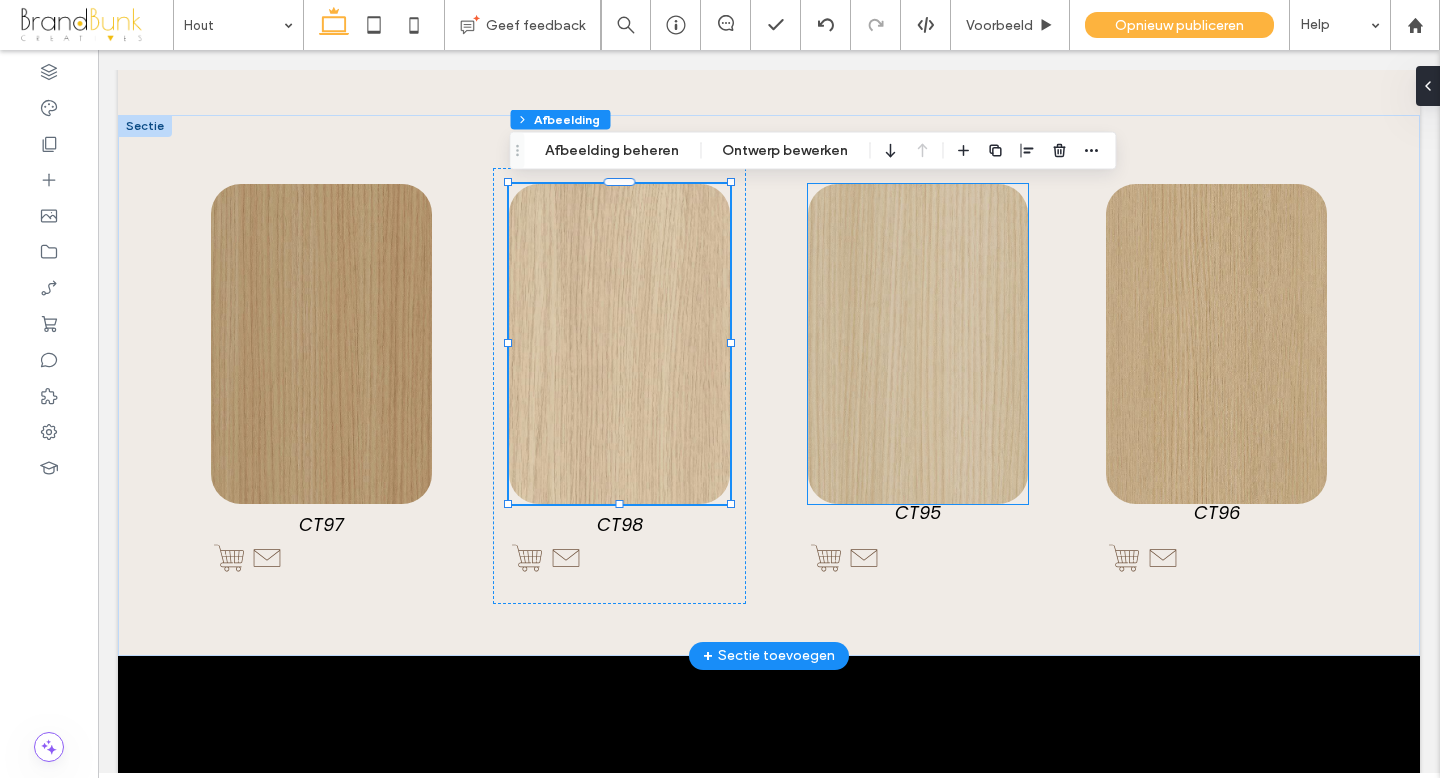 click at bounding box center [918, 344] 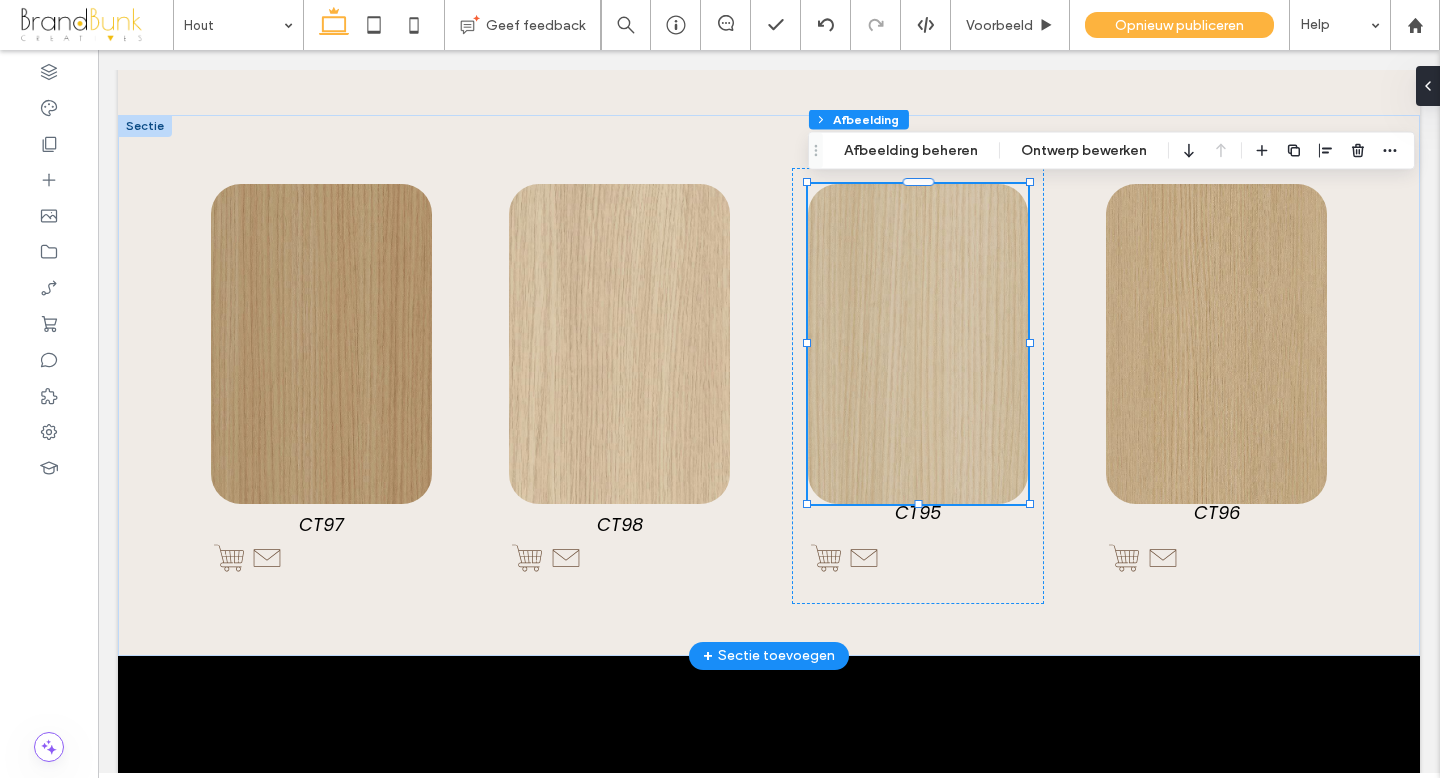 type on "**" 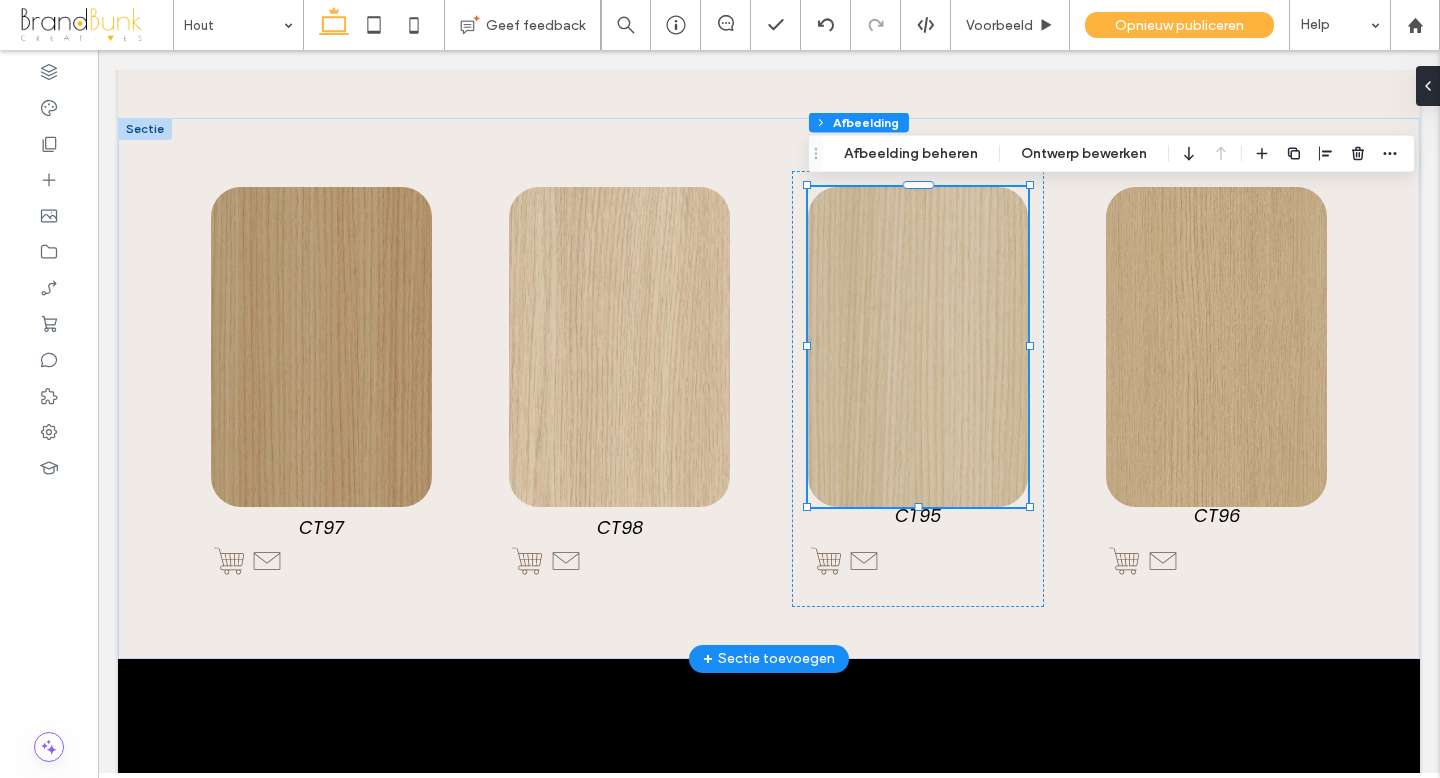 click at bounding box center [918, 347] 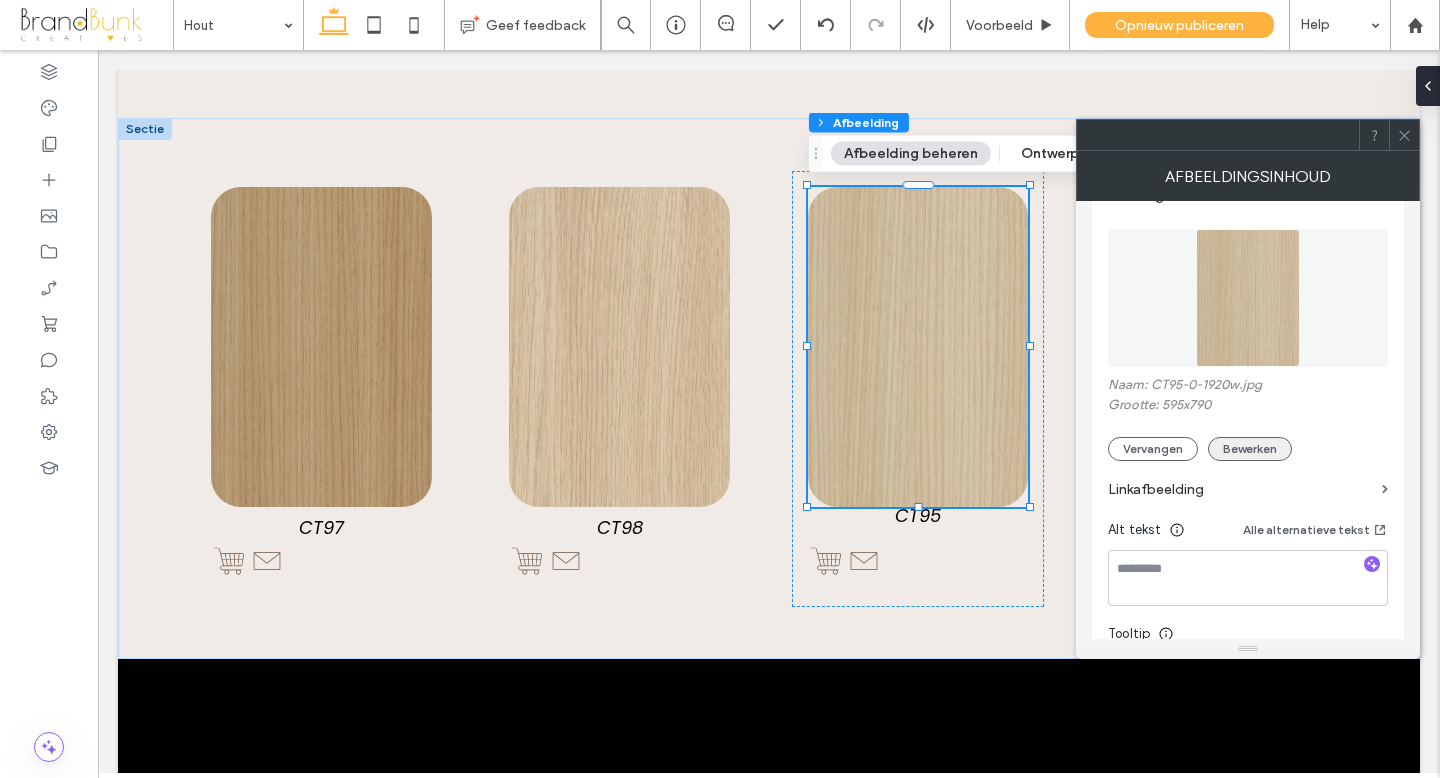 scroll, scrollTop: 225, scrollLeft: 0, axis: vertical 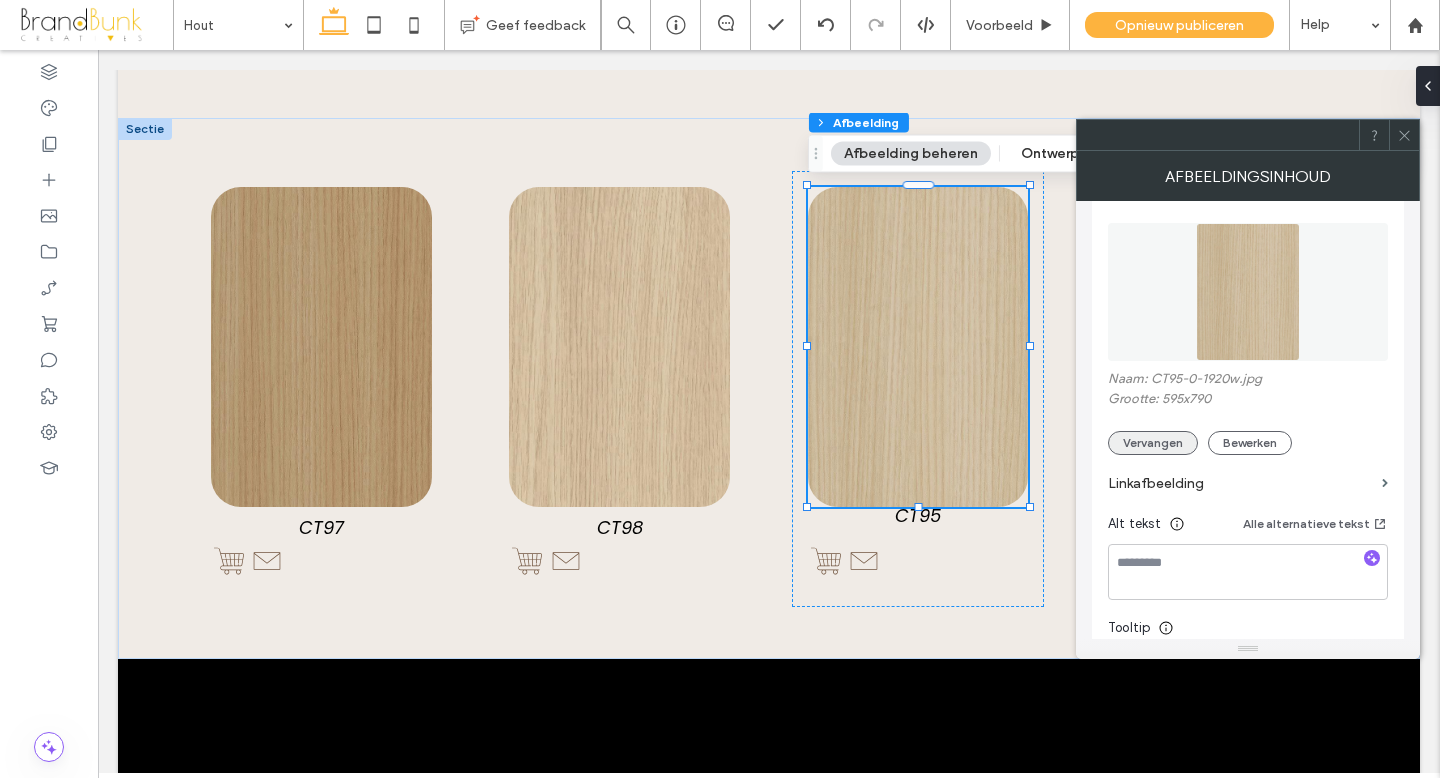 click on "Vervangen" at bounding box center [1153, 443] 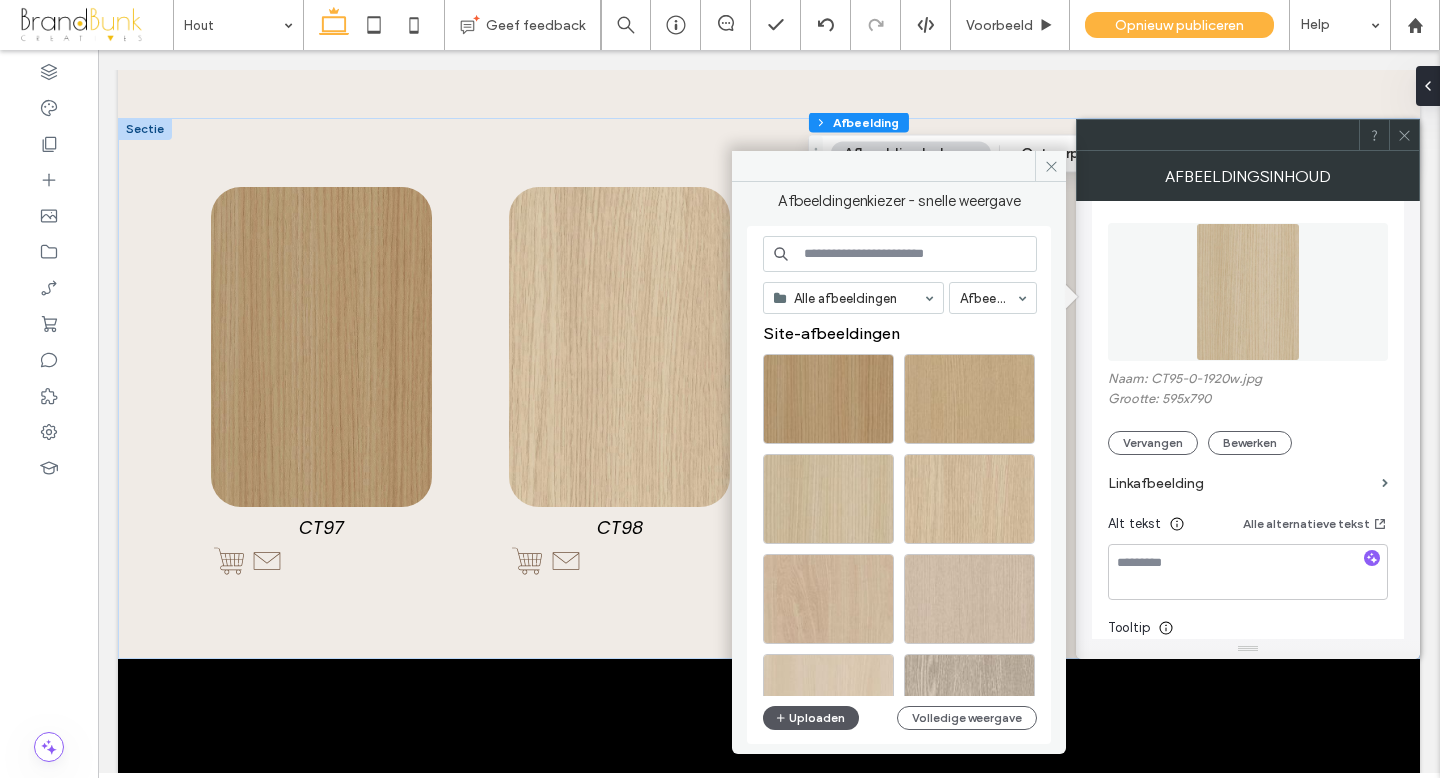 click on "Uploaden" at bounding box center (811, 718) 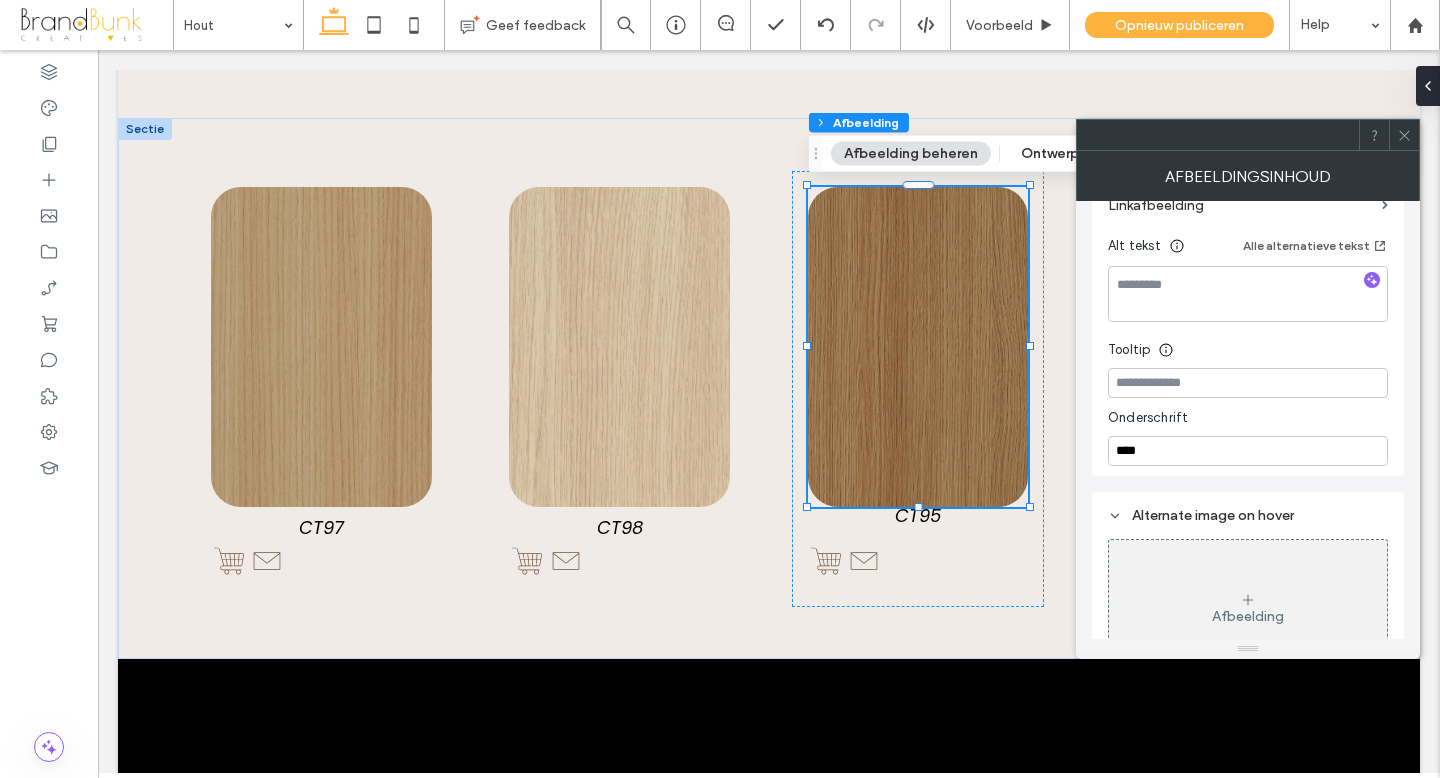 scroll, scrollTop: 514, scrollLeft: 0, axis: vertical 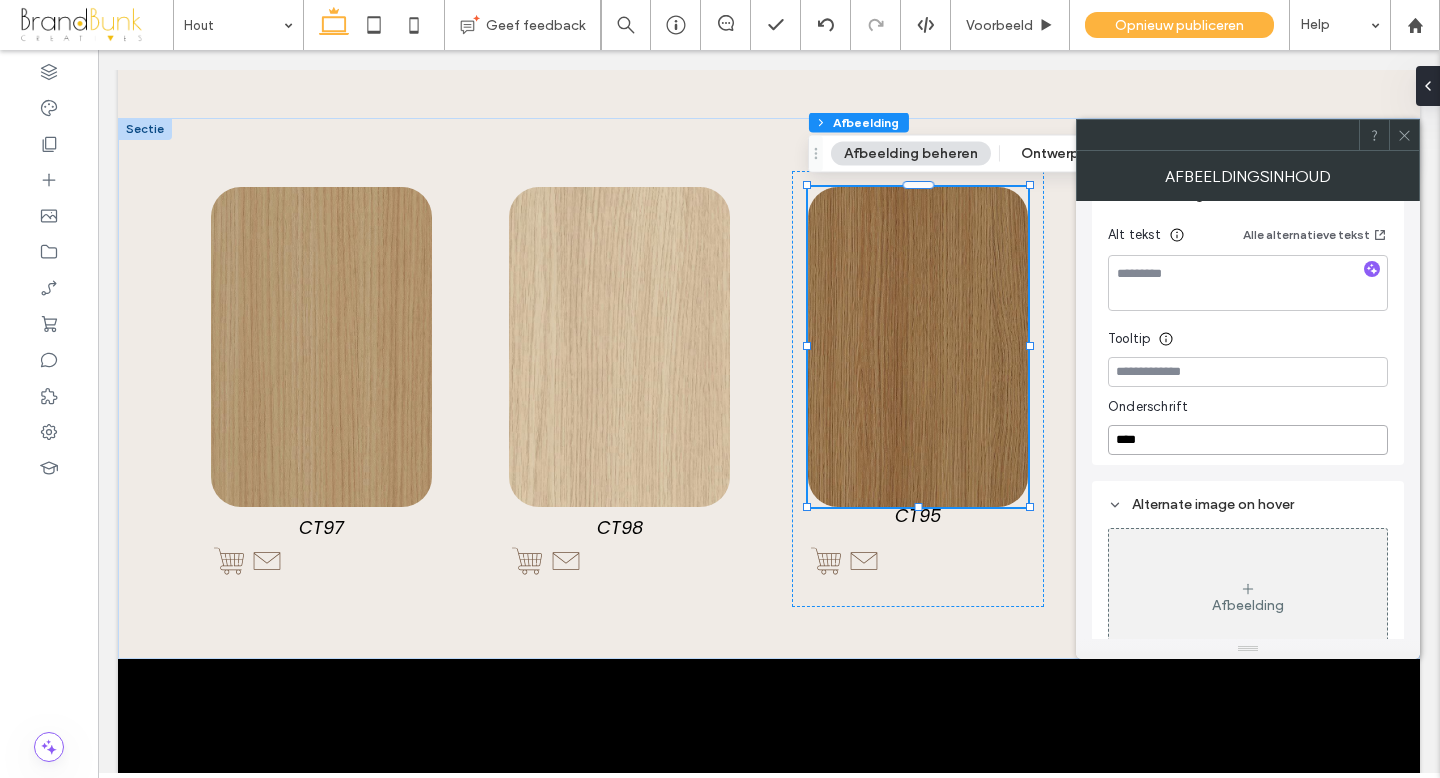 drag, startPoint x: 1156, startPoint y: 445, endPoint x: 1098, endPoint y: 442, distance: 58.077534 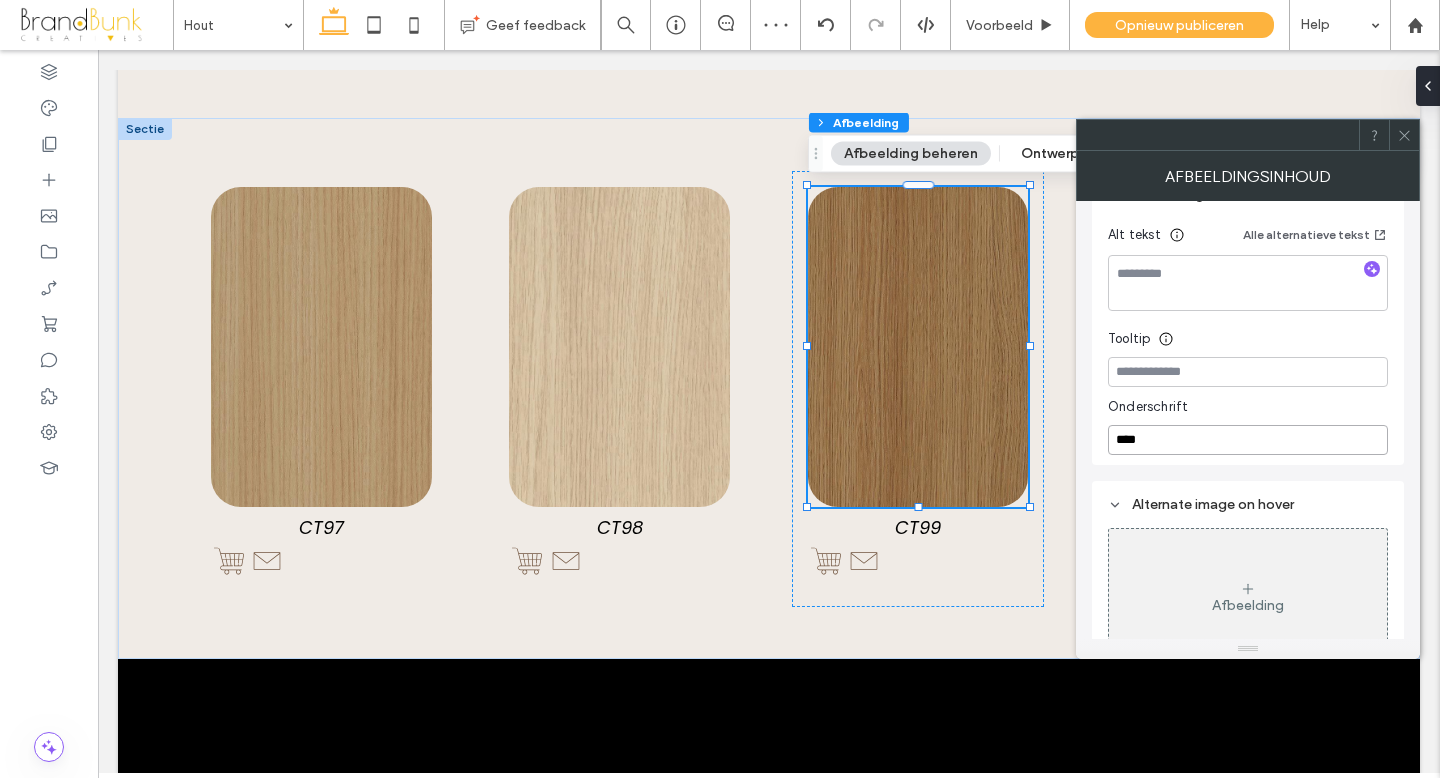 type on "****" 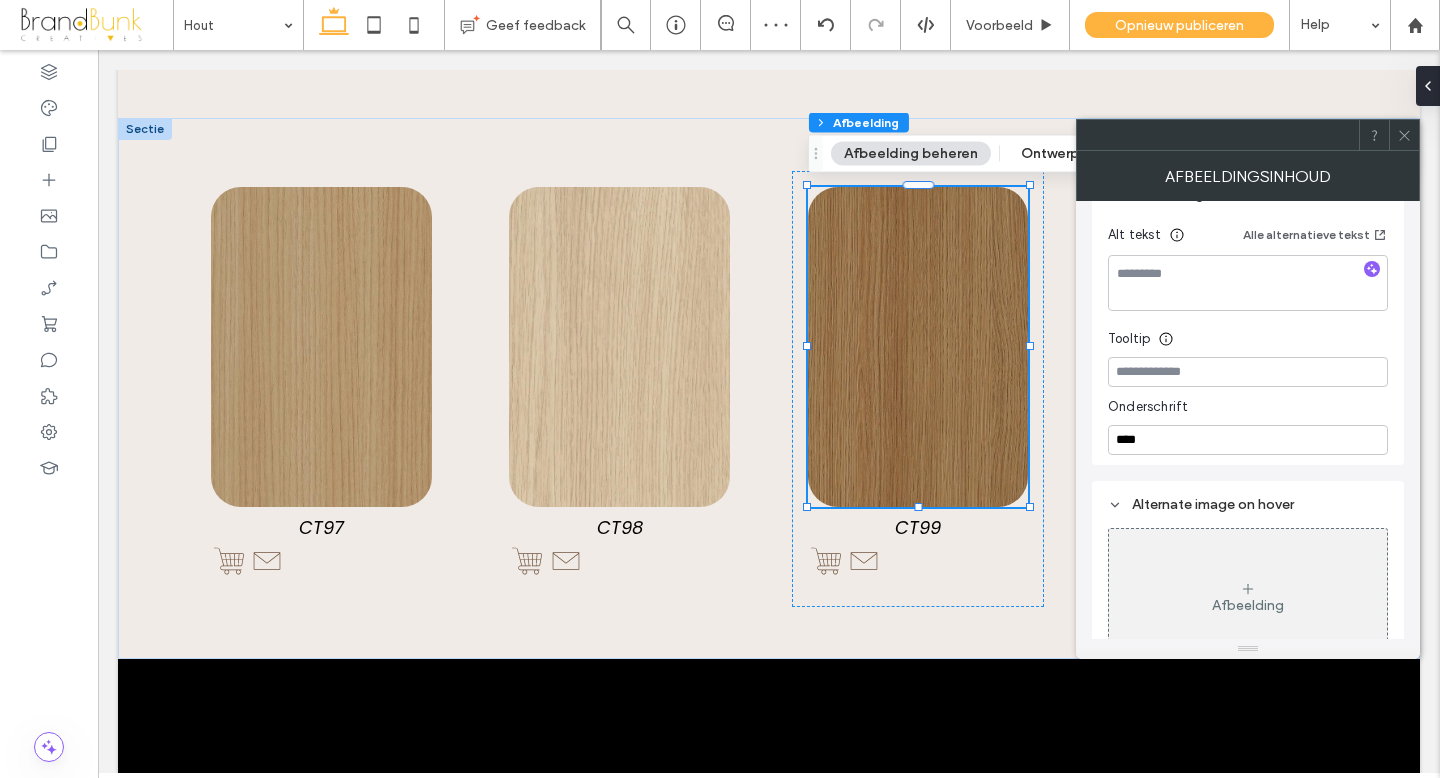 click 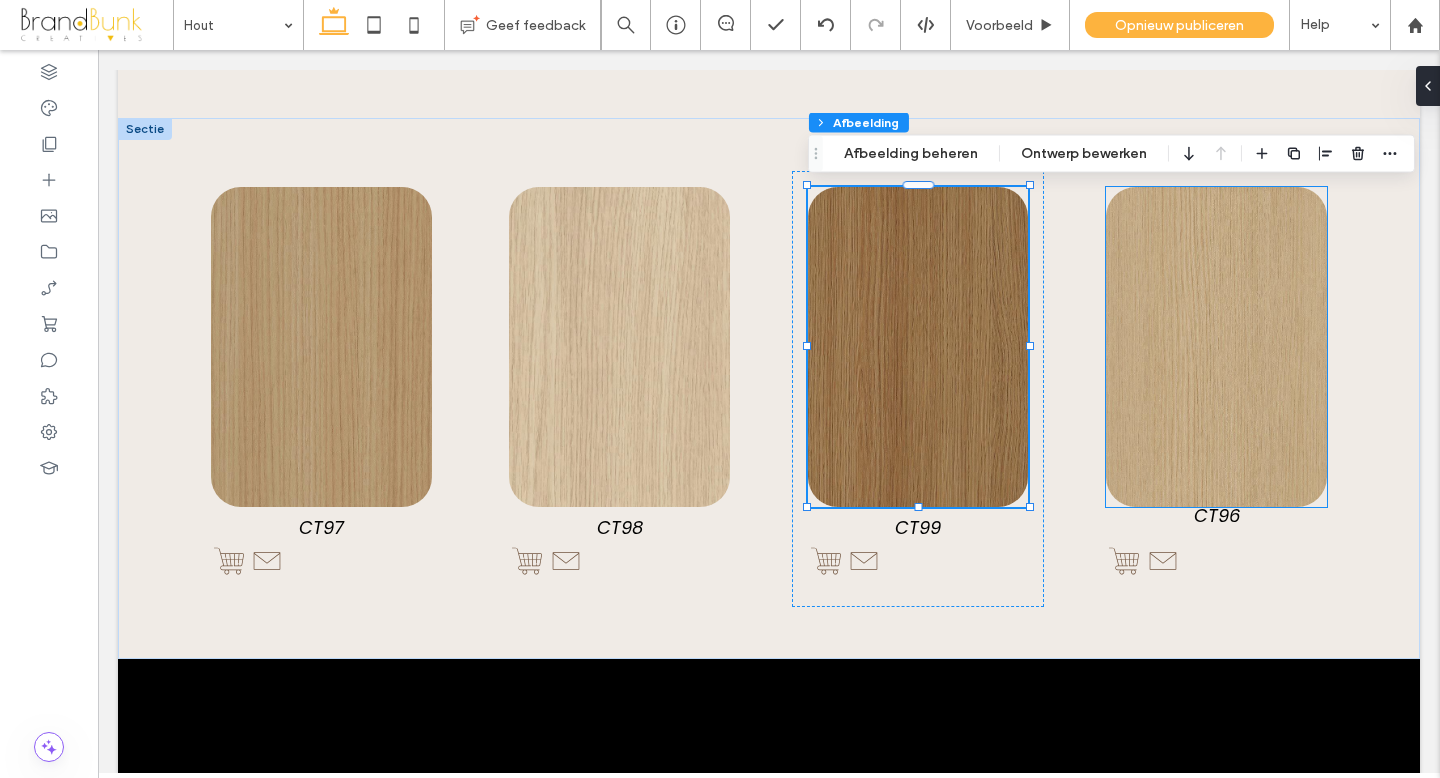 click at bounding box center [1216, 347] 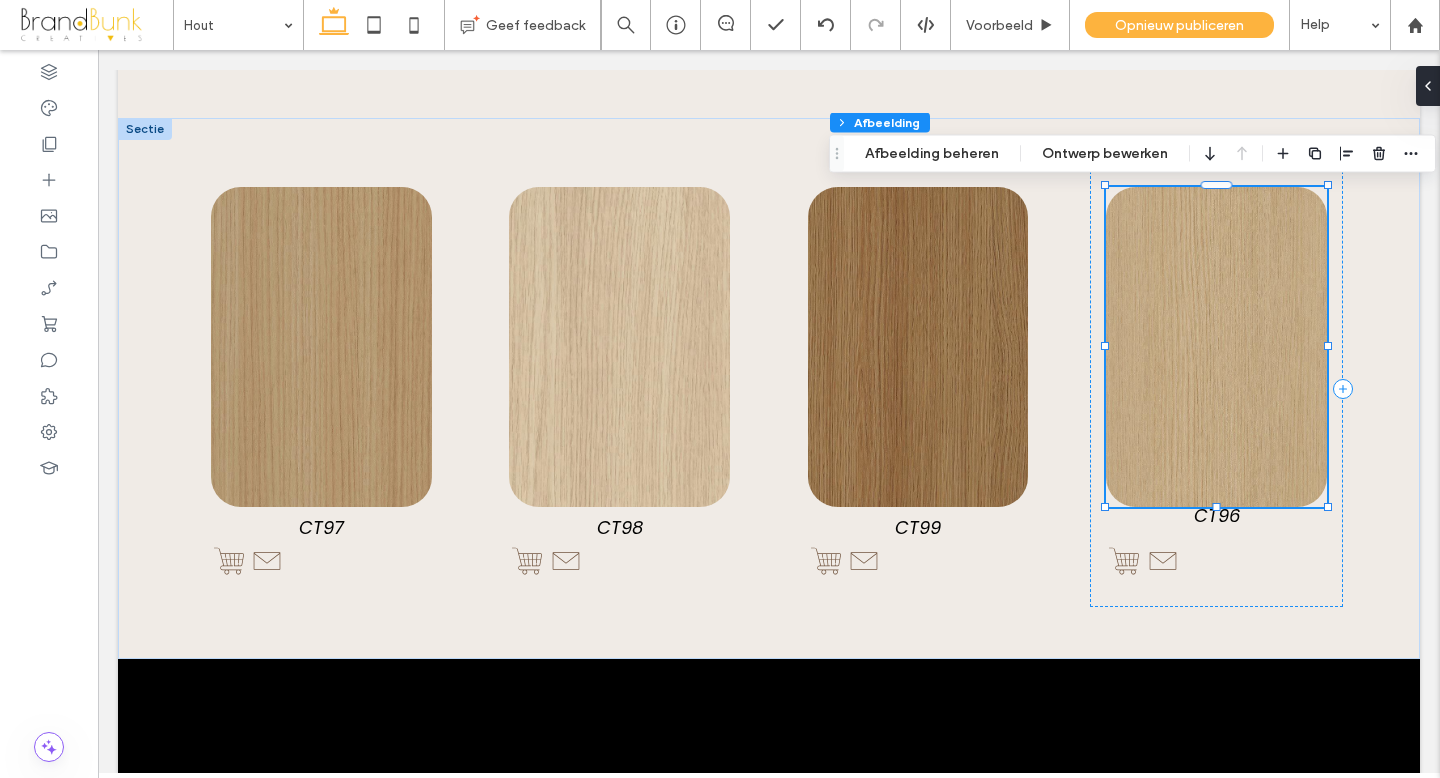 type on "**" 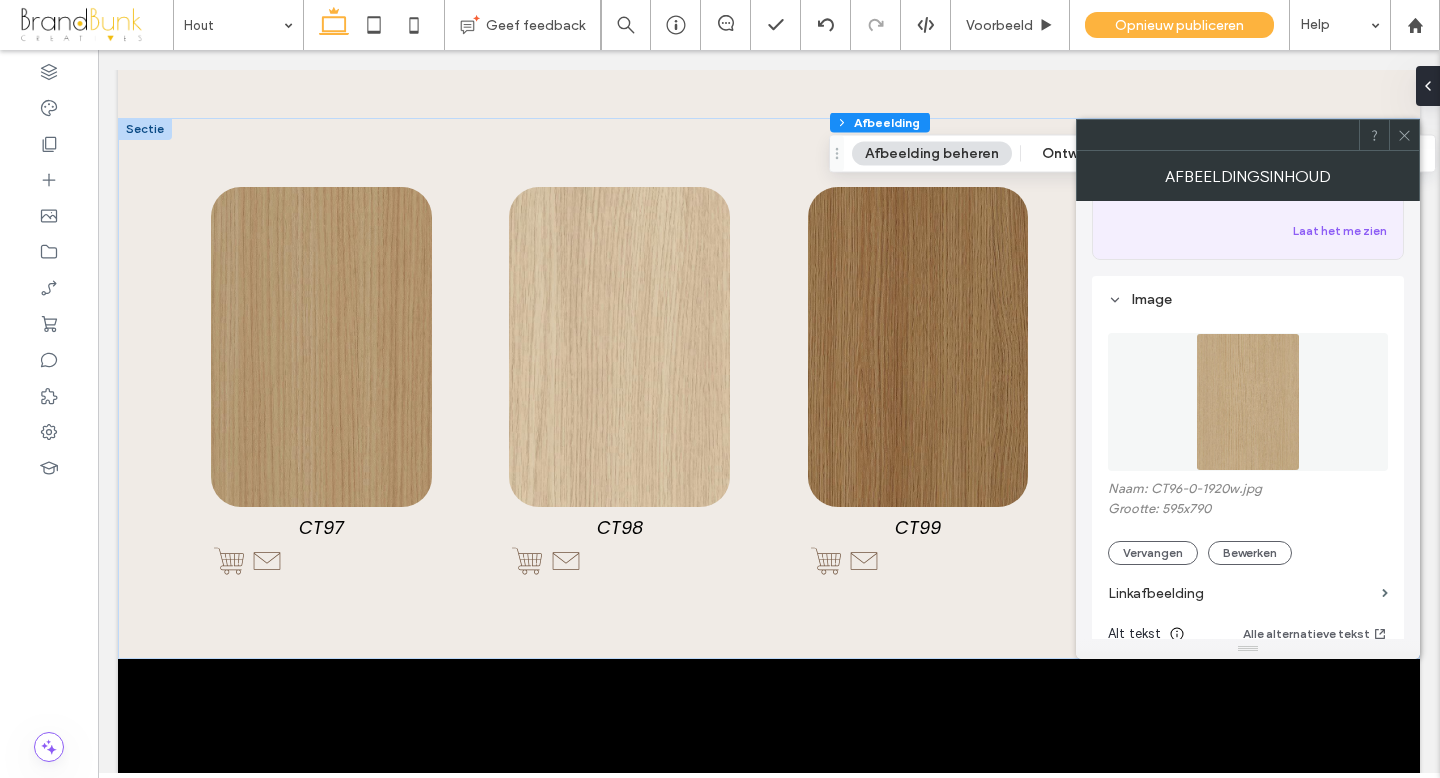 scroll, scrollTop: 130, scrollLeft: 0, axis: vertical 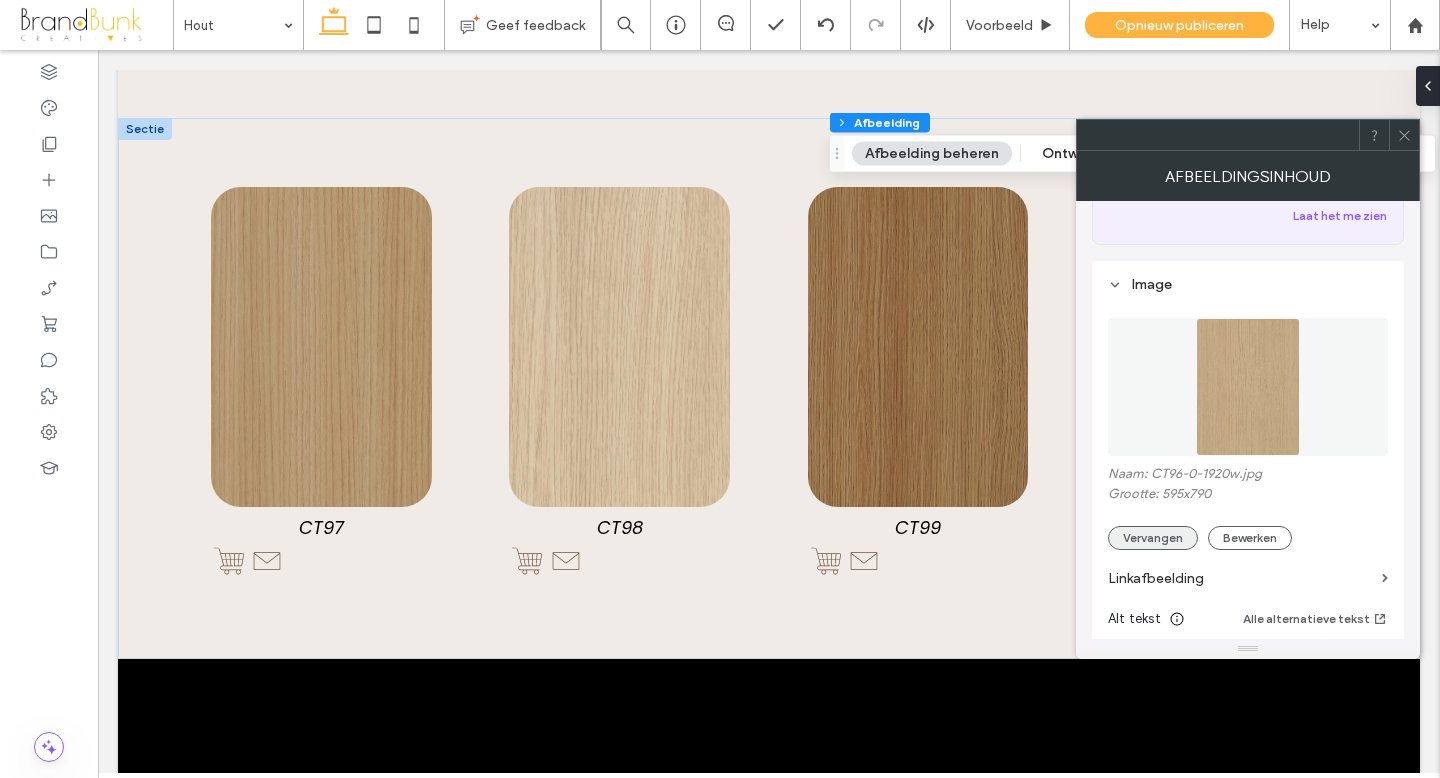 click on "Vervangen" at bounding box center (1153, 538) 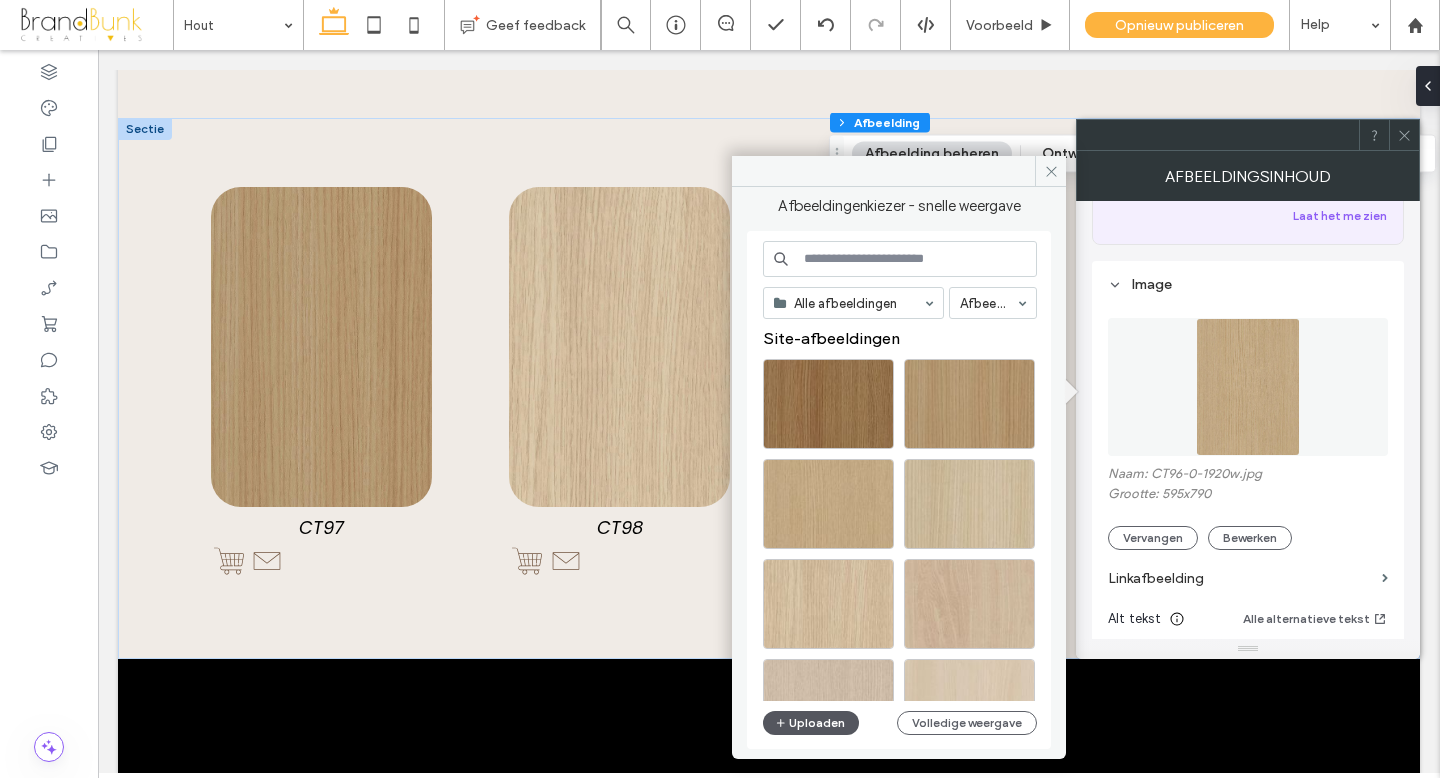 click on "Uploaden" at bounding box center (811, 723) 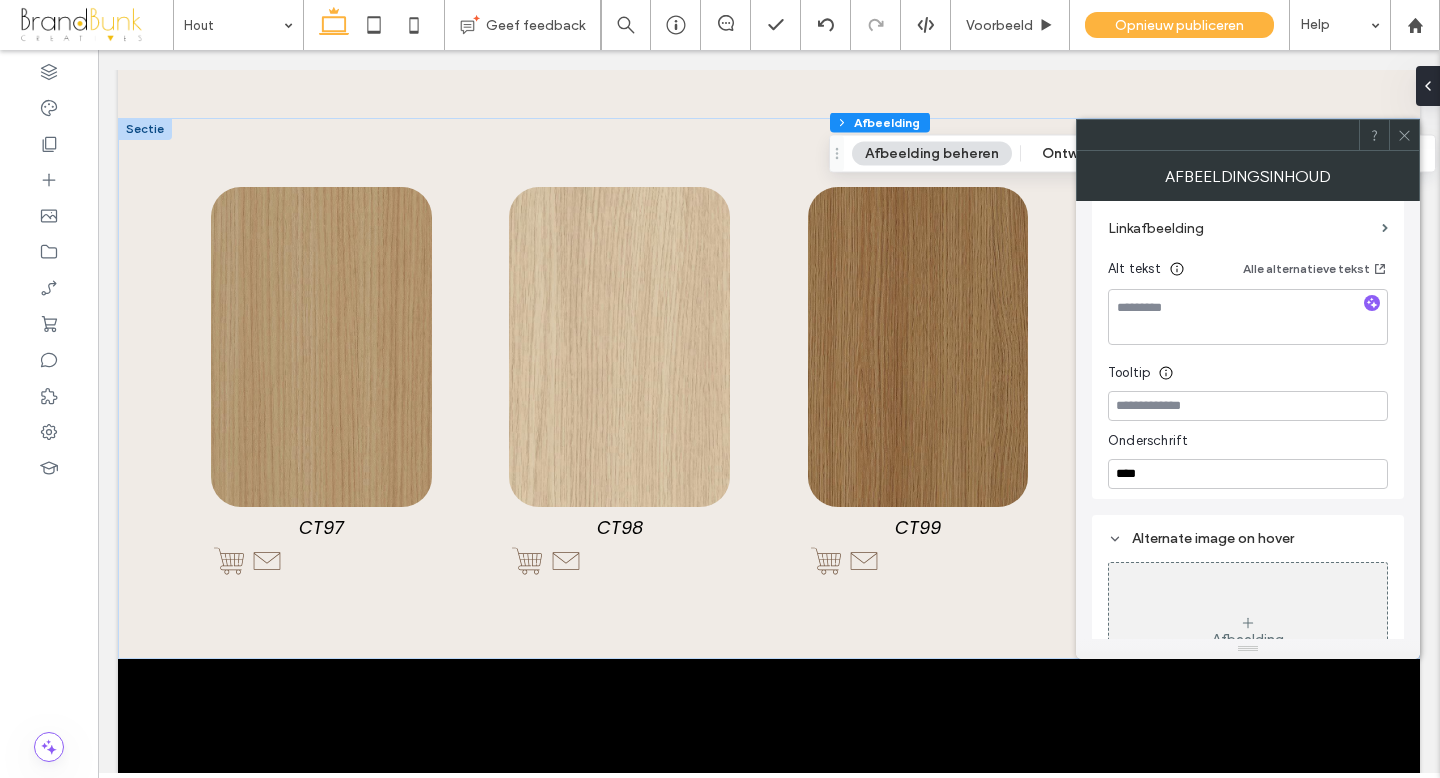 scroll, scrollTop: 491, scrollLeft: 0, axis: vertical 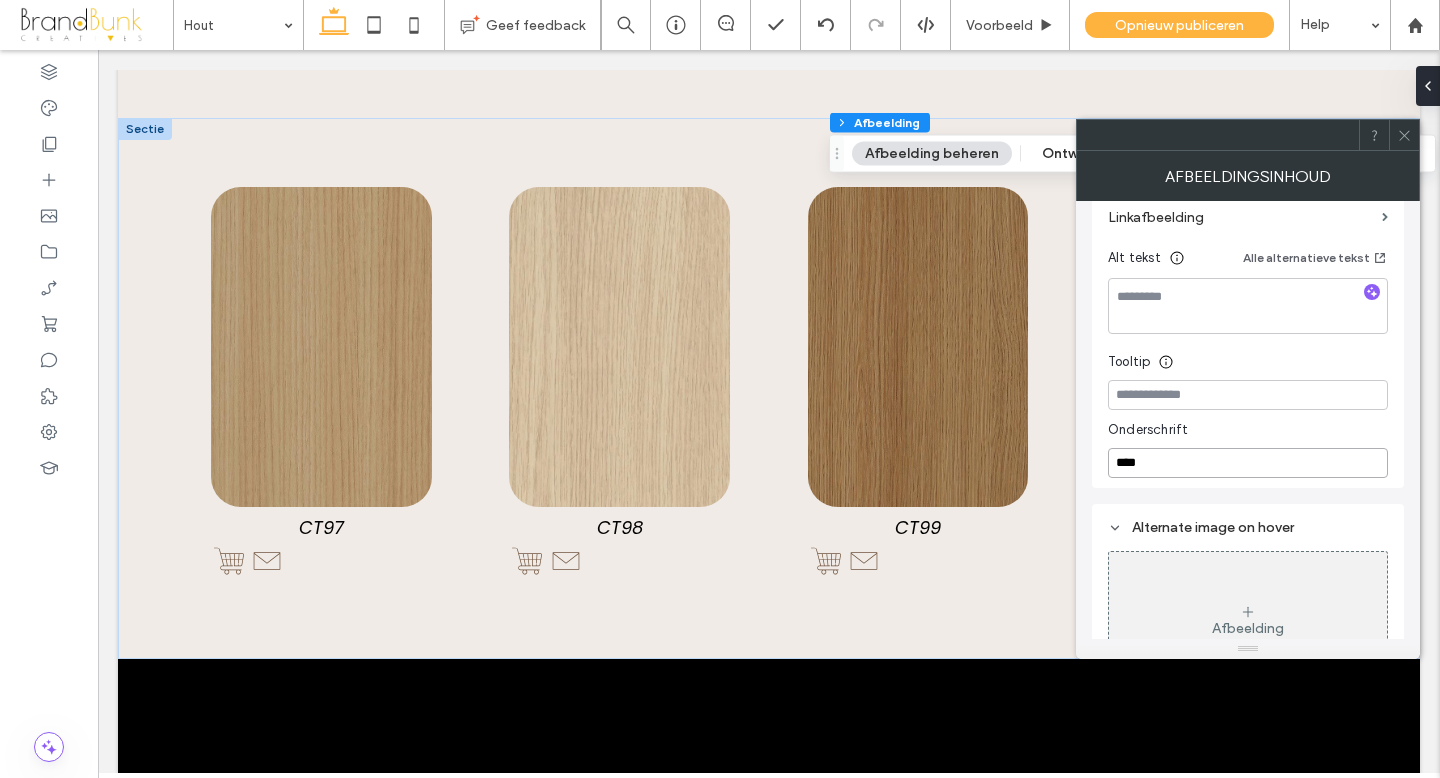 drag, startPoint x: 1159, startPoint y: 460, endPoint x: 1094, endPoint y: 463, distance: 65.06919 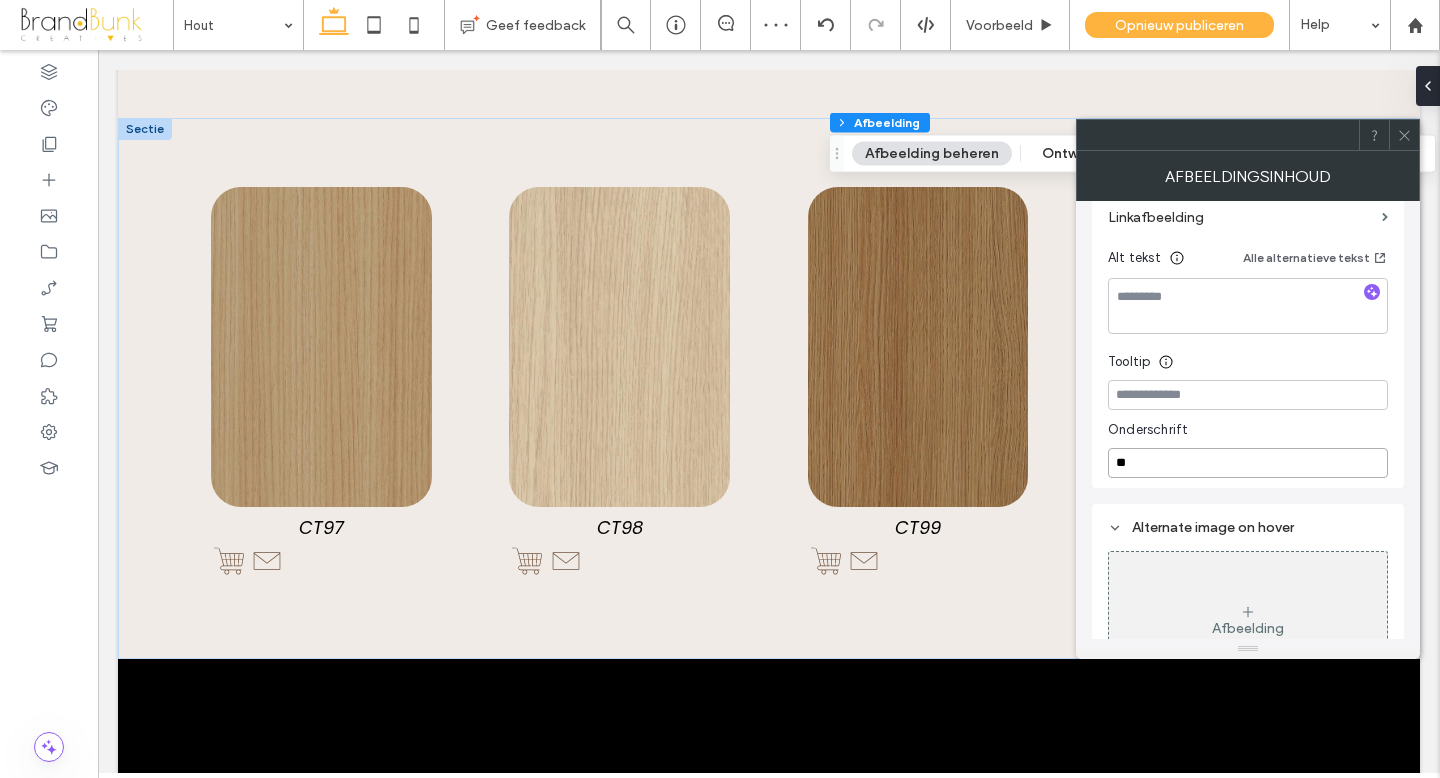 type on "**" 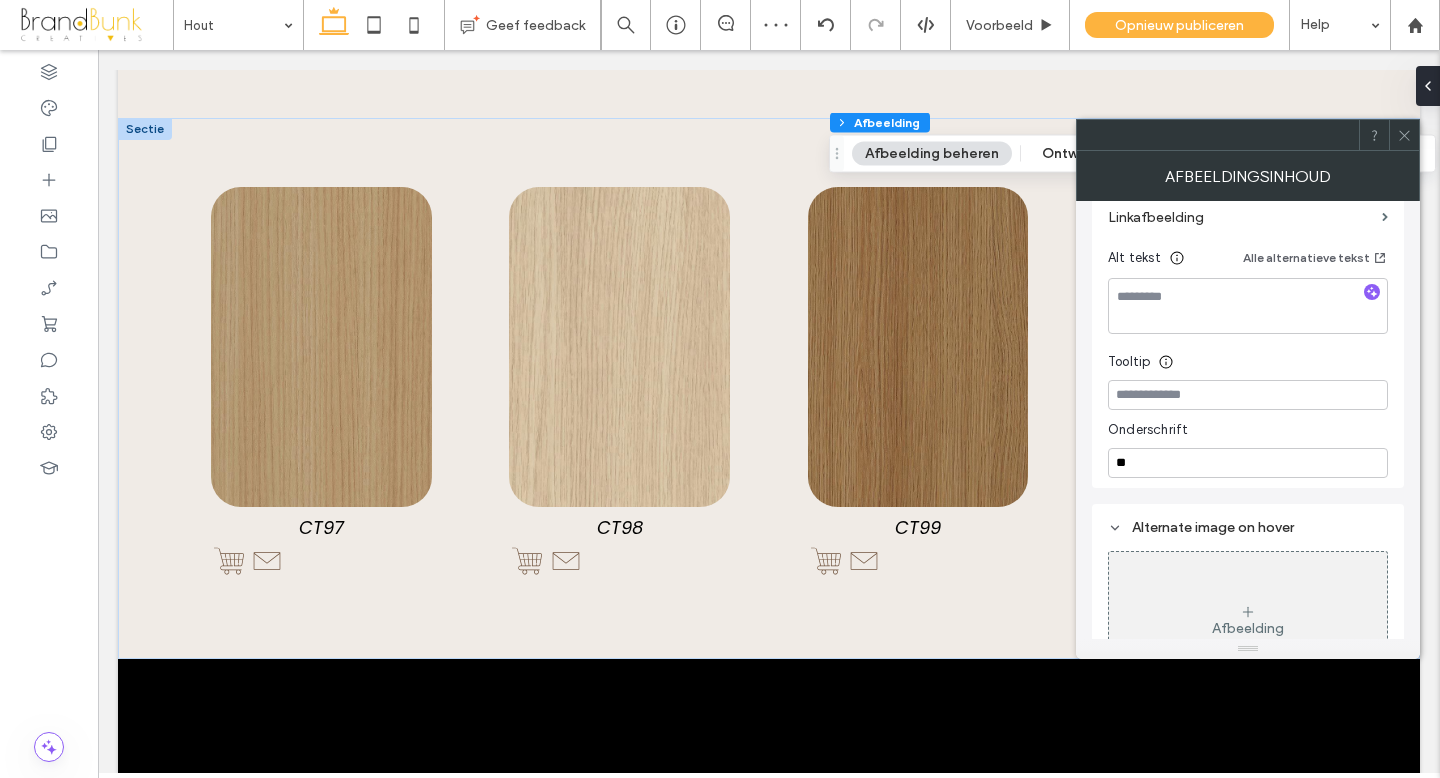 click 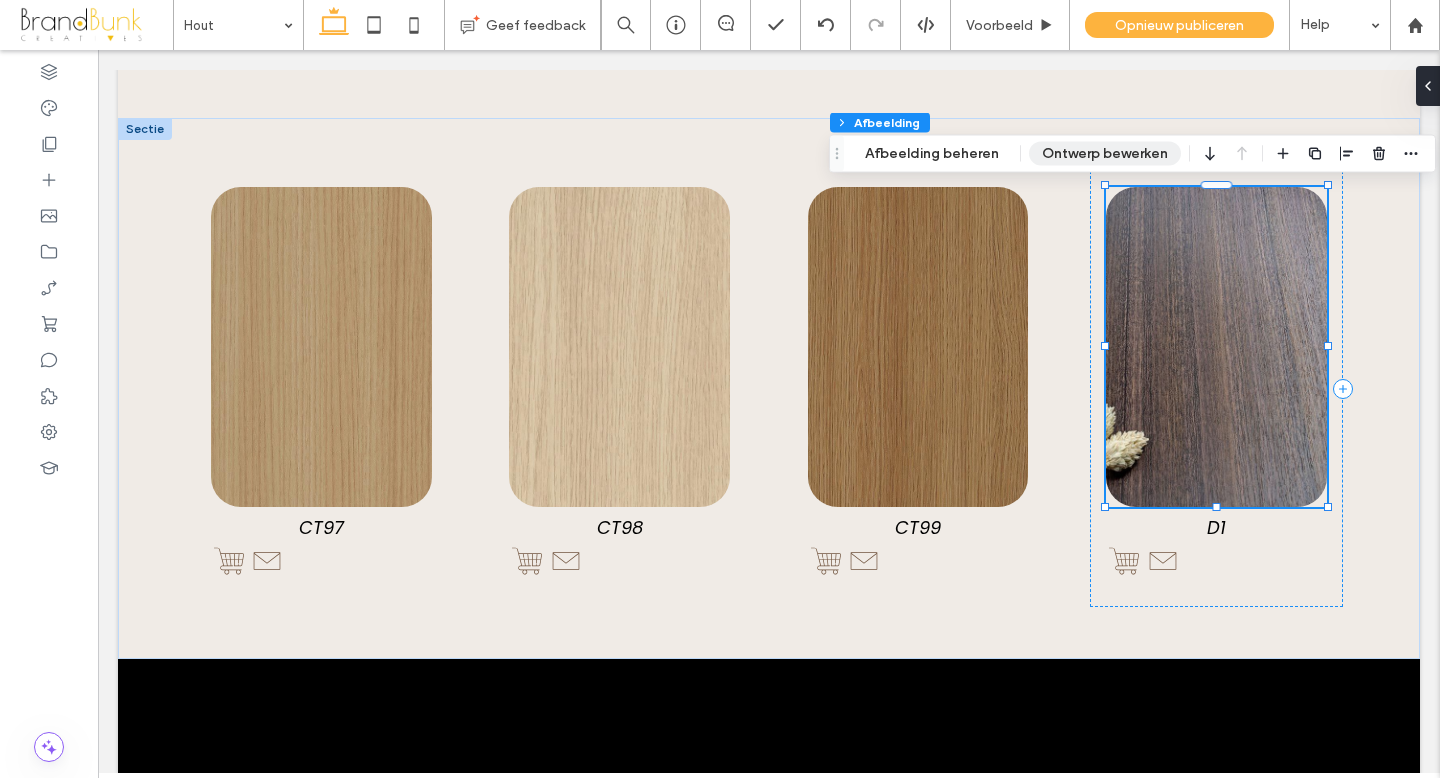 click on "Ontwerp bewerken" at bounding box center [1105, 154] 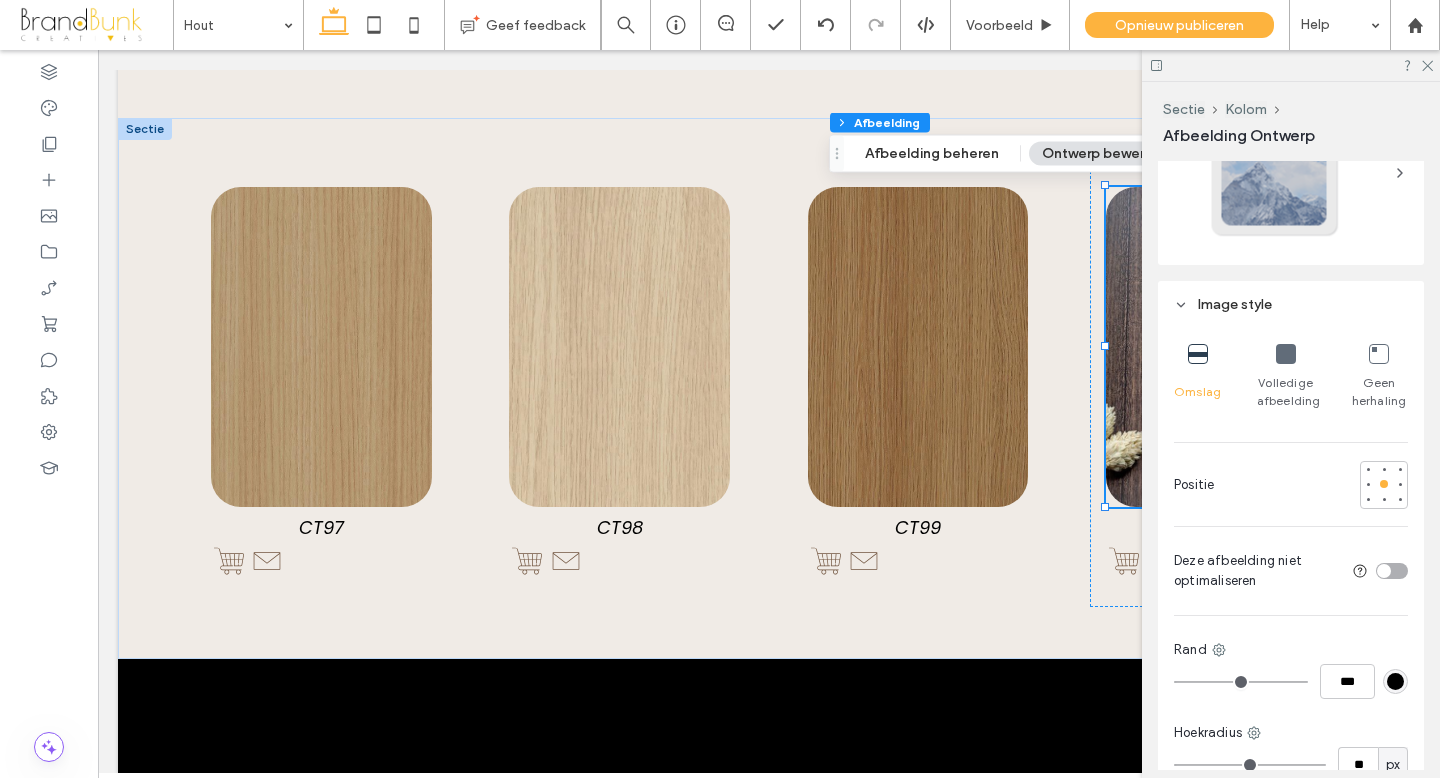 scroll, scrollTop: 437, scrollLeft: 0, axis: vertical 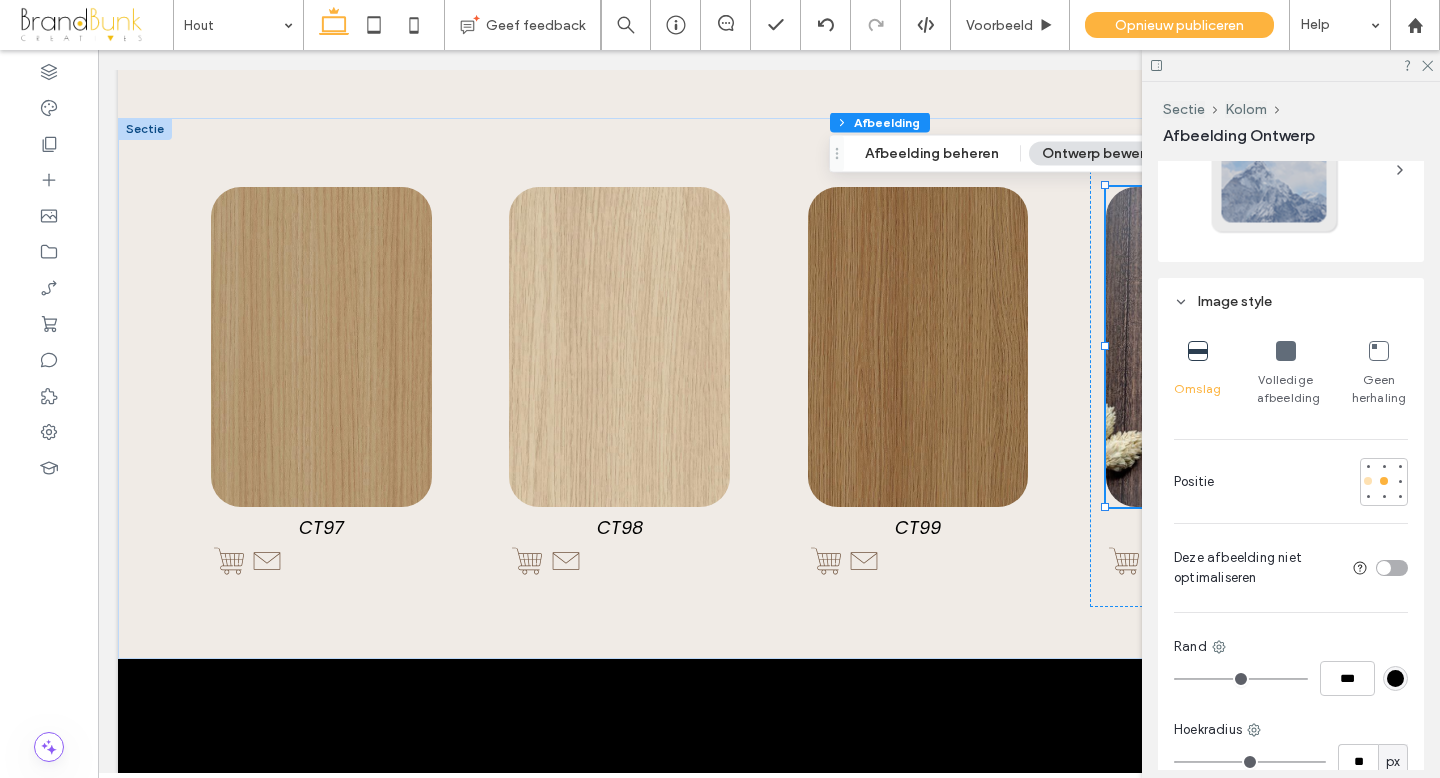 click at bounding box center (1368, 481) 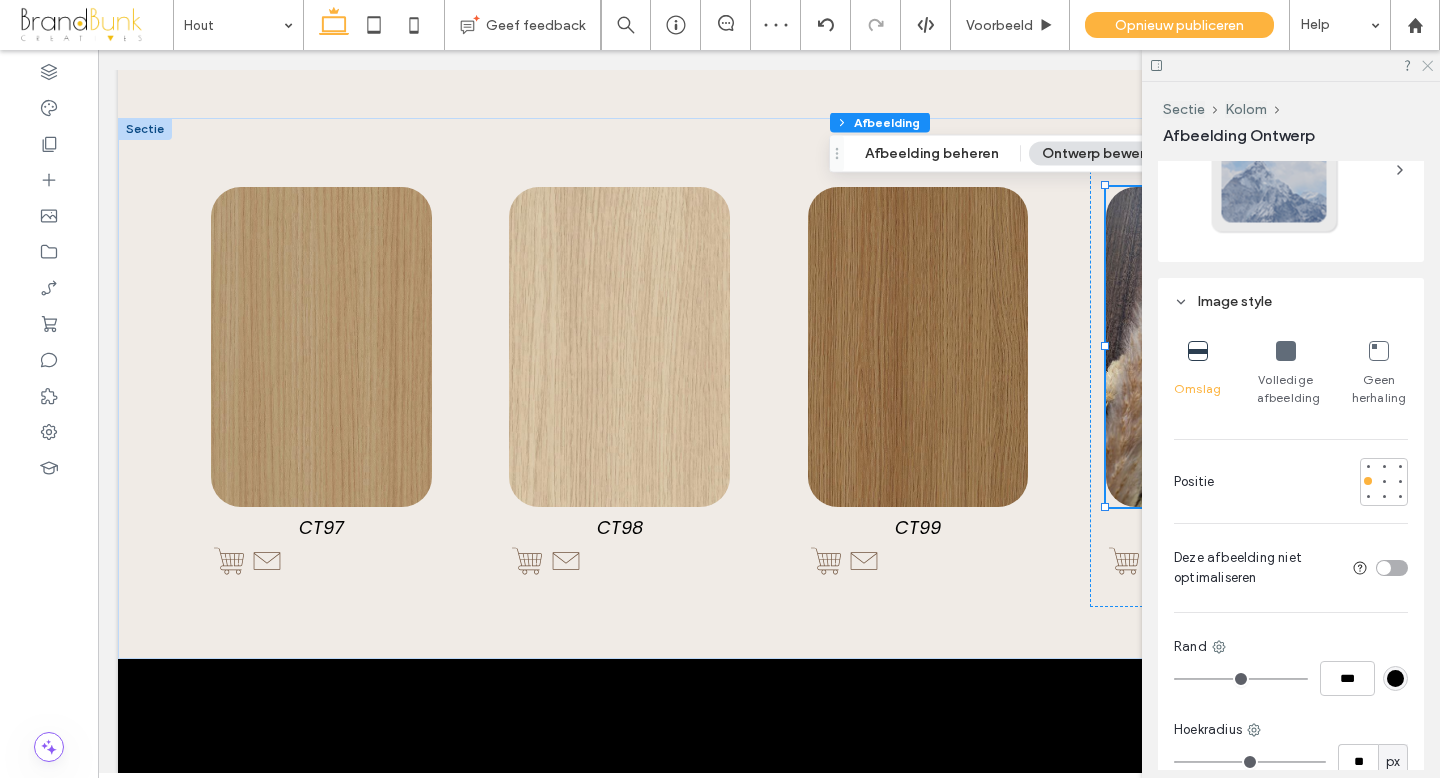 click 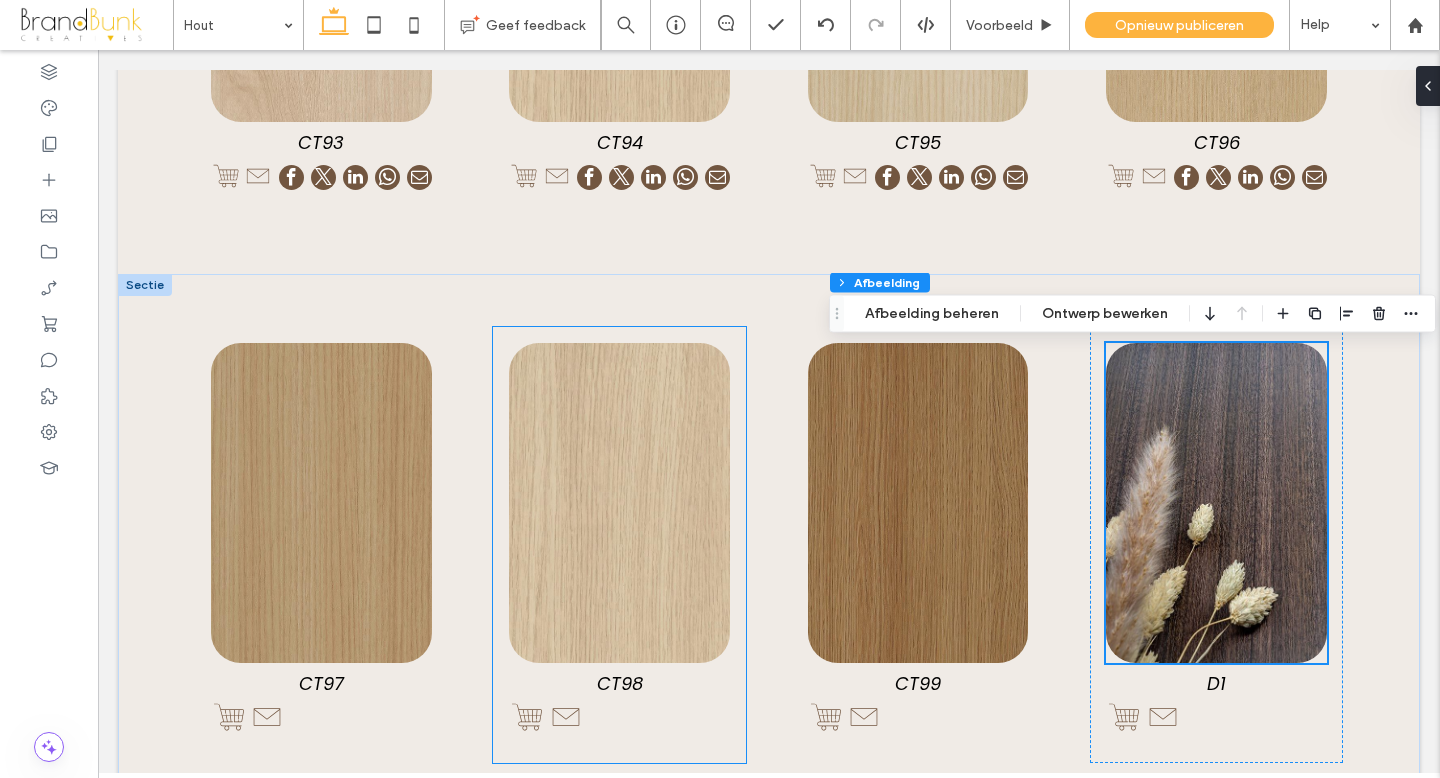 scroll, scrollTop: 18788, scrollLeft: 0, axis: vertical 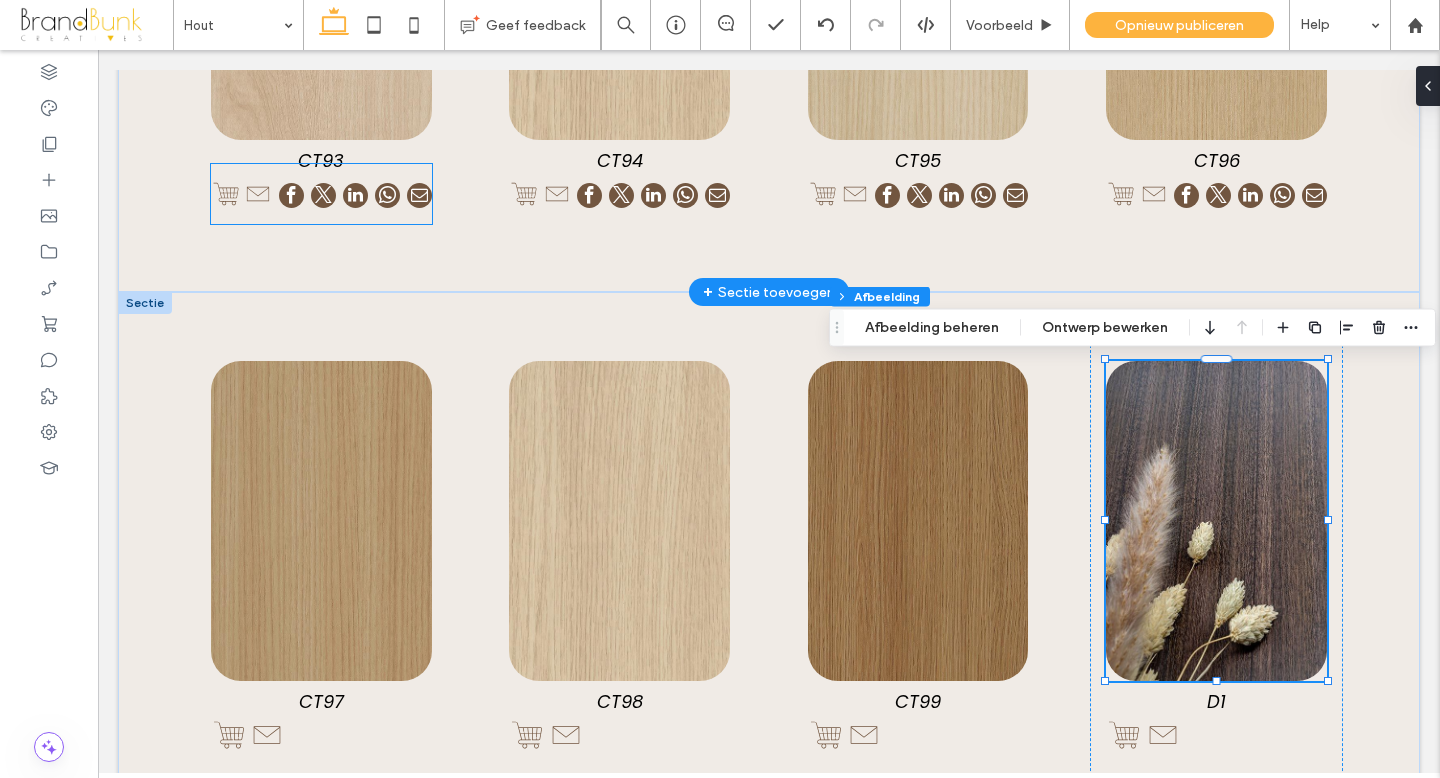 click at bounding box center (354, 195) 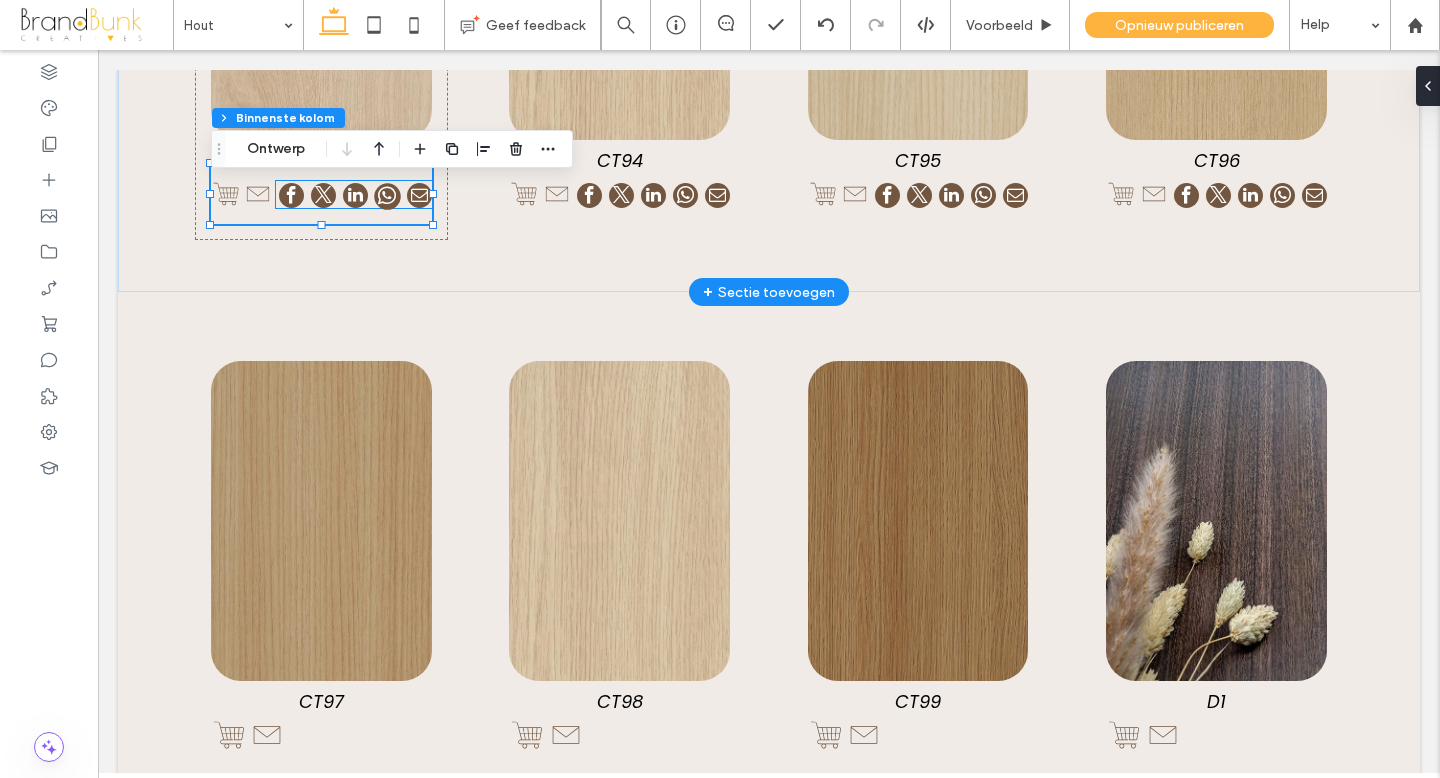 click at bounding box center [387, 195] 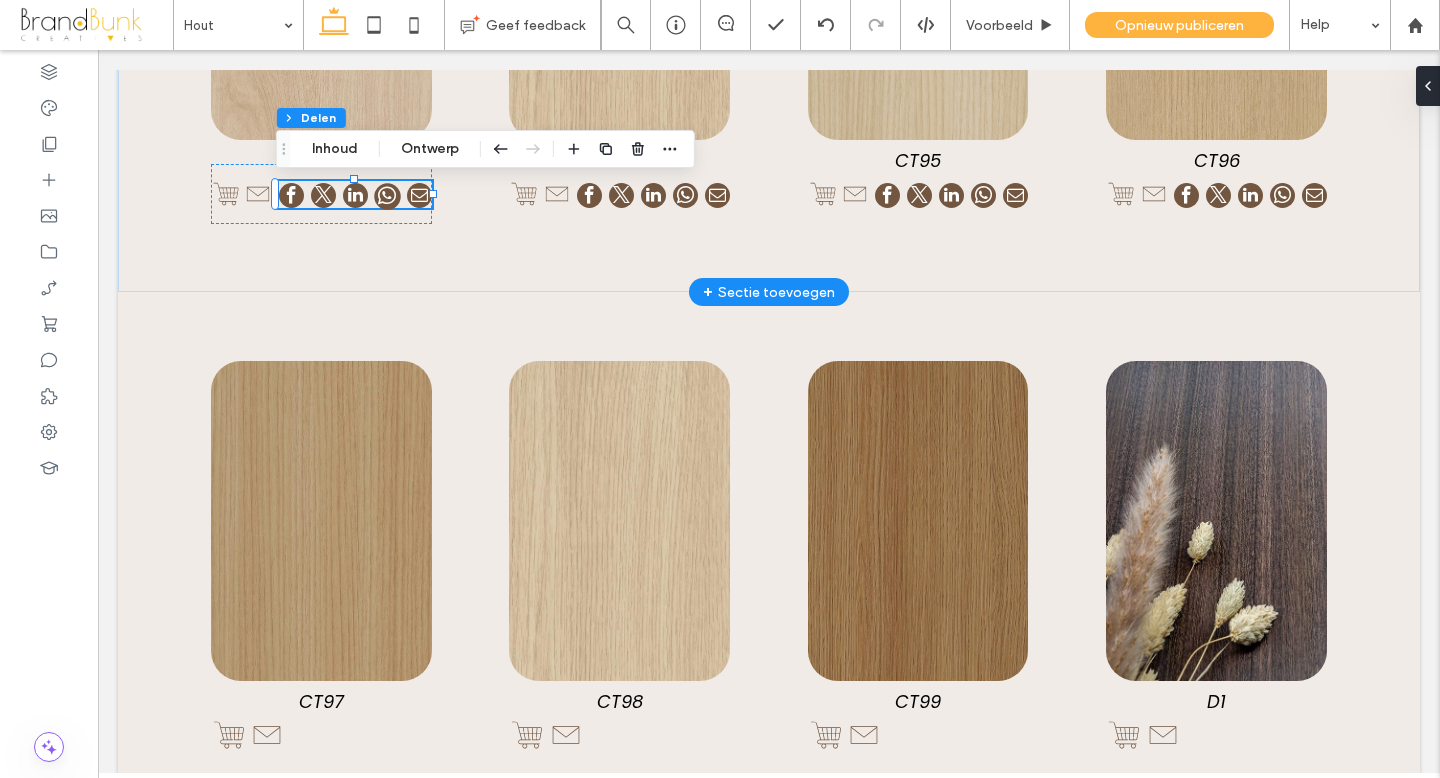 type on "**" 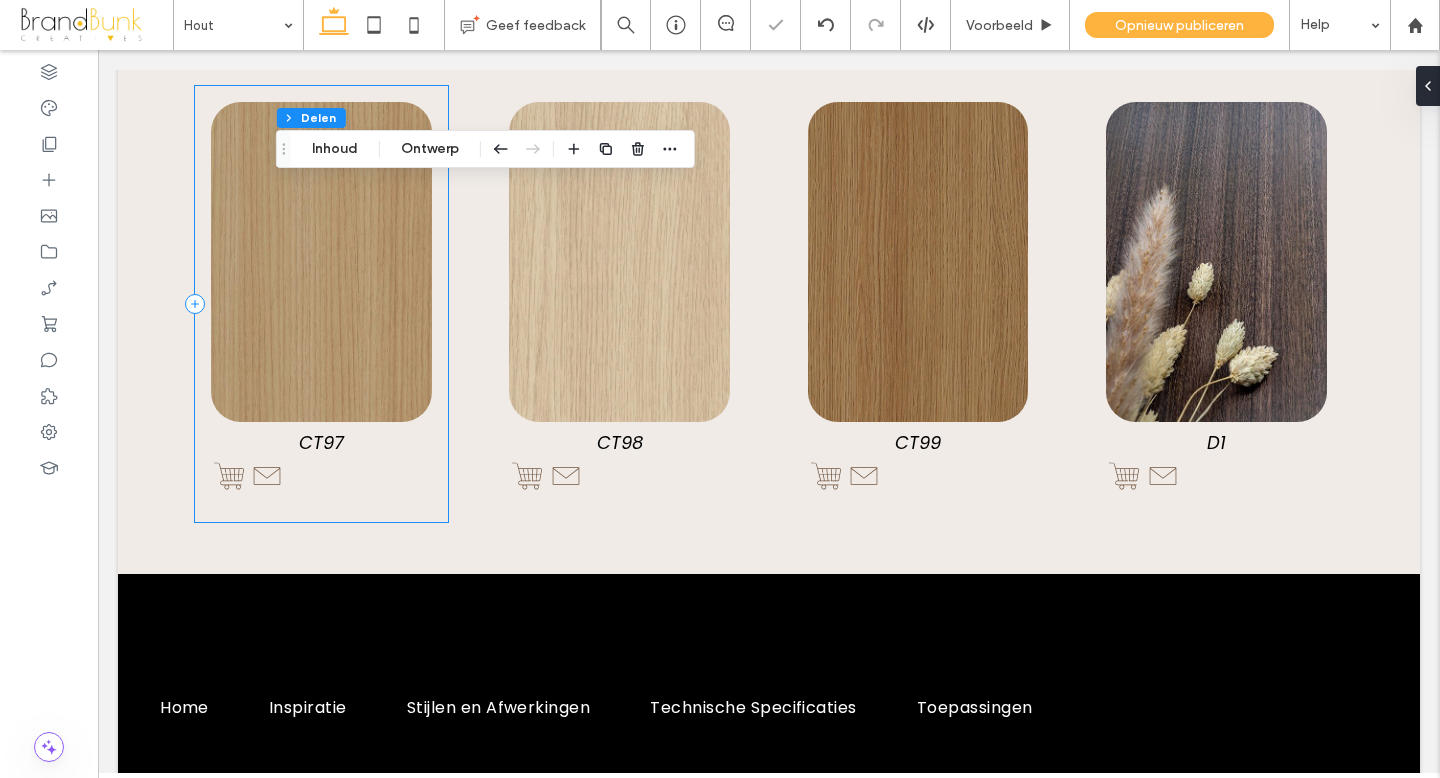 scroll, scrollTop: 19067, scrollLeft: 0, axis: vertical 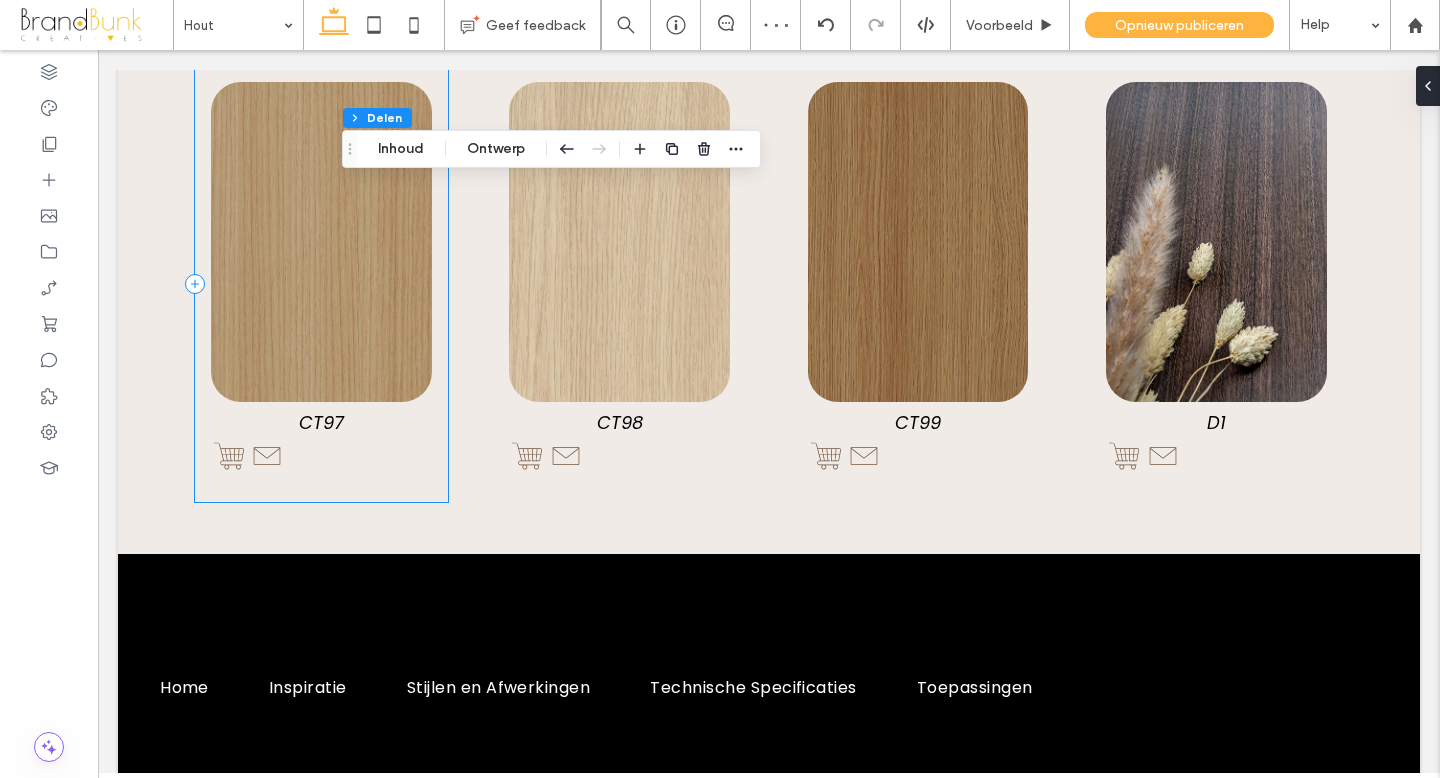type on "**" 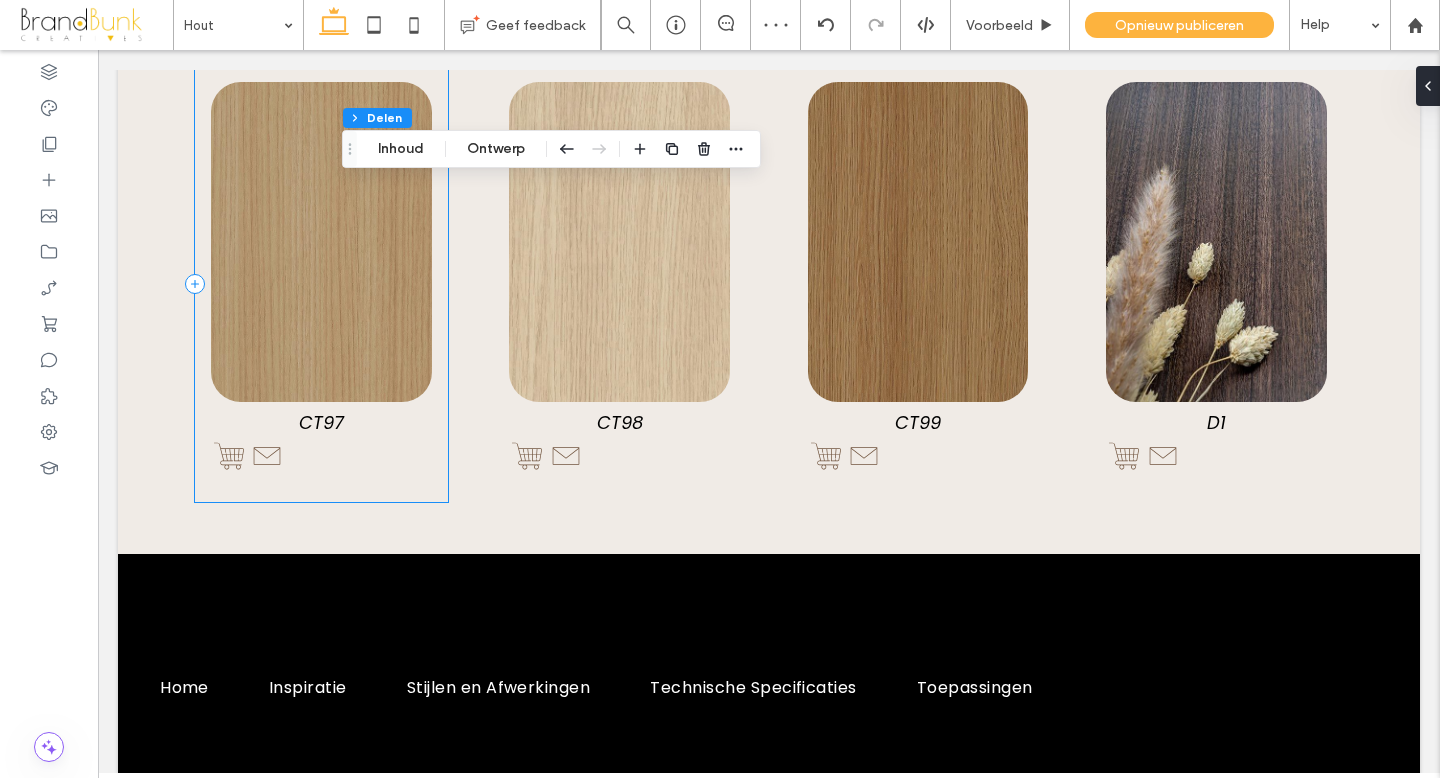 type on "****" 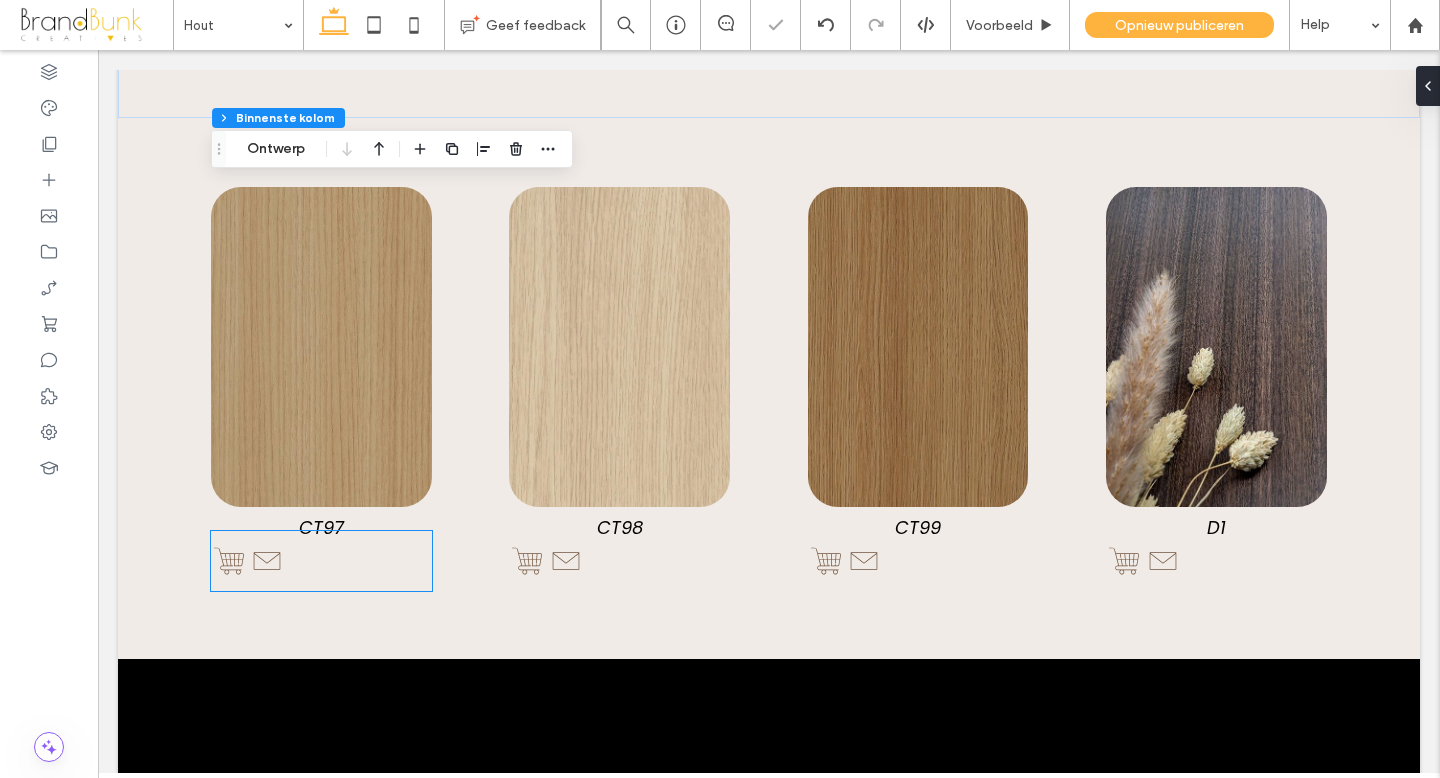 scroll, scrollTop: 18964, scrollLeft: 0, axis: vertical 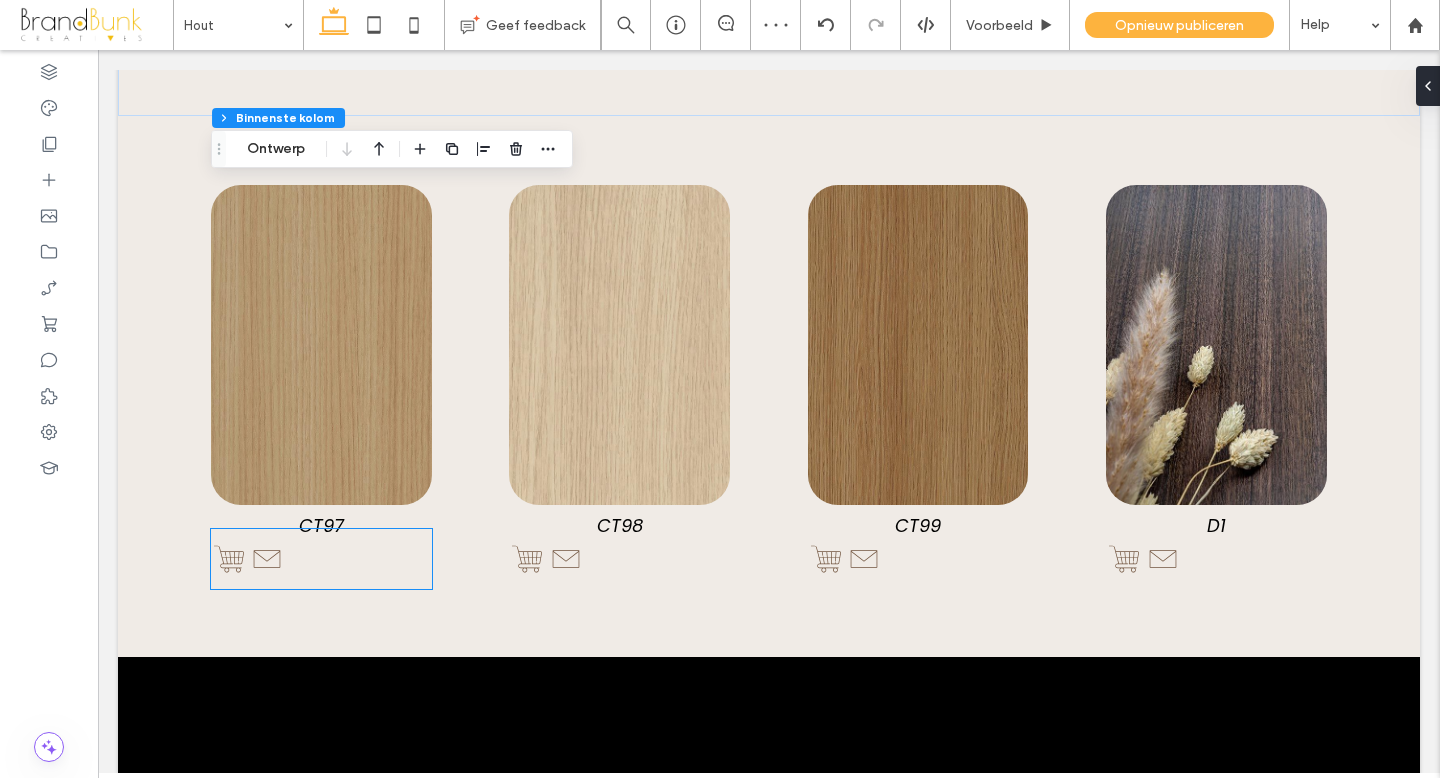 click at bounding box center [321, 559] 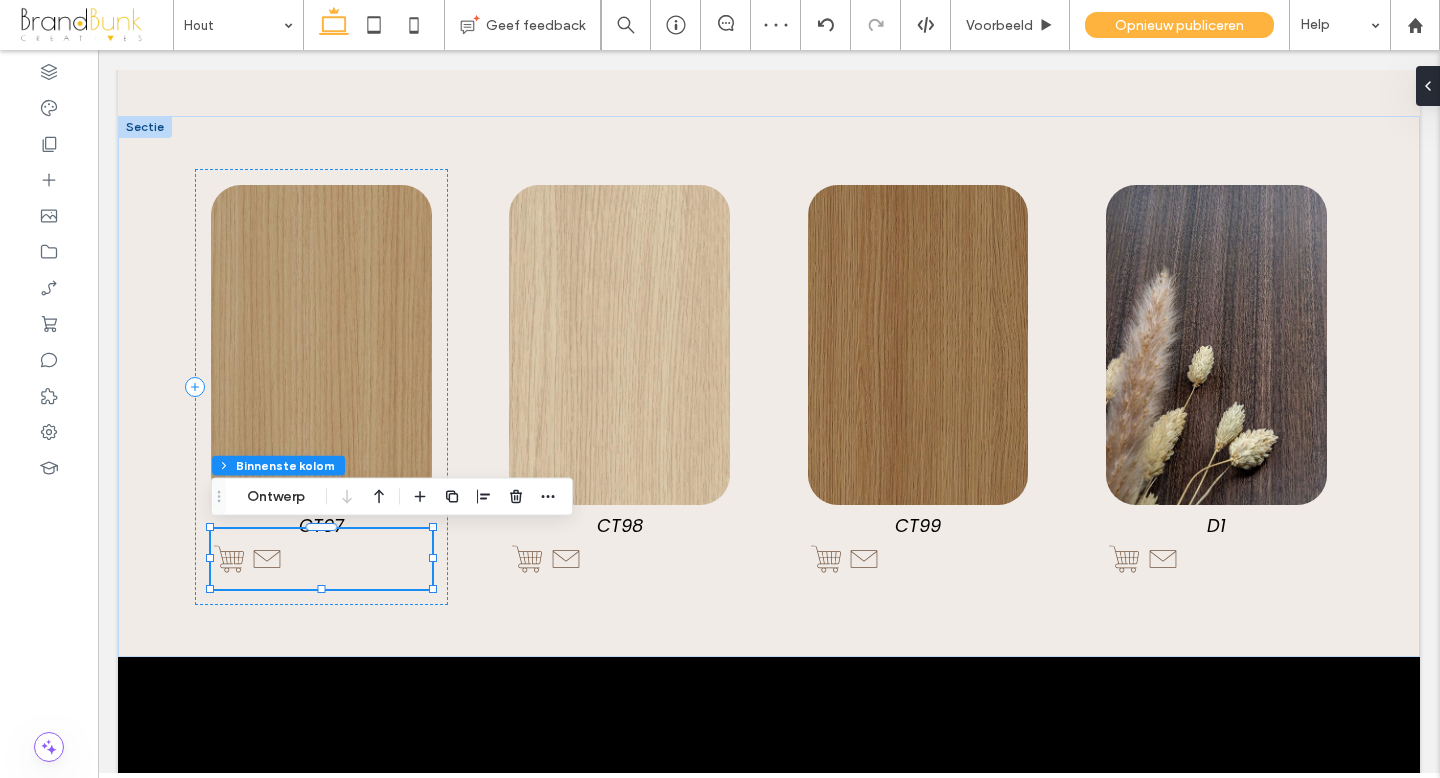 scroll, scrollTop: 18963, scrollLeft: 0, axis: vertical 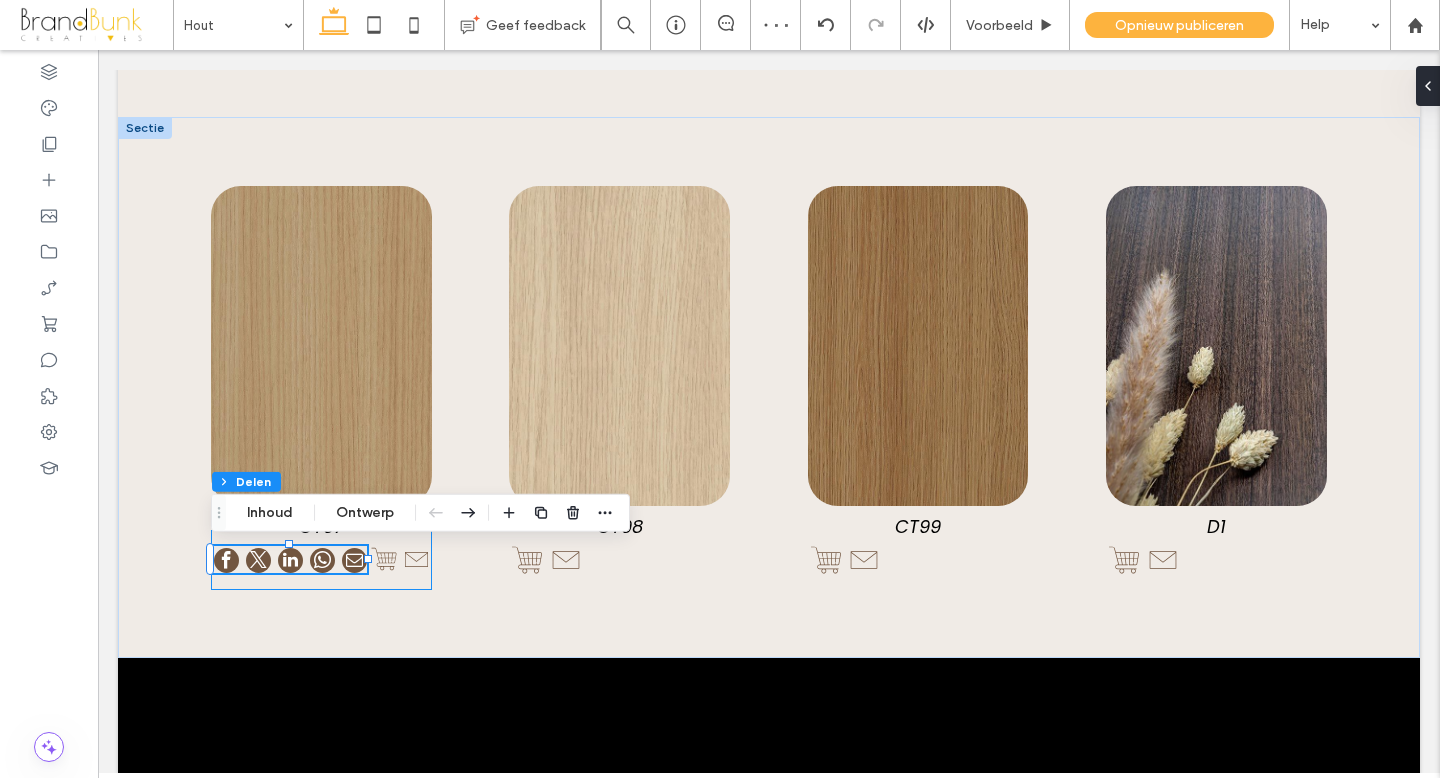 type on "**" 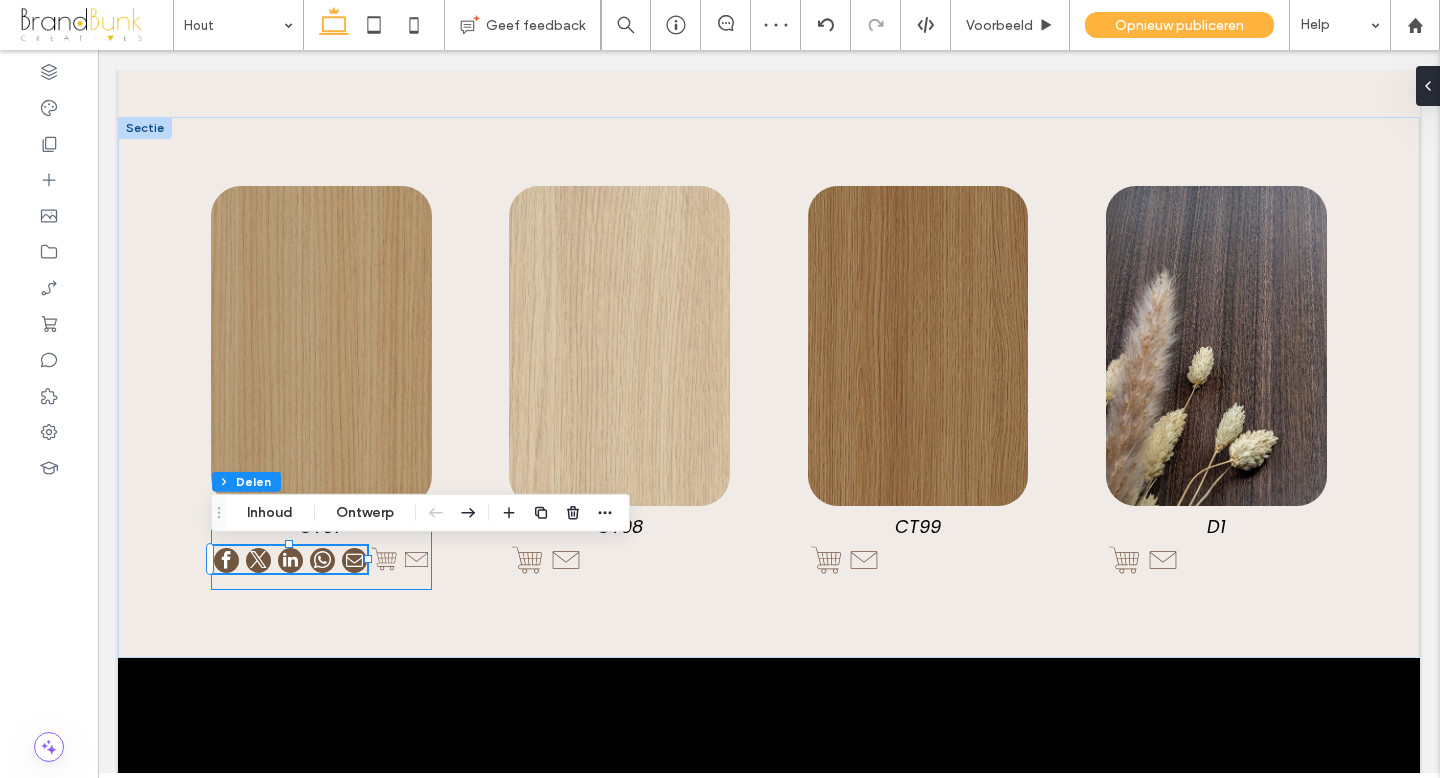 type on "****" 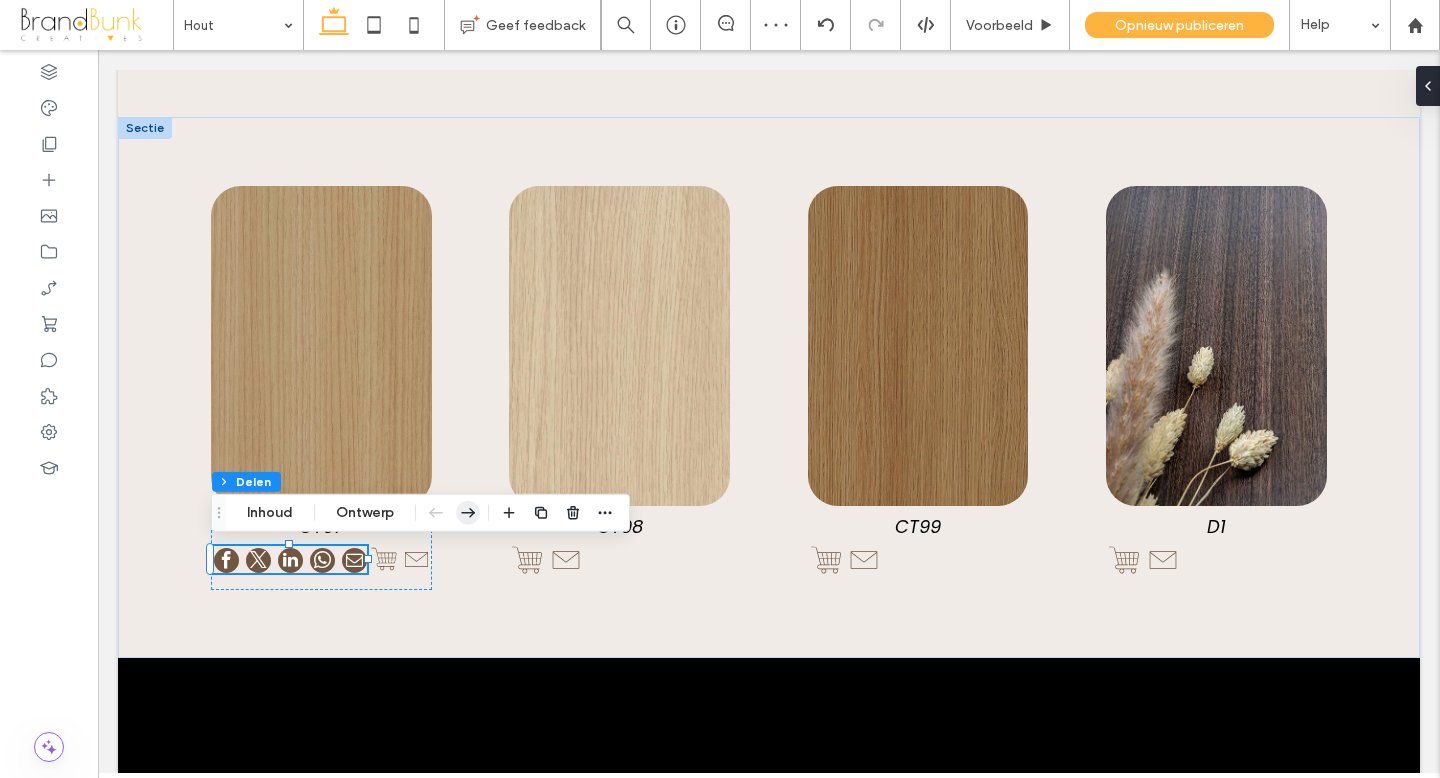 click 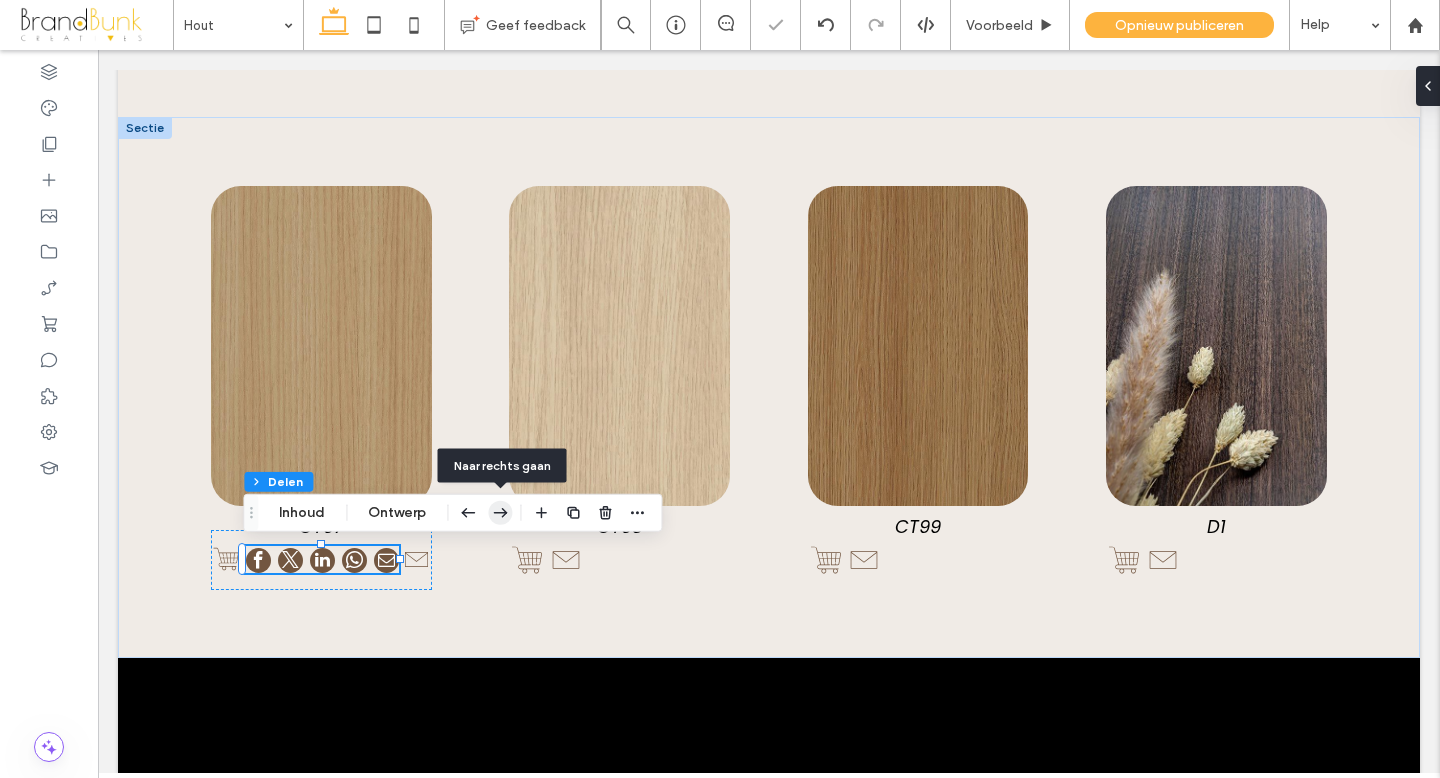 click 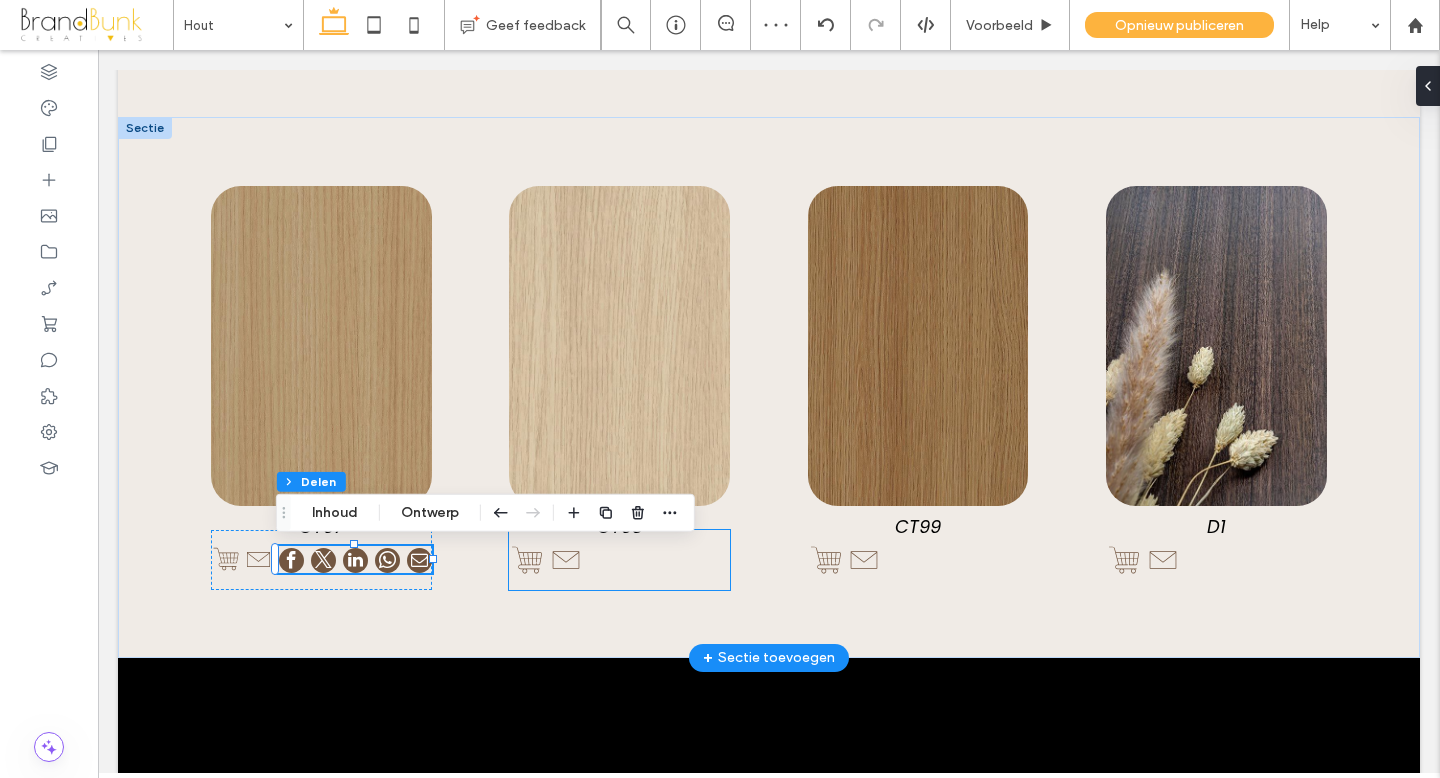 click at bounding box center (619, 560) 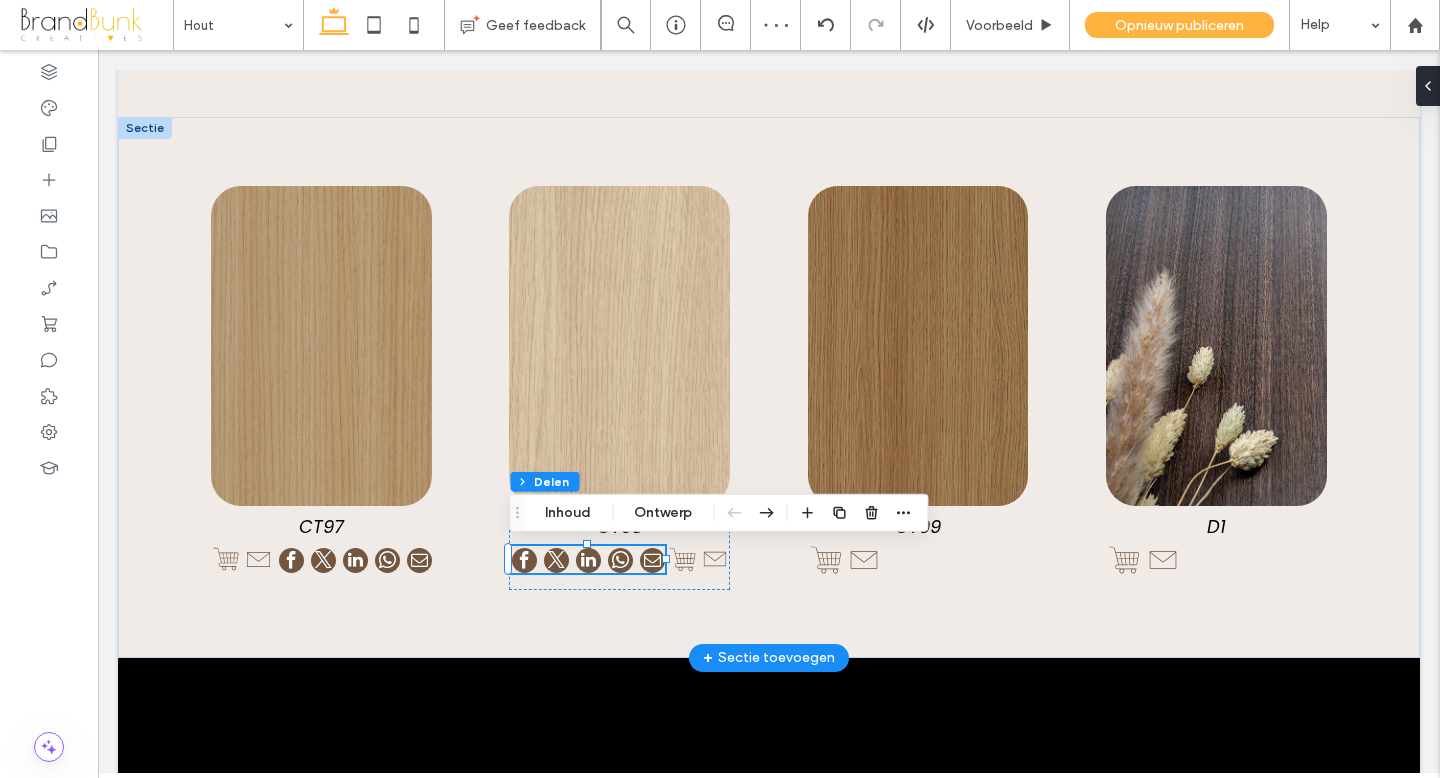 type on "**" 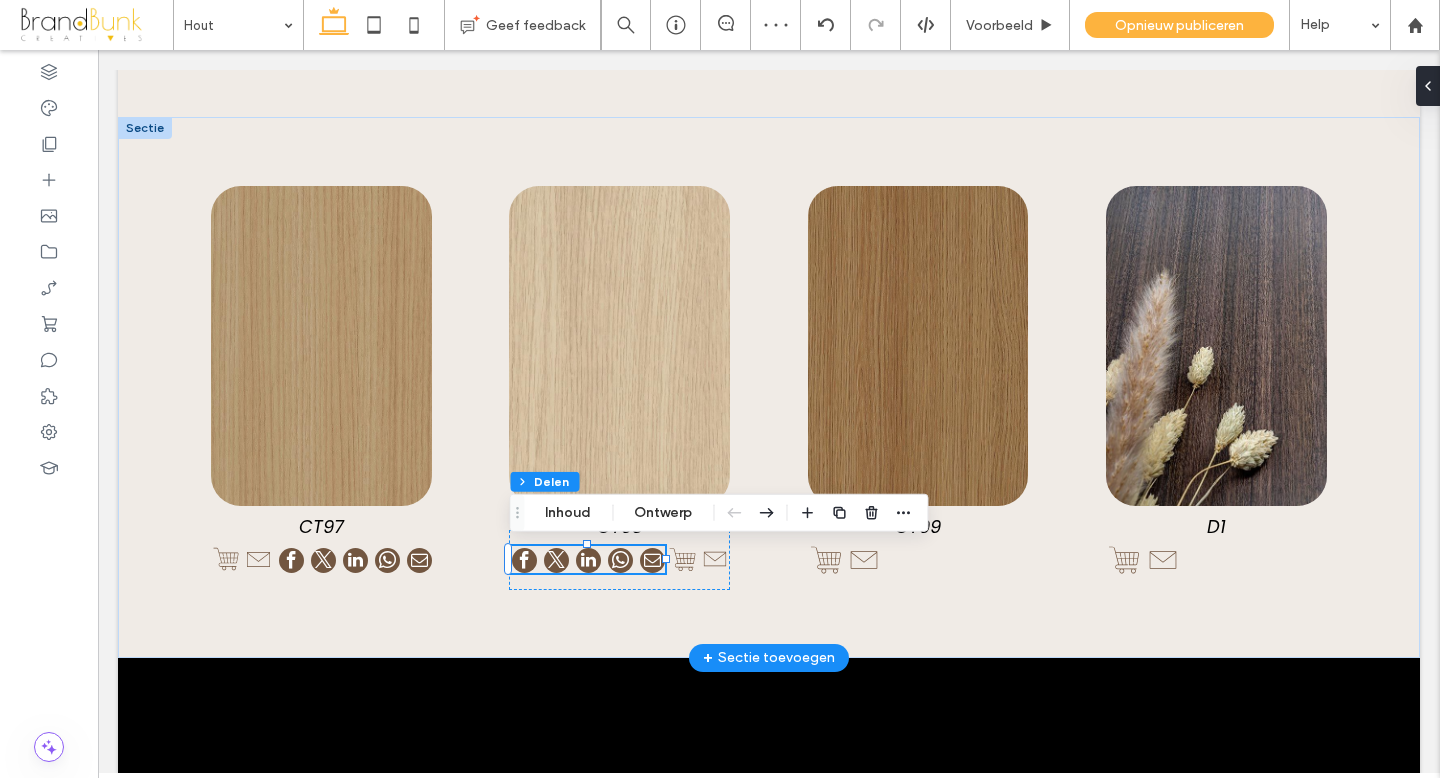 type on "****" 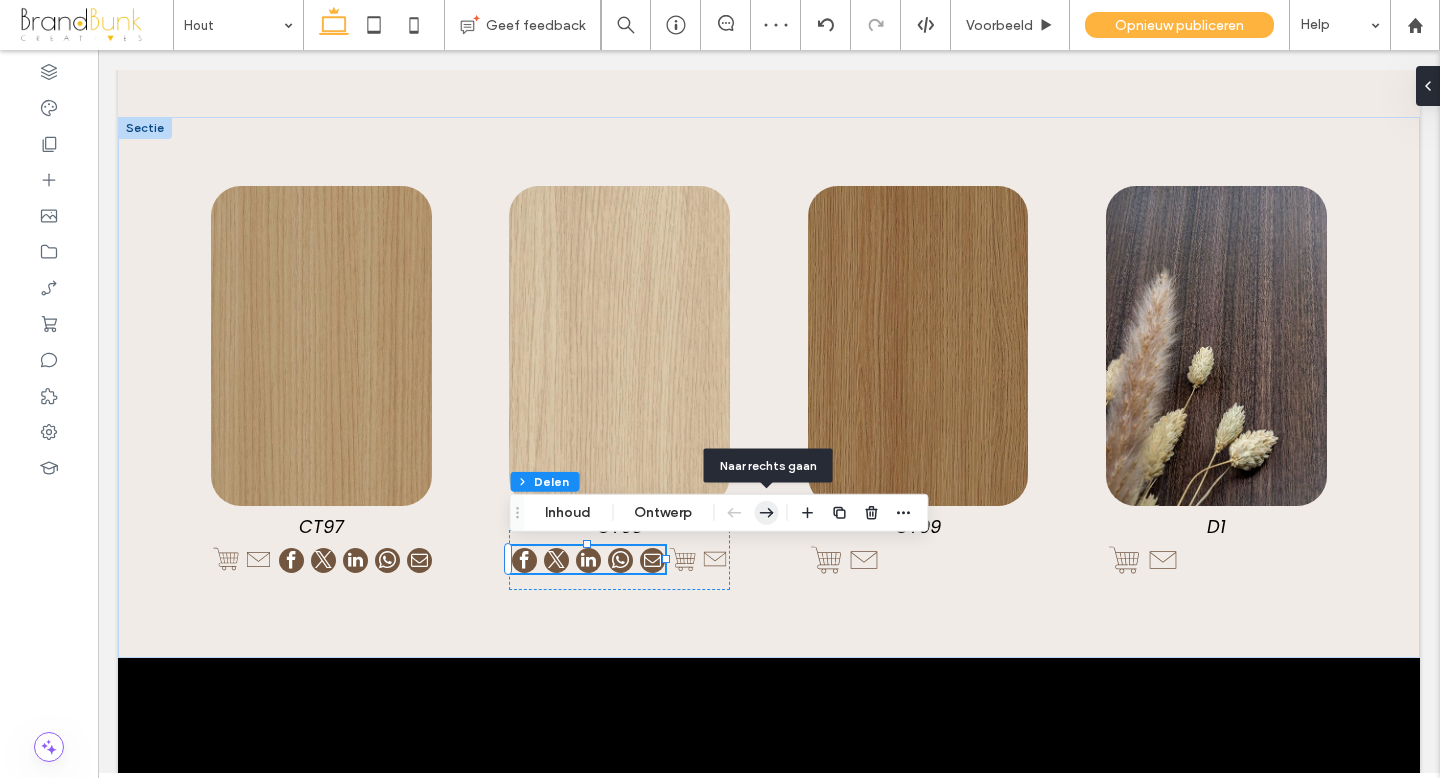 click 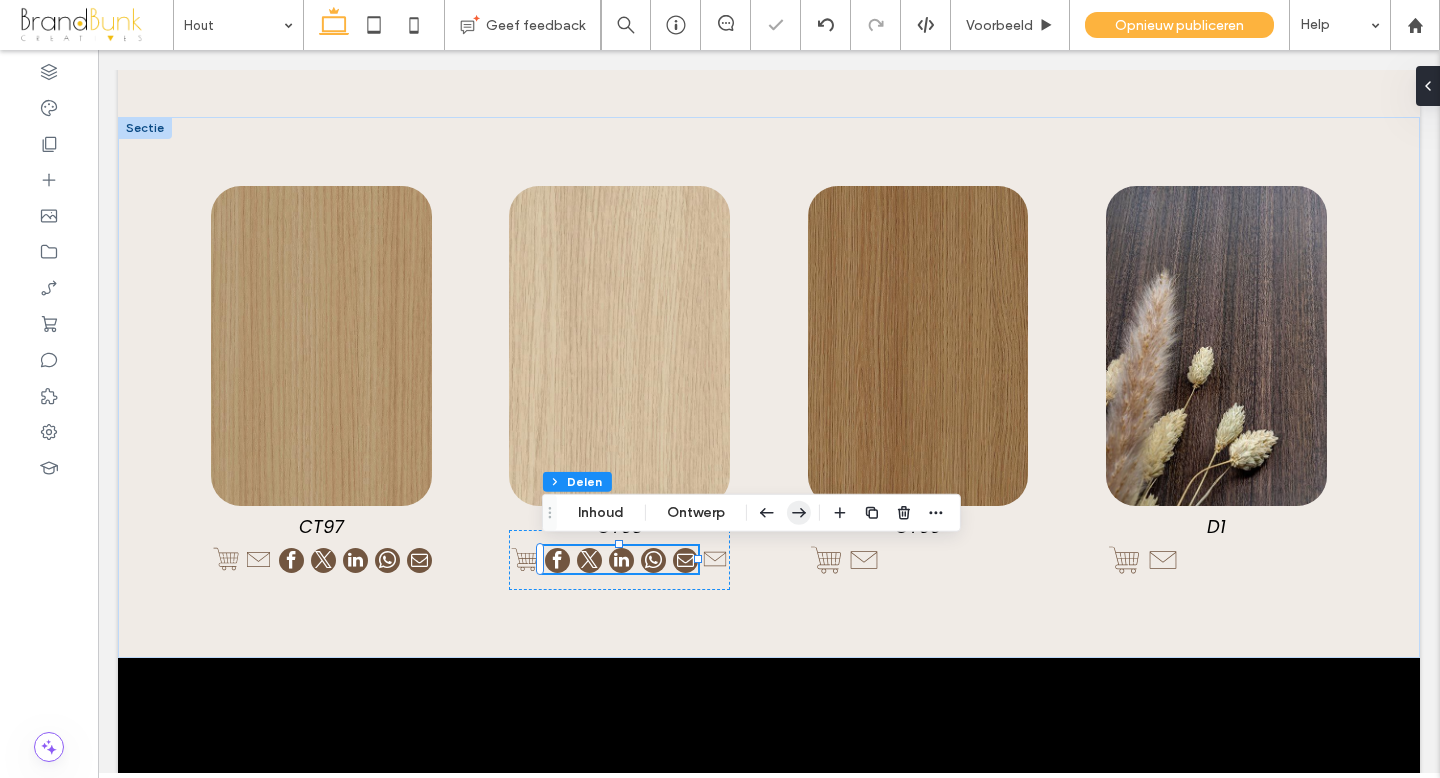 click 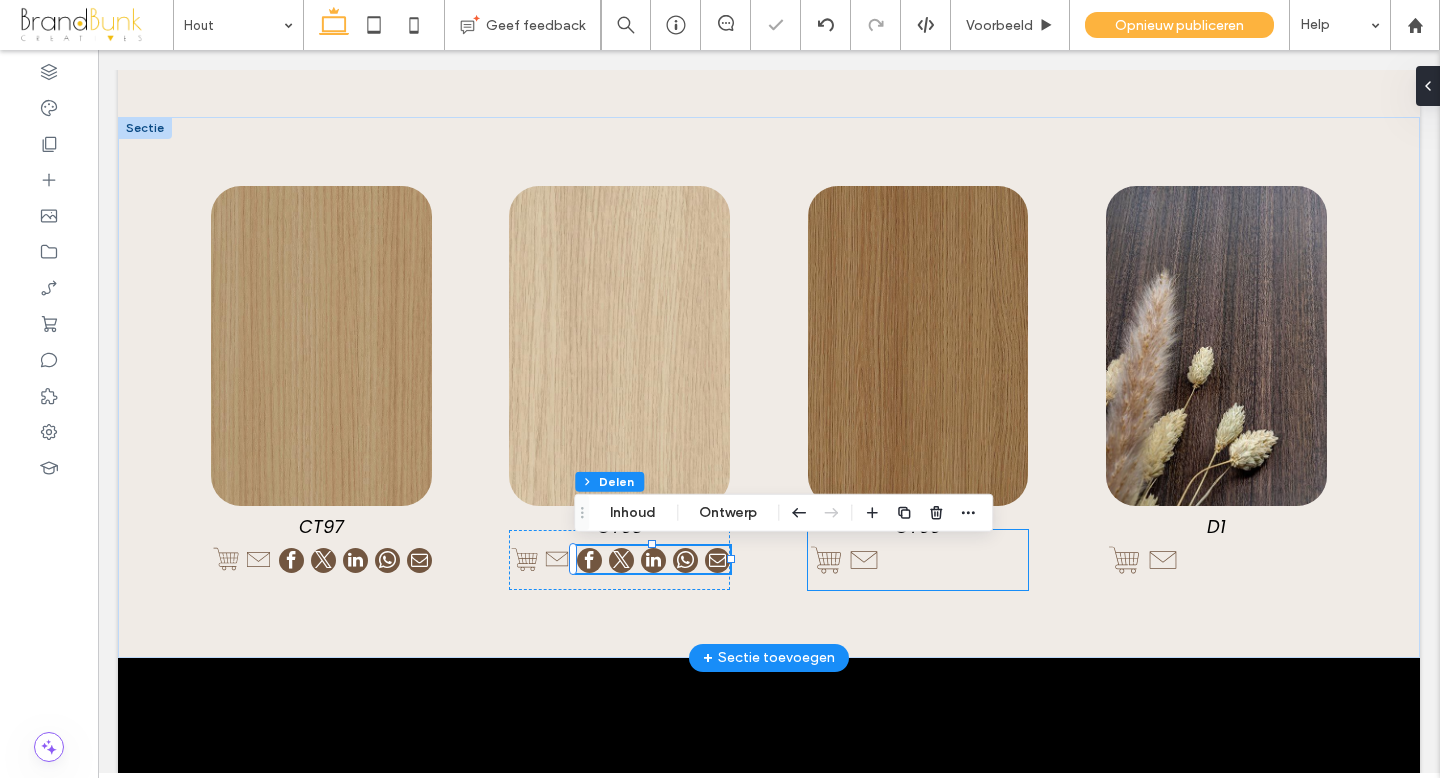 click at bounding box center [918, 560] 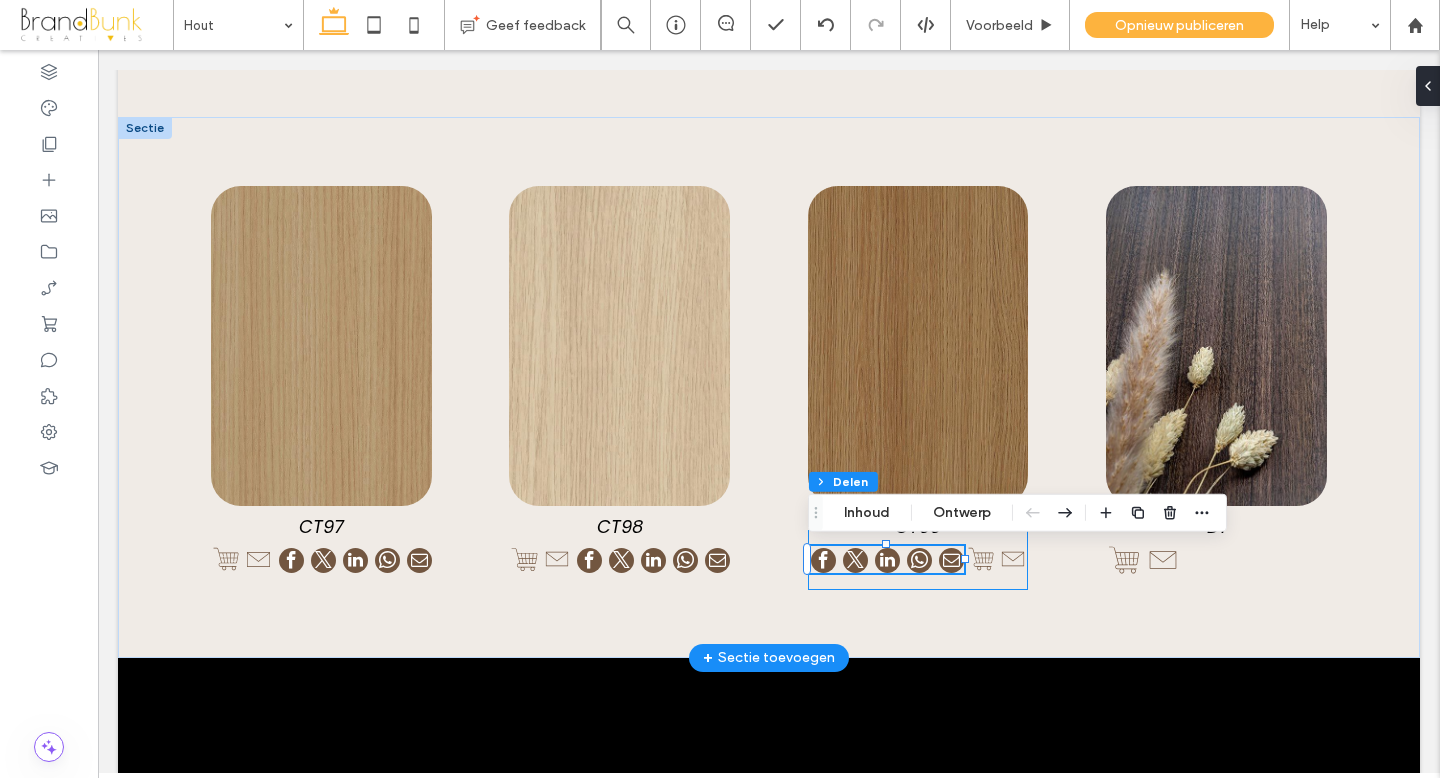 type on "**" 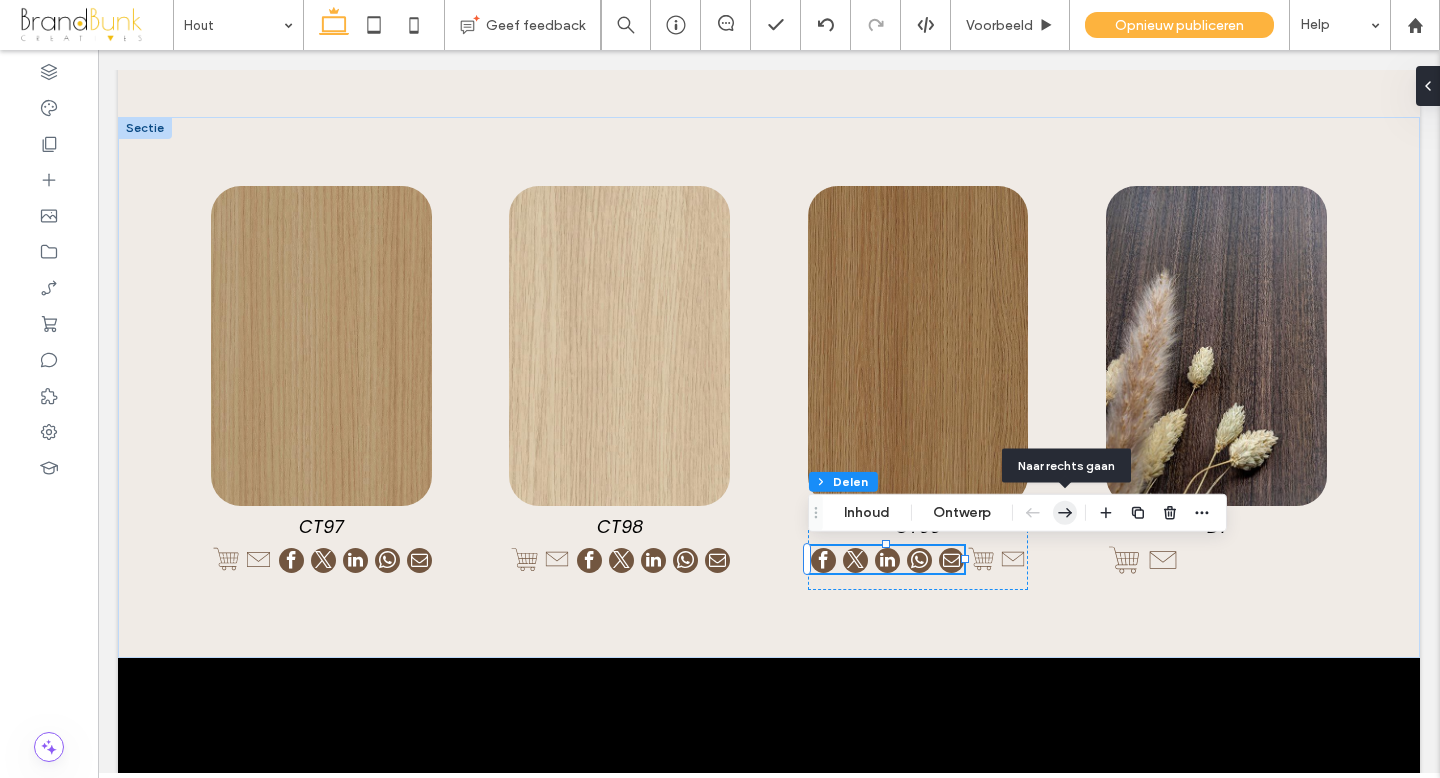 click 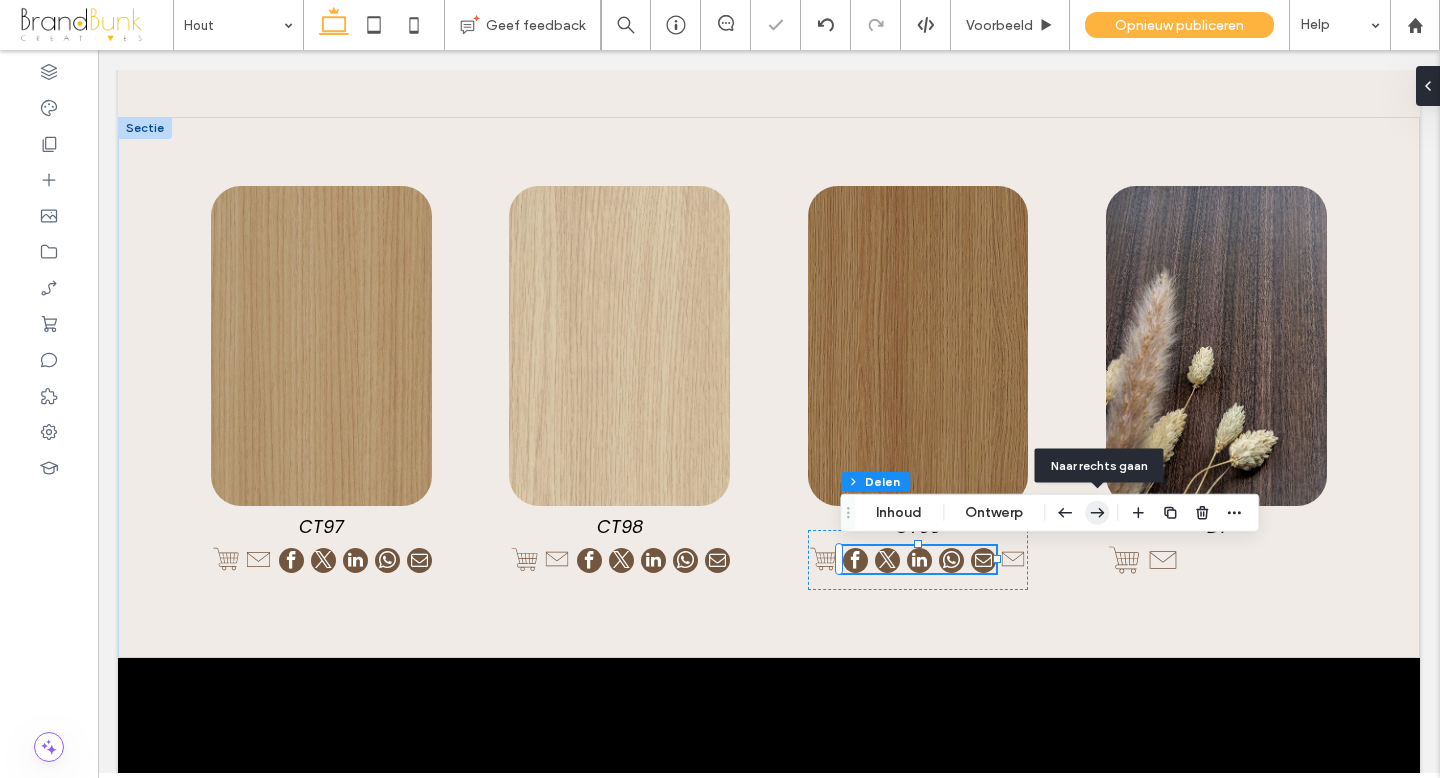 click 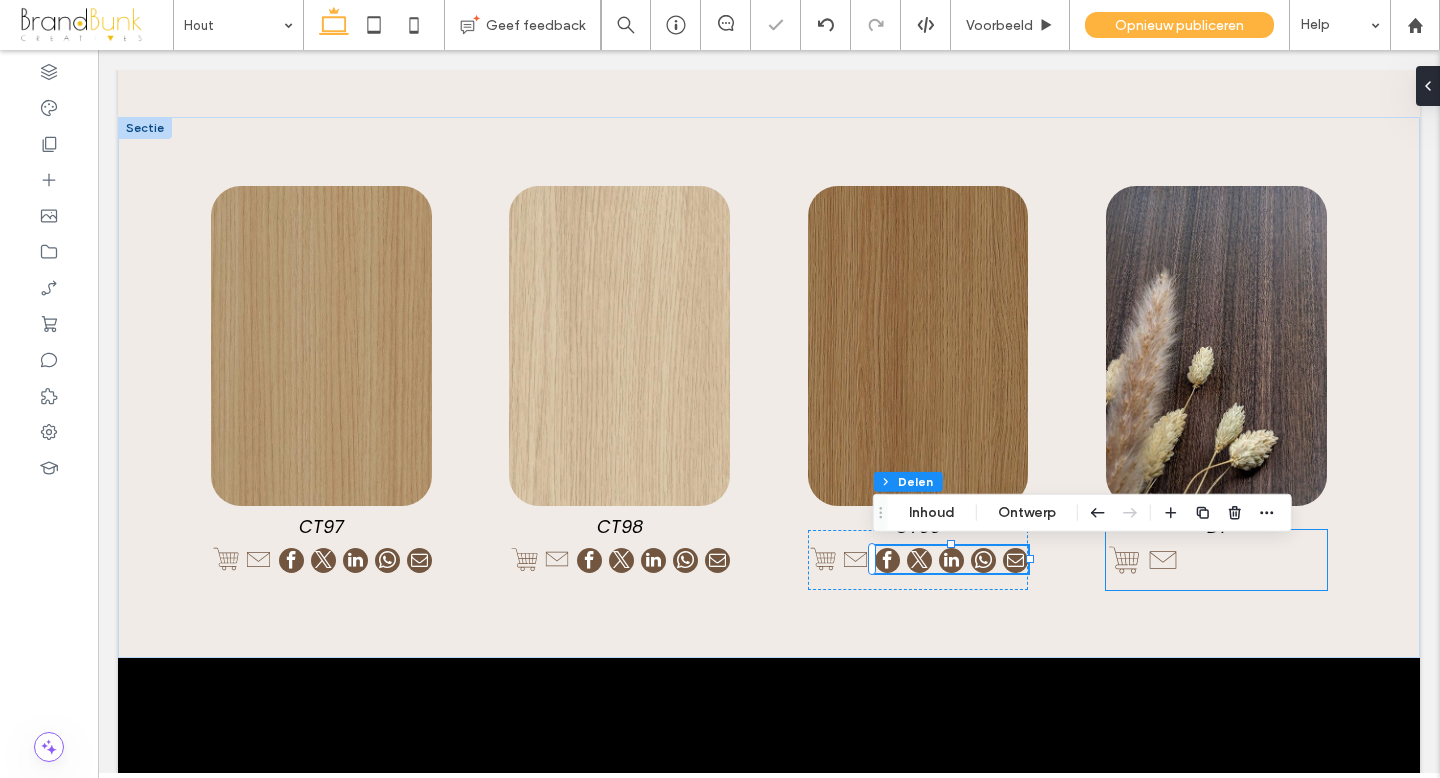 click at bounding box center [1216, 560] 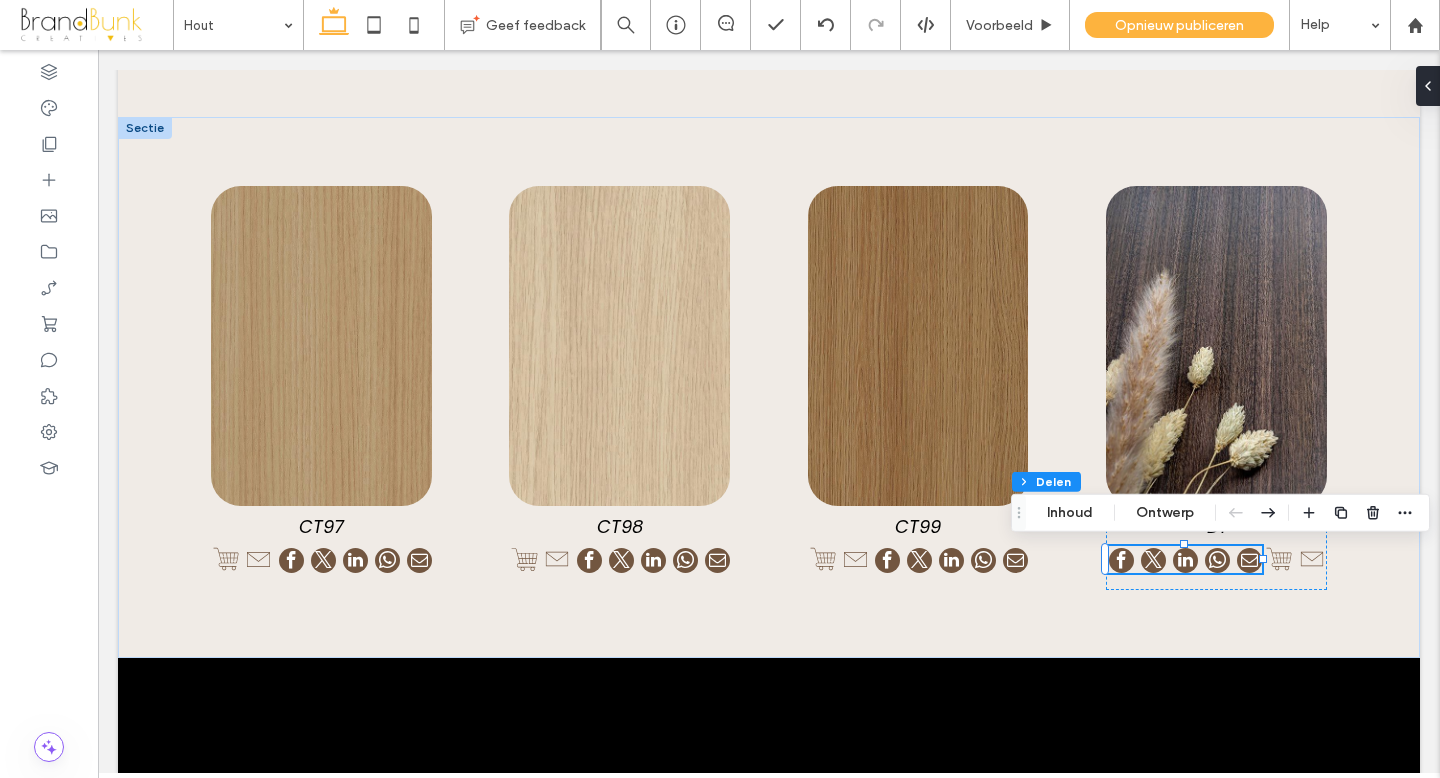 type on "**" 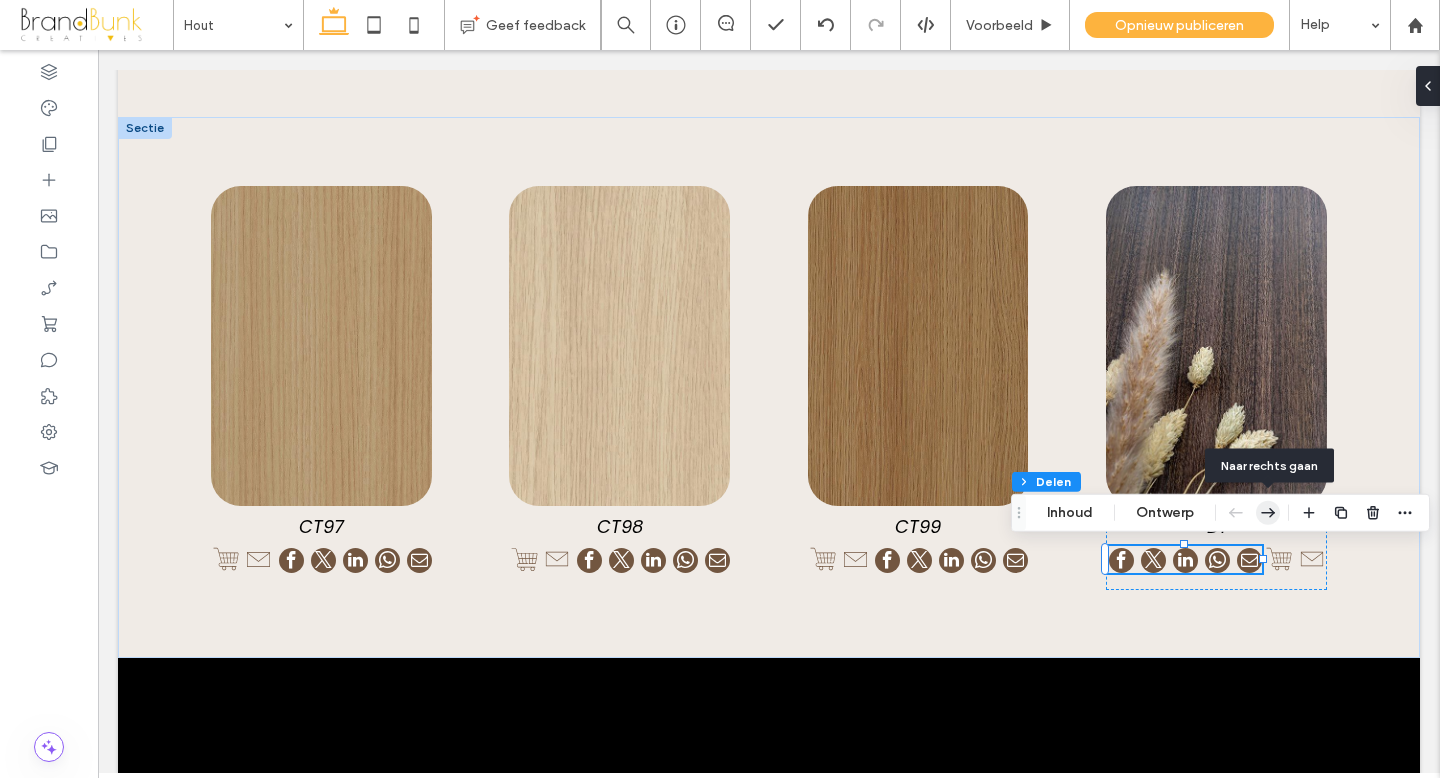 click 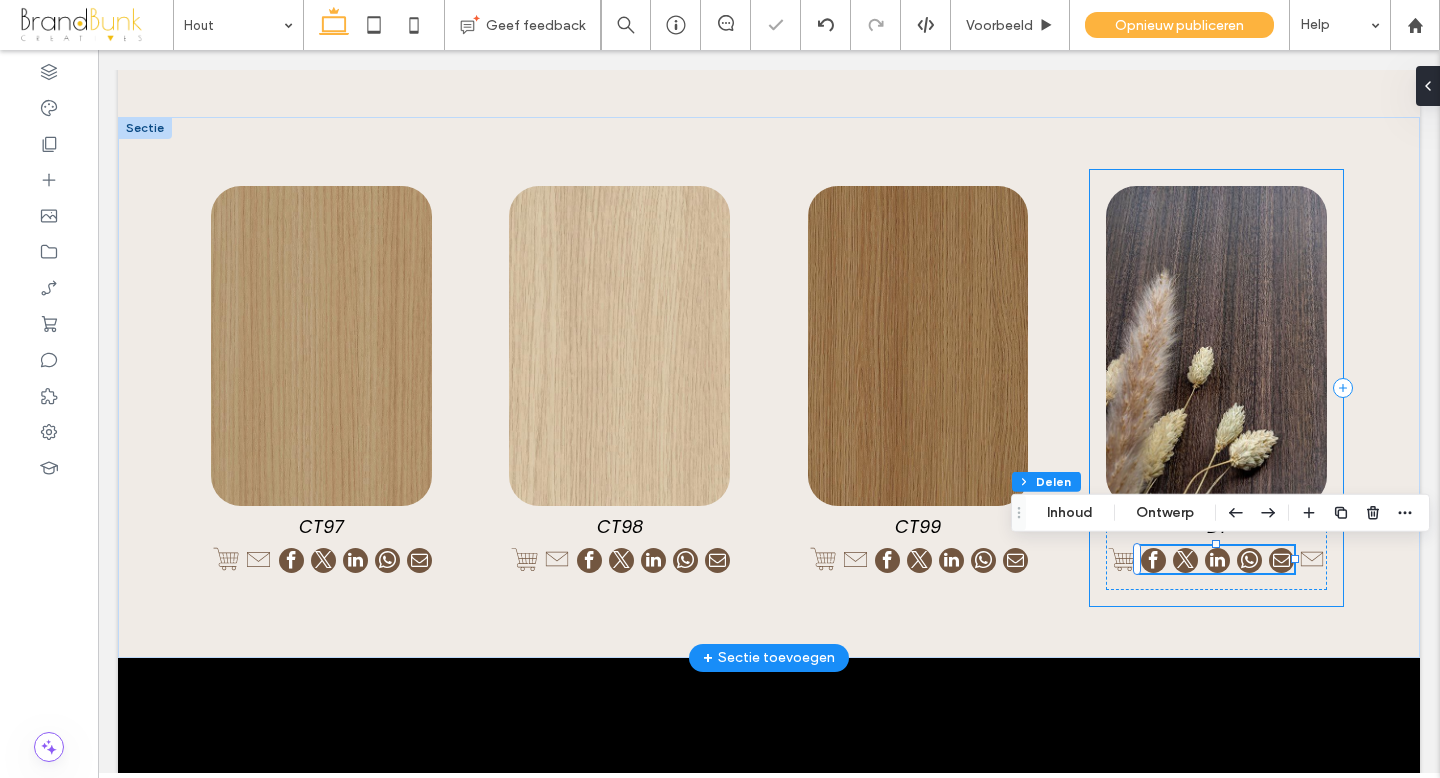 click 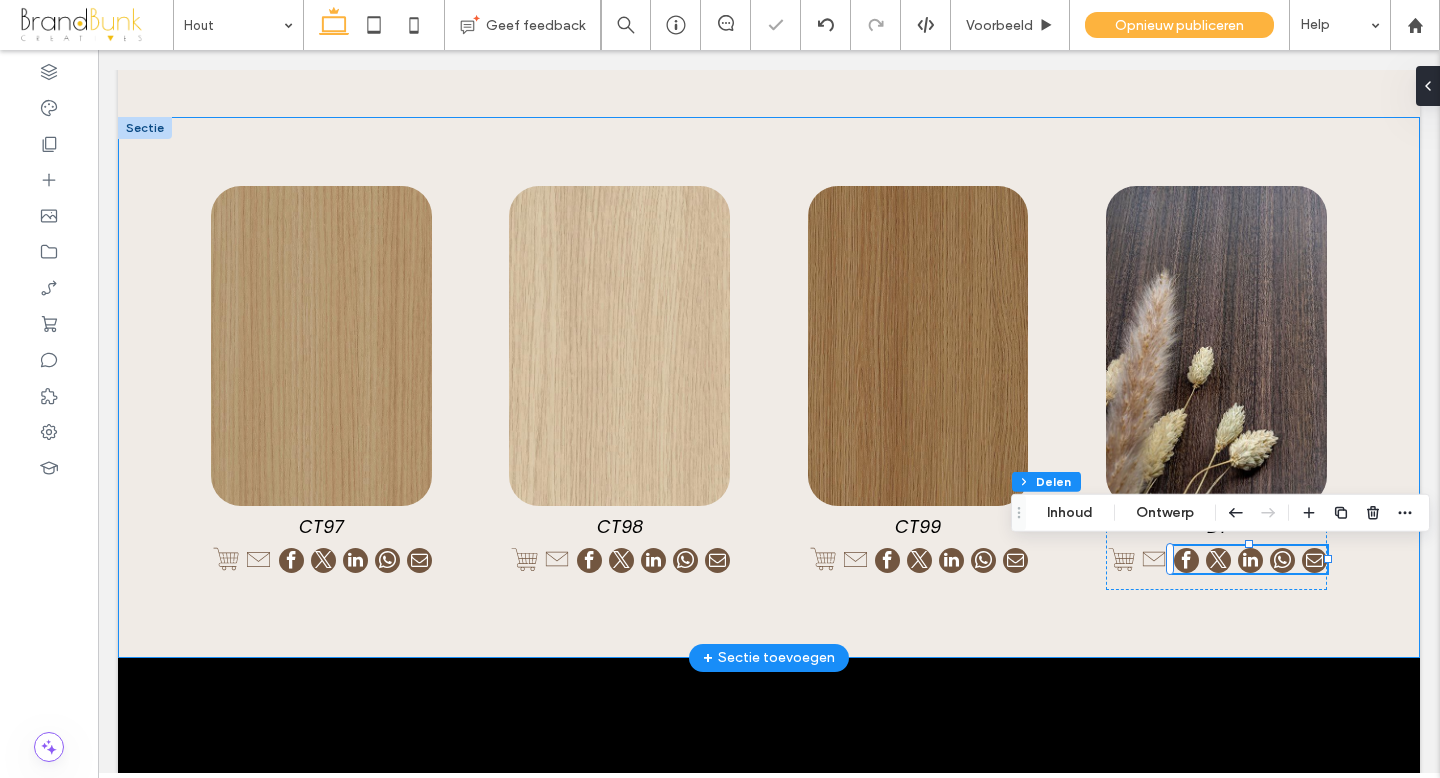 click at bounding box center [769, 387] 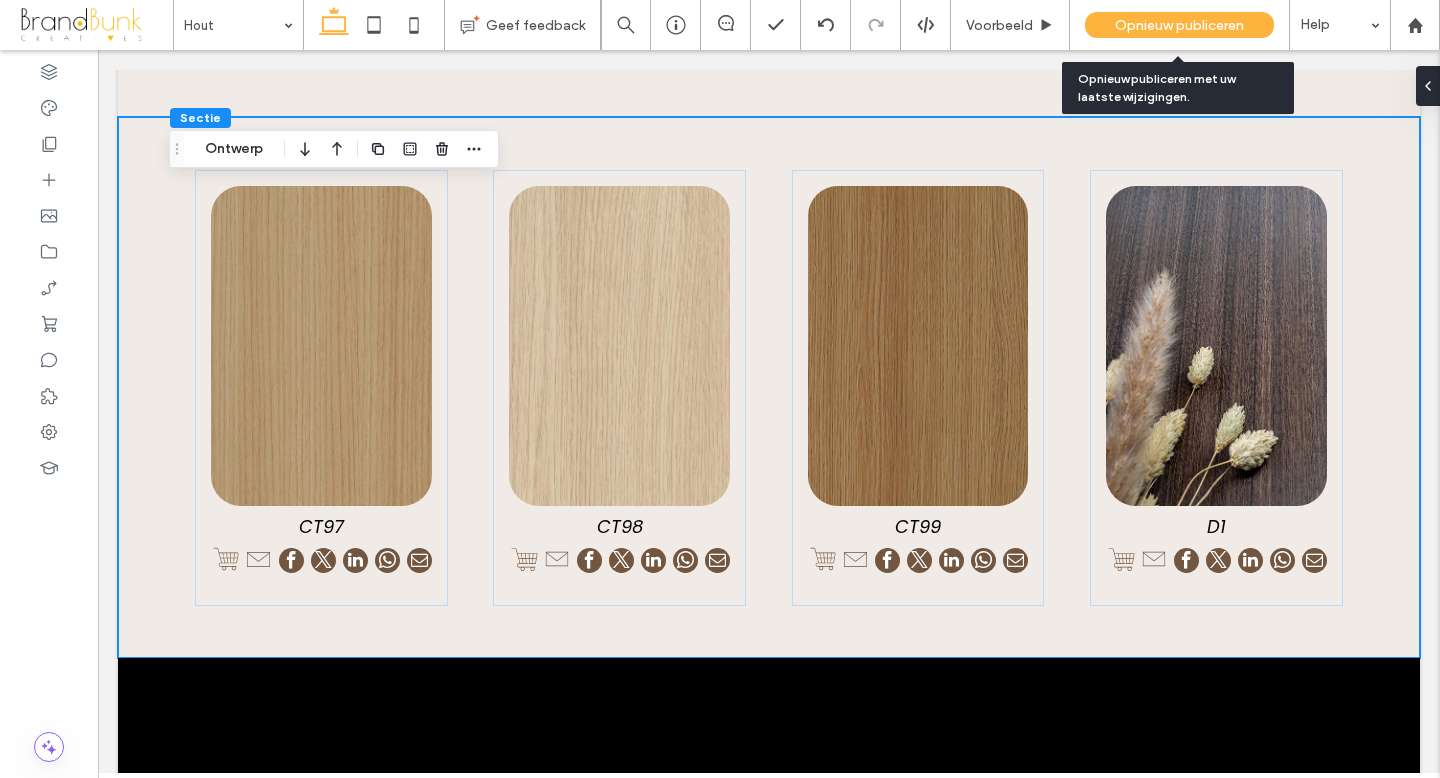 click on "Opnieuw publiceren" at bounding box center (1179, 25) 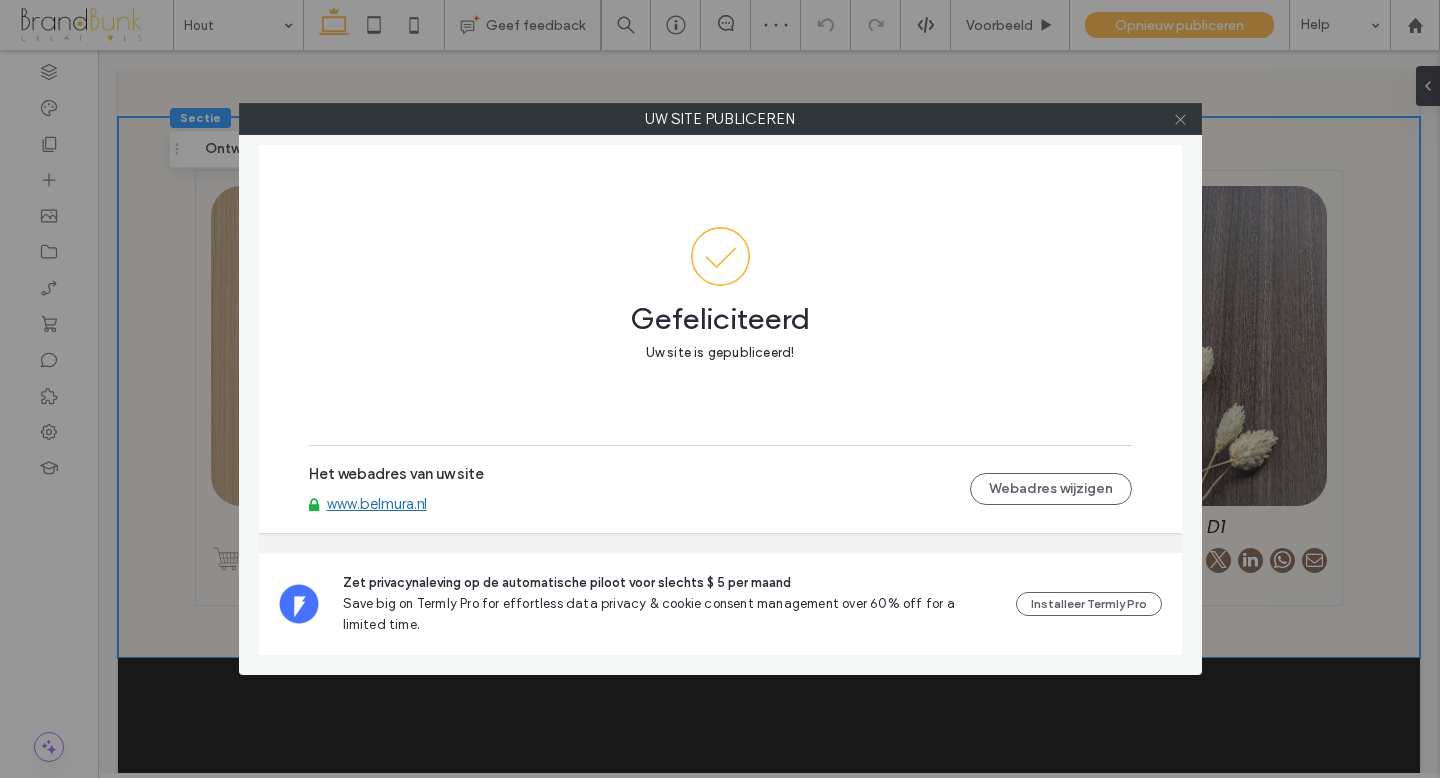 click 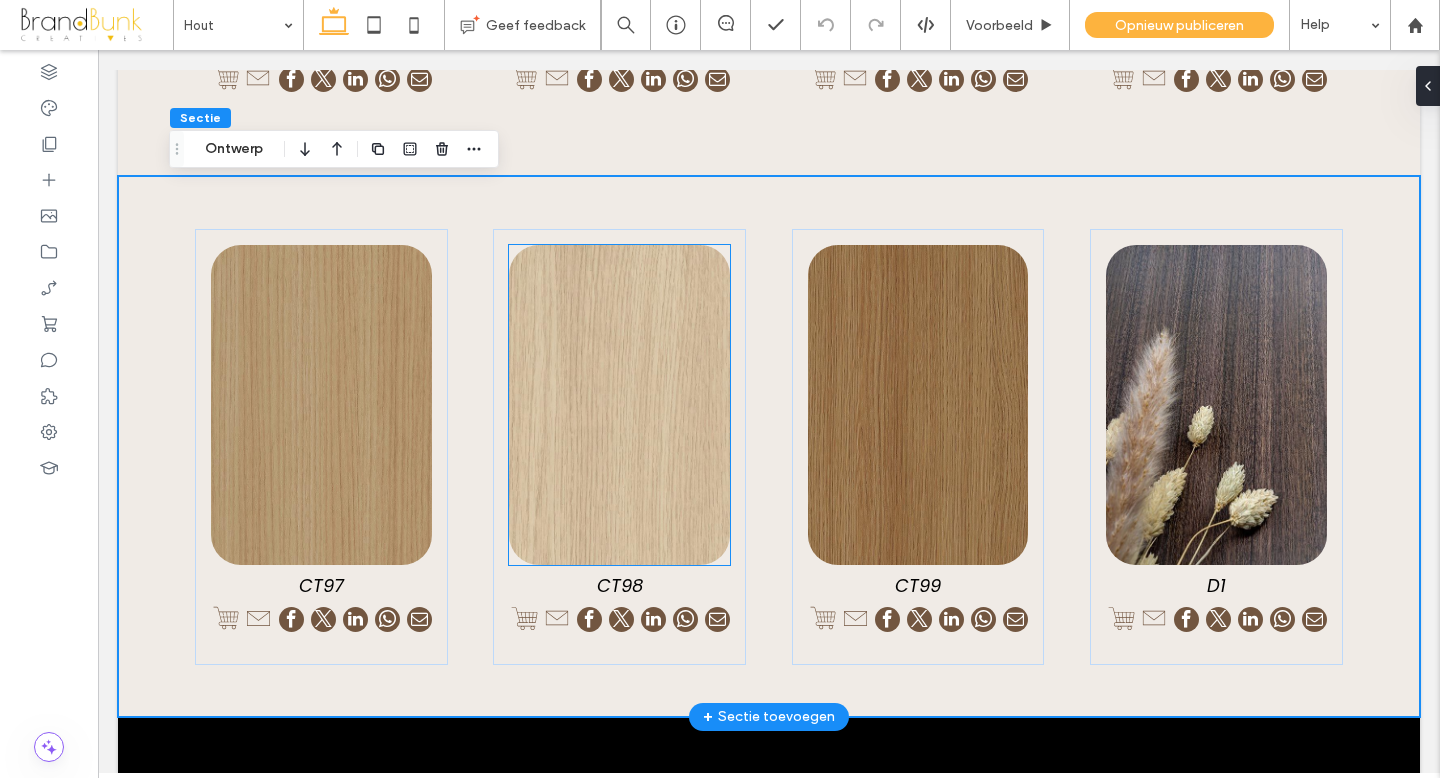 scroll, scrollTop: 18884, scrollLeft: 0, axis: vertical 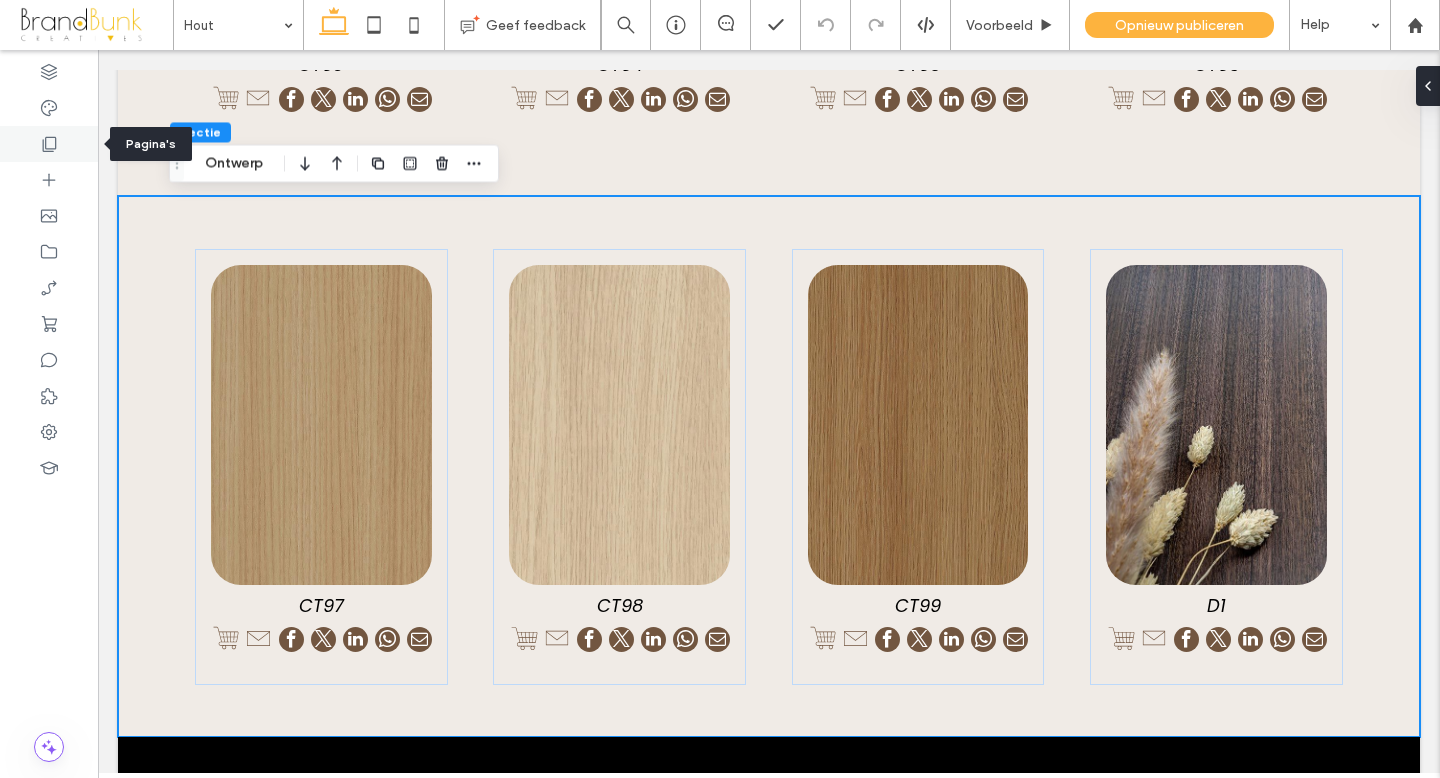 click 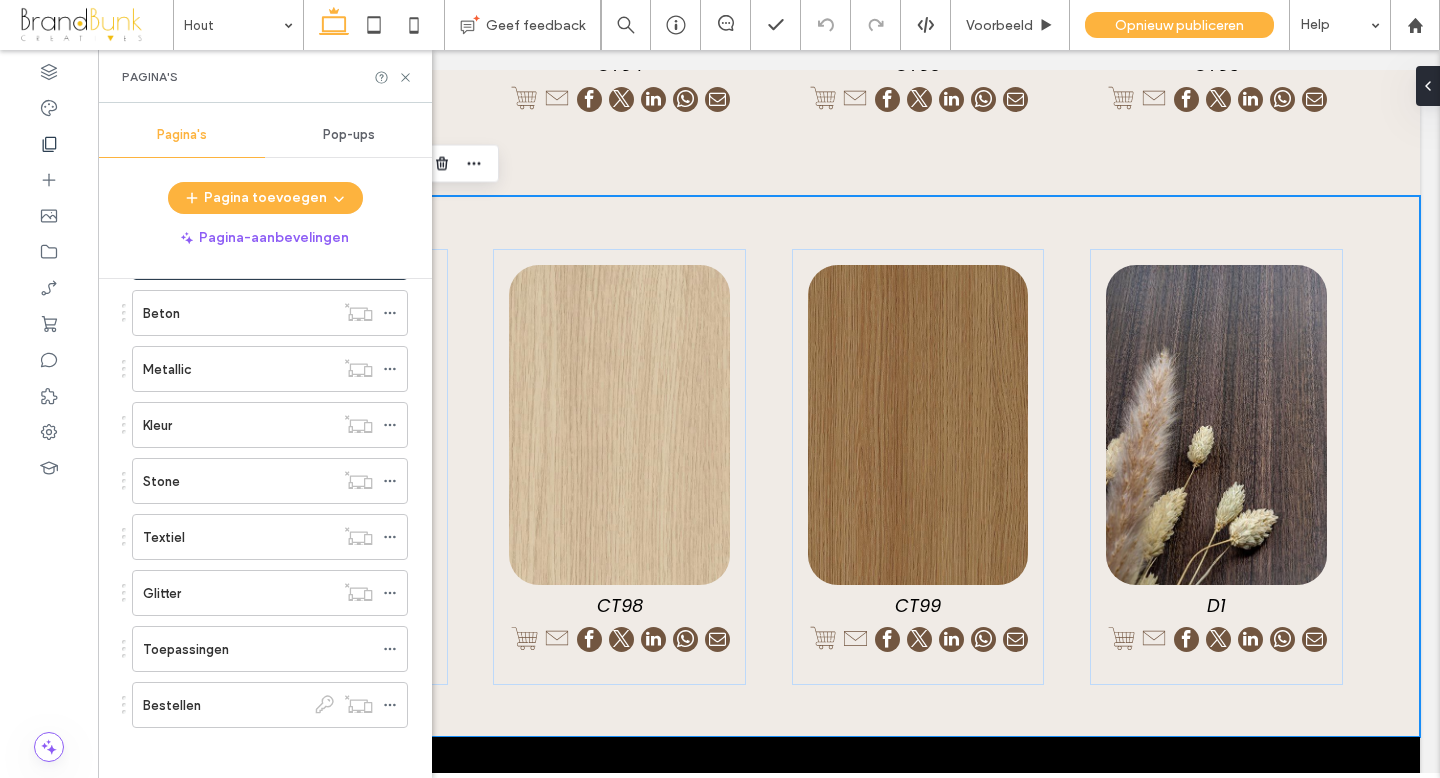 scroll, scrollTop: 377, scrollLeft: 0, axis: vertical 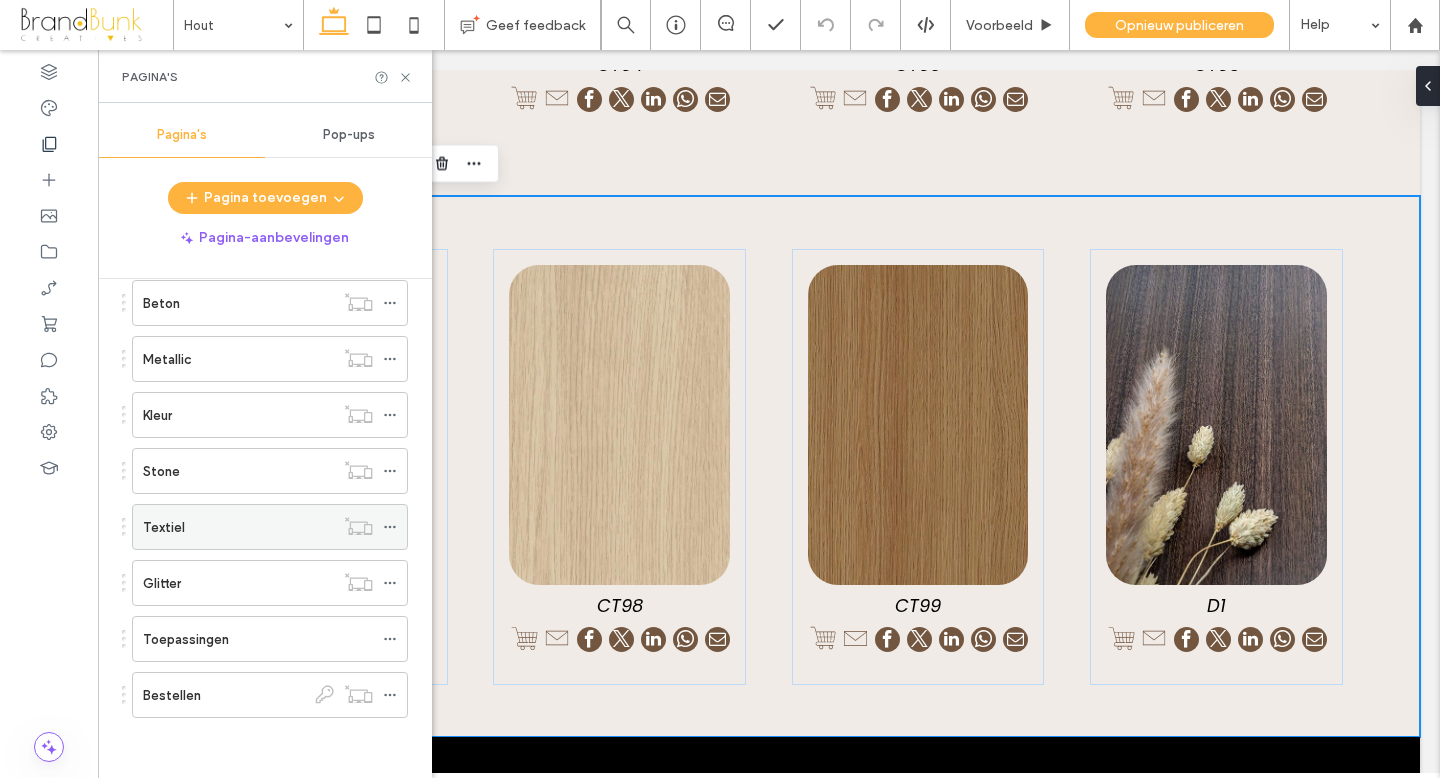 click on "Textiel" at bounding box center [238, 527] 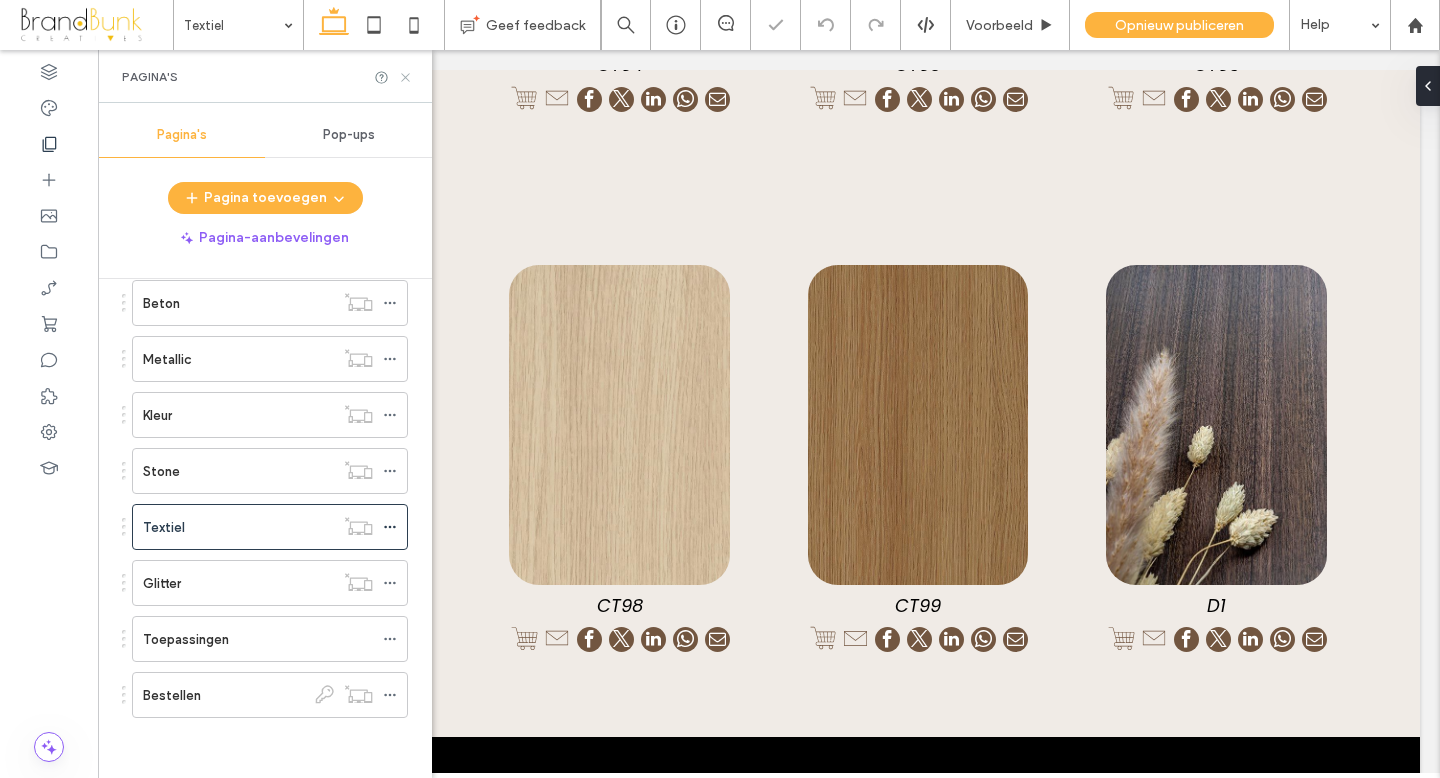 click 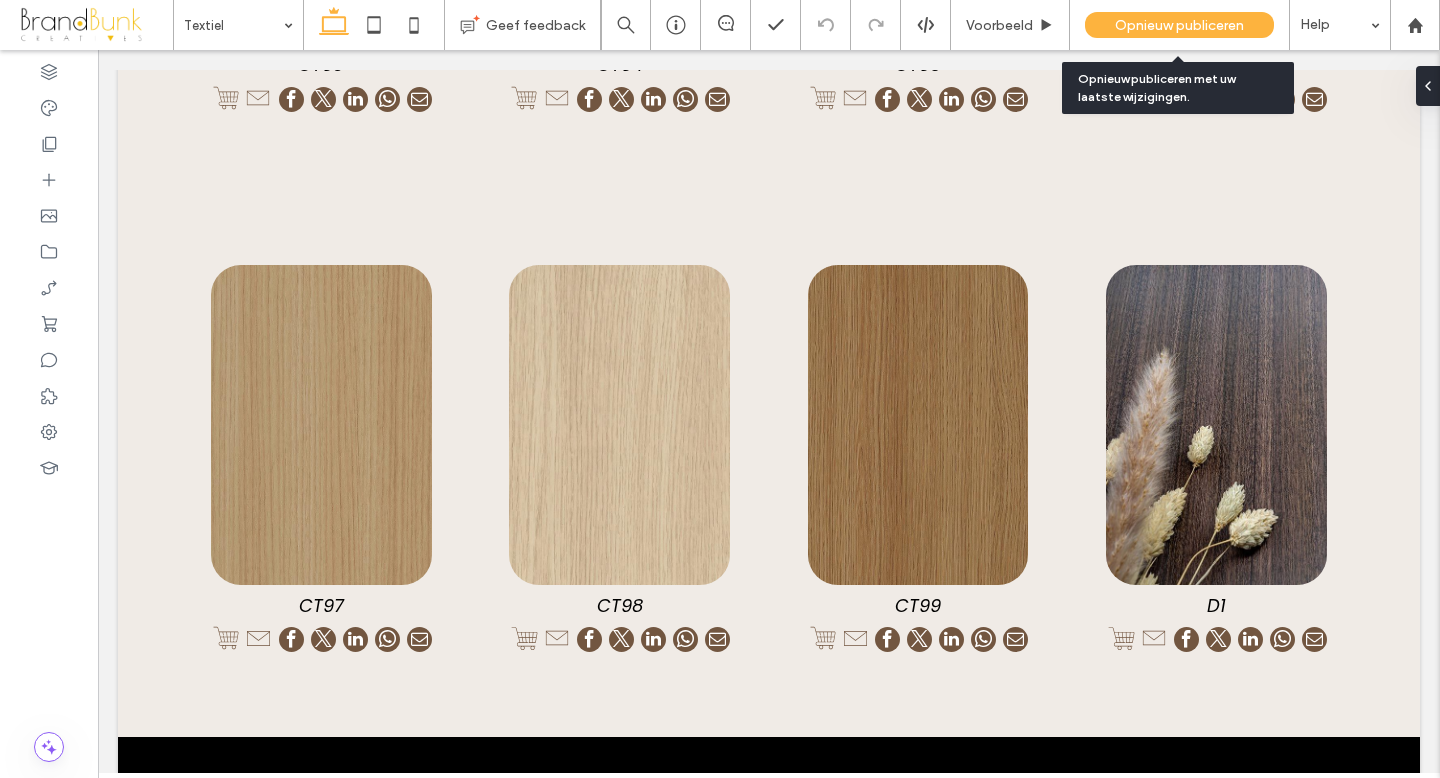 click on "Opnieuw publiceren" at bounding box center (1179, 25) 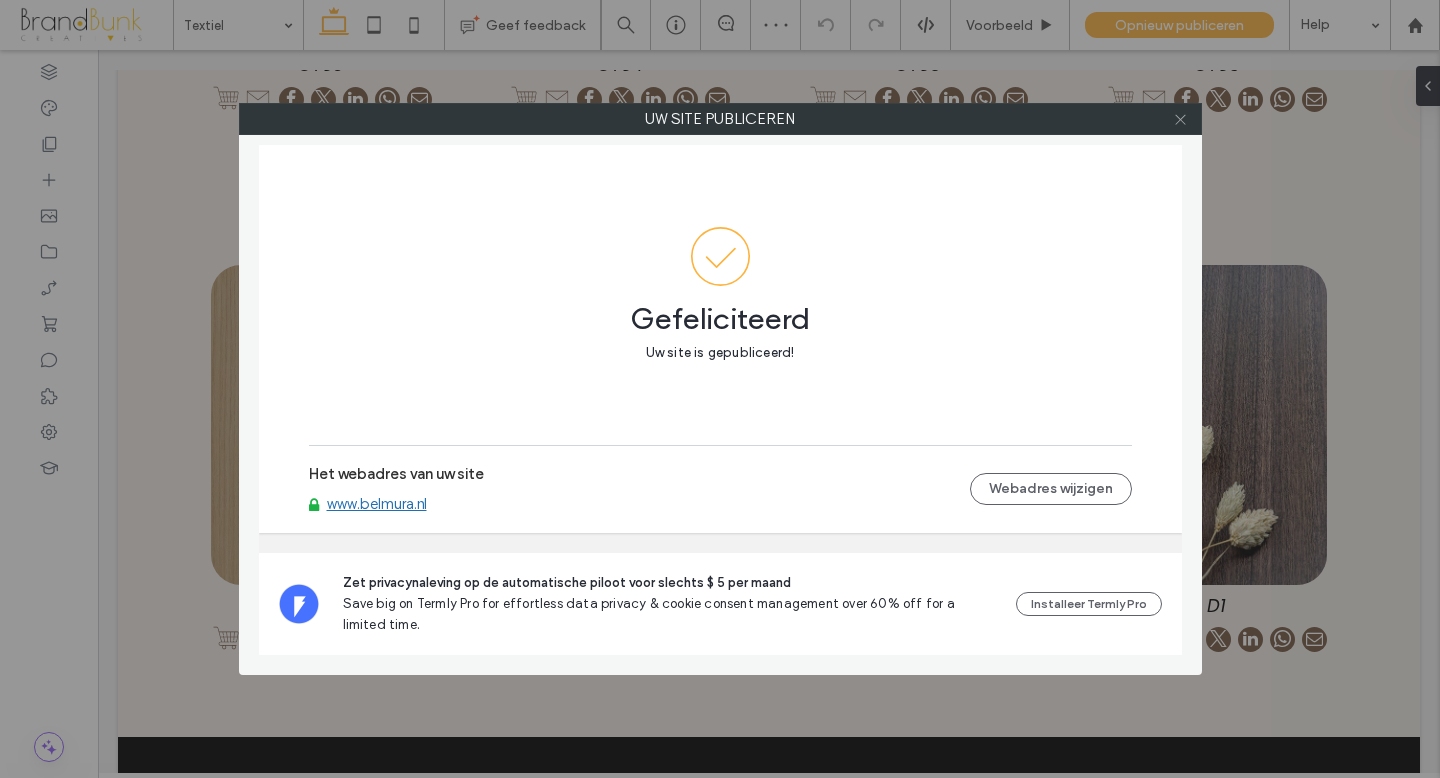 click 